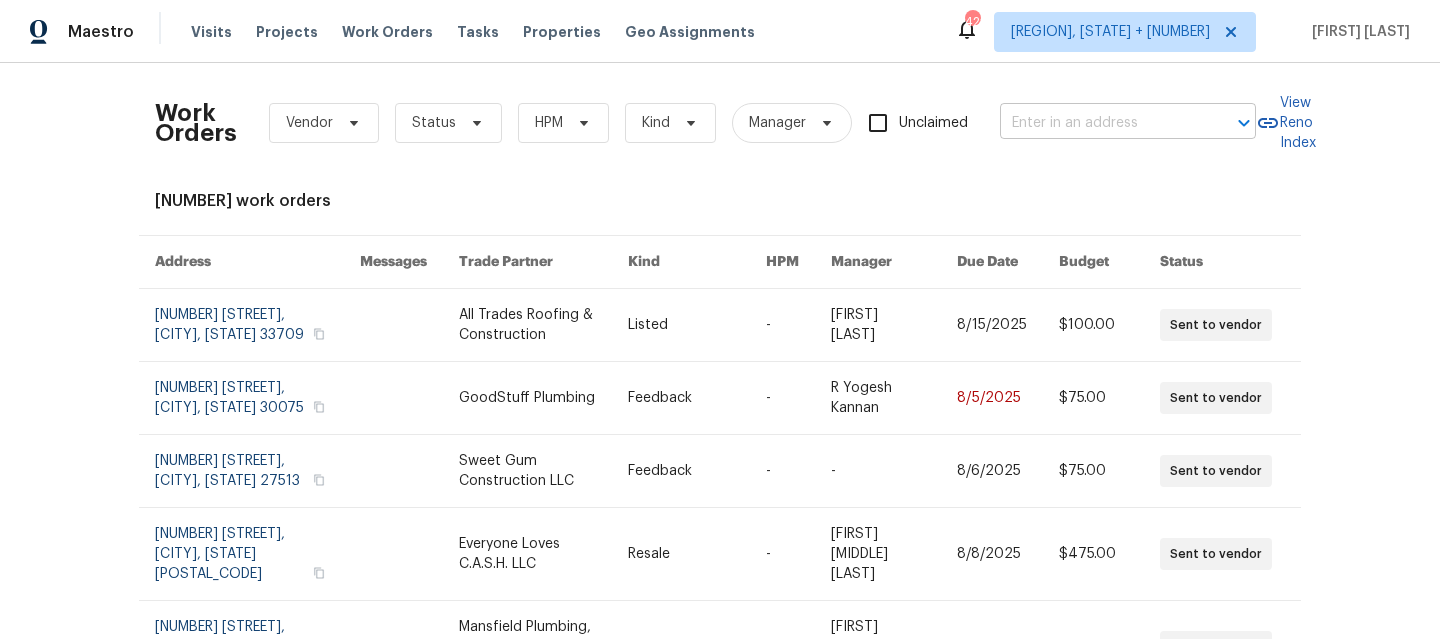 scroll, scrollTop: 0, scrollLeft: 0, axis: both 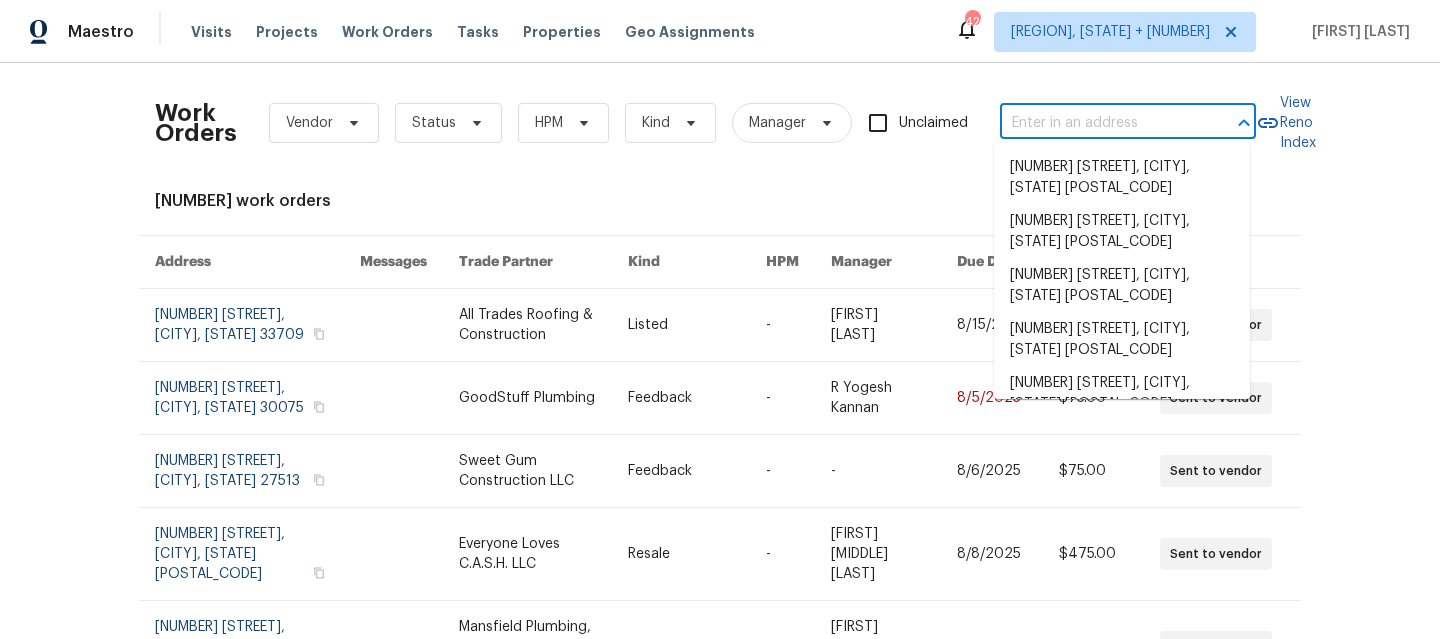 paste on "[NUMBER] [STREET] [CITY], [STATE] [POSTAL_CODE]" 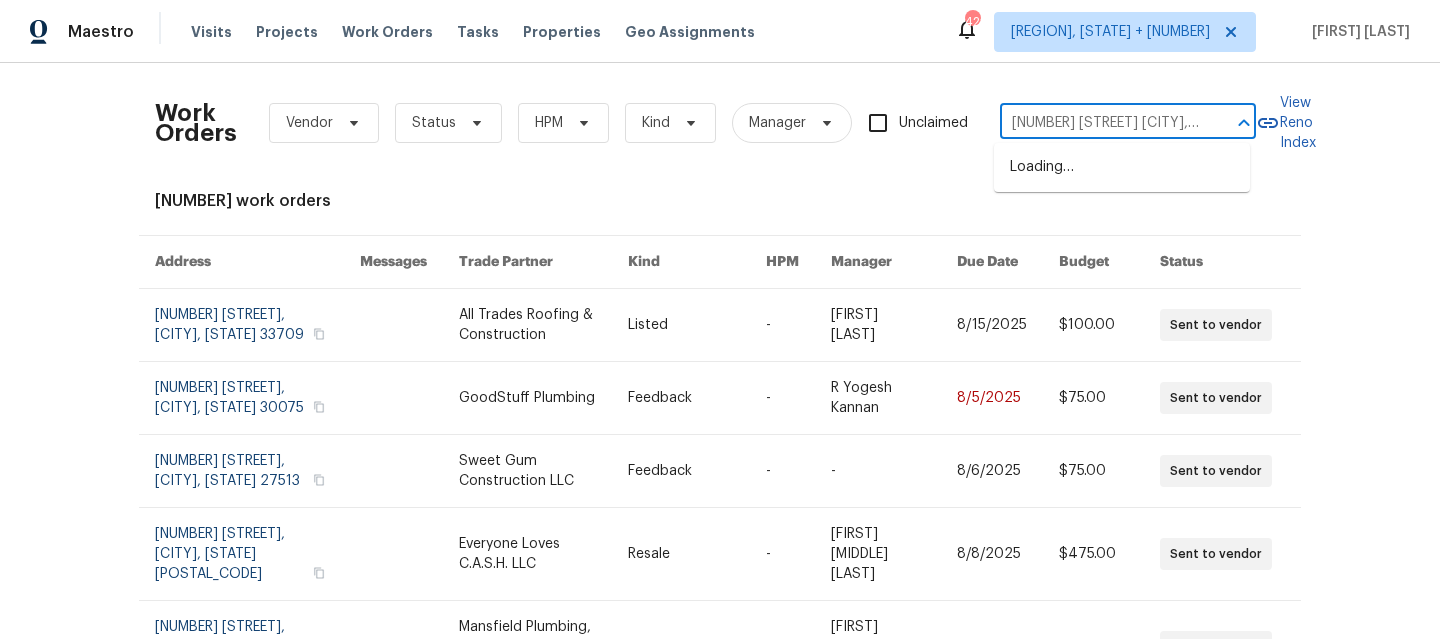 scroll, scrollTop: 0, scrollLeft: 97, axis: horizontal 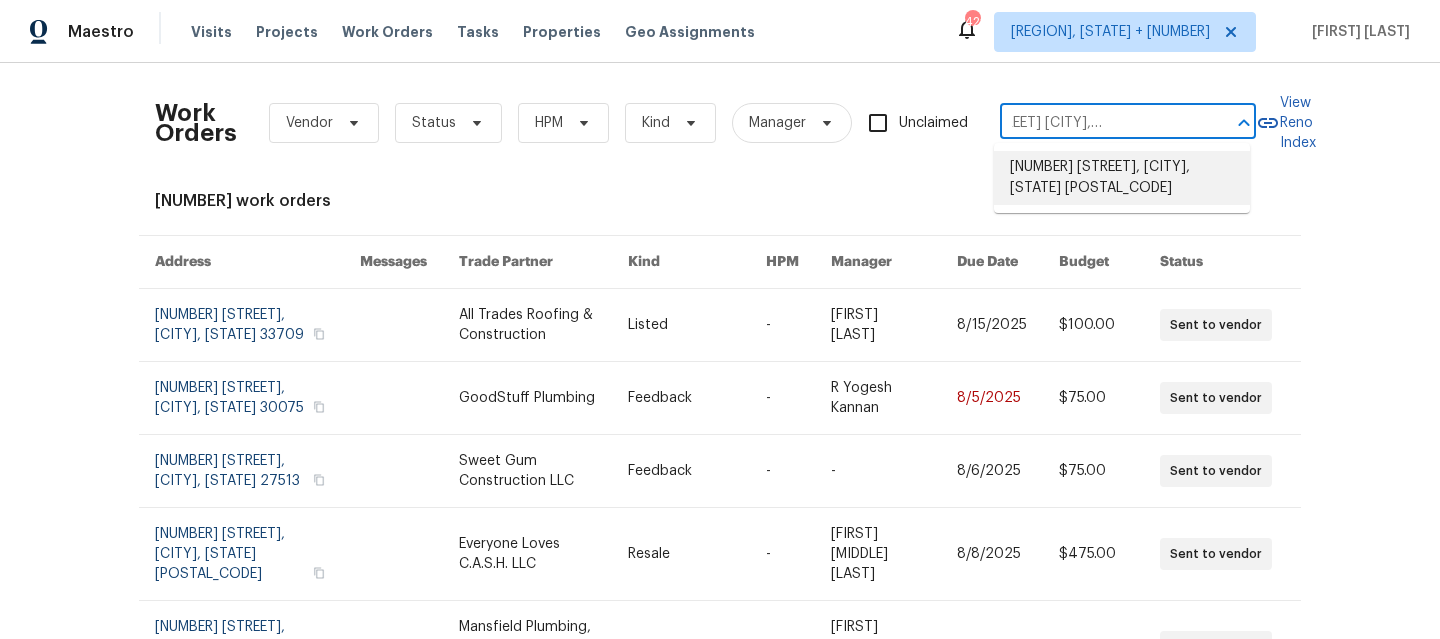 click on "[NUMBER] [STREET], [CITY], [STATE] [POSTAL_CODE]" at bounding box center (1122, 178) 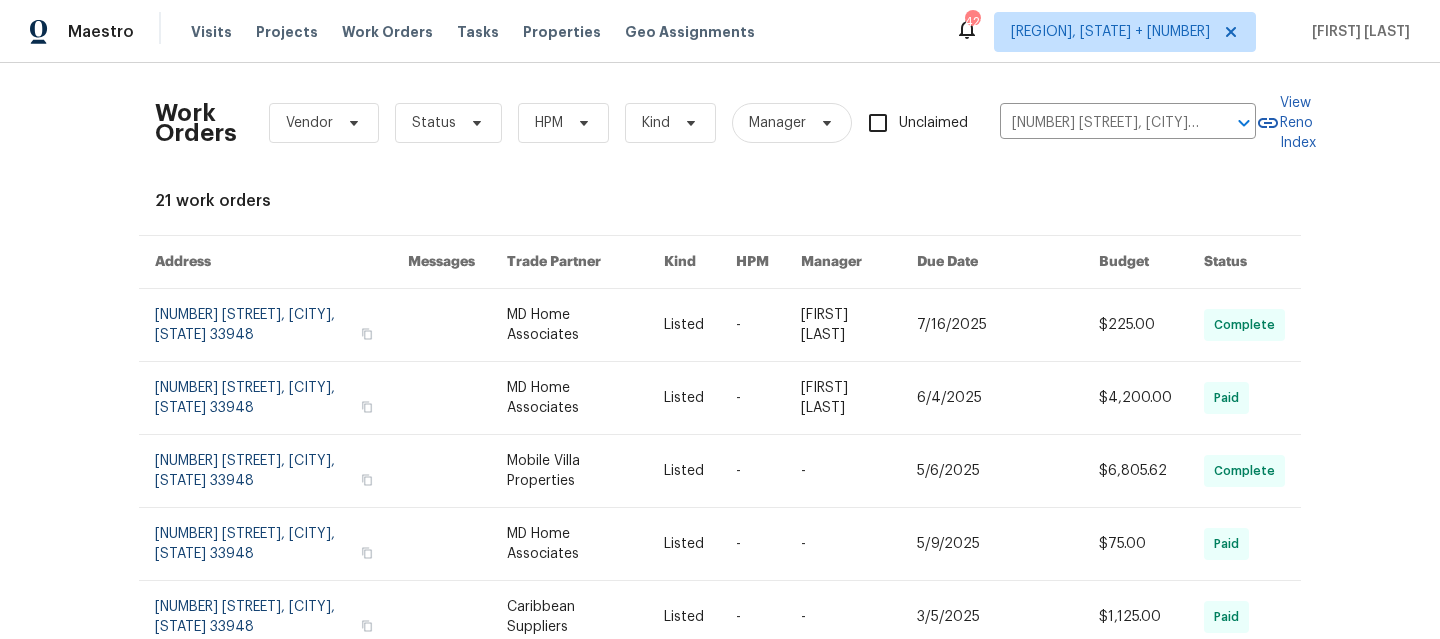 click at bounding box center (281, 325) 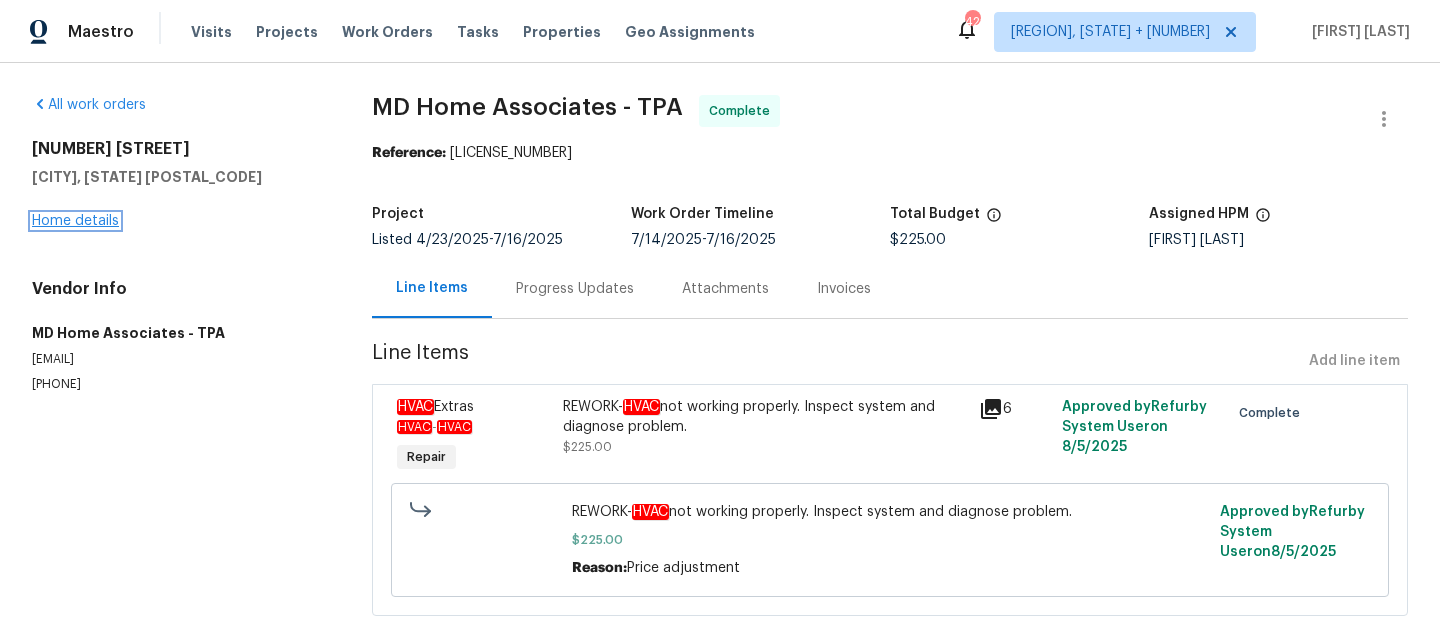 click on "Home details" at bounding box center [75, 221] 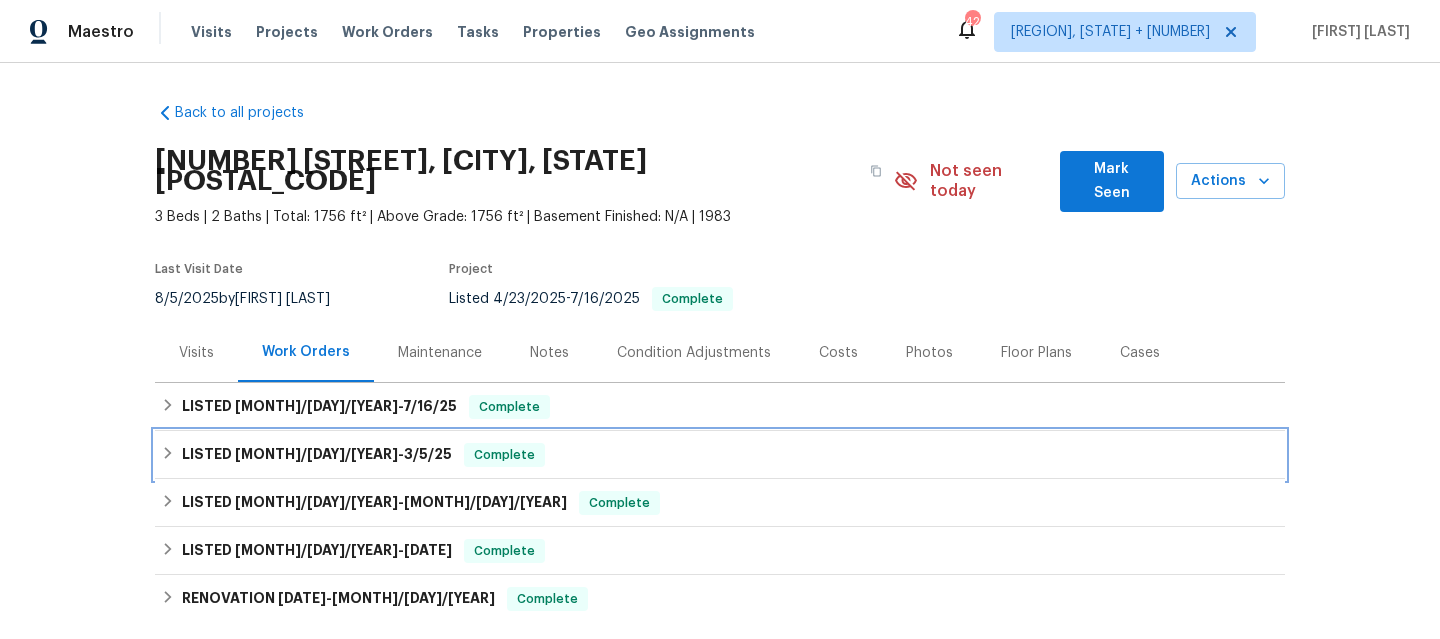 click on "Complete" at bounding box center (504, 455) 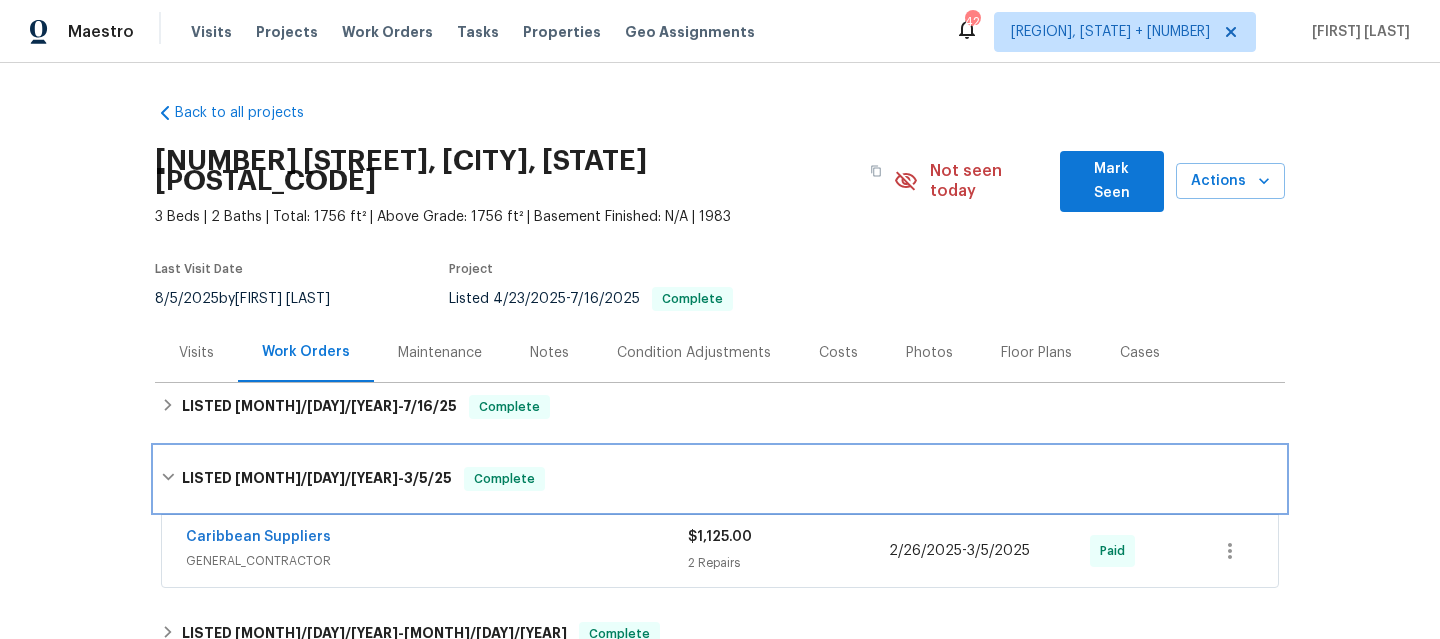 scroll, scrollTop: 78, scrollLeft: 0, axis: vertical 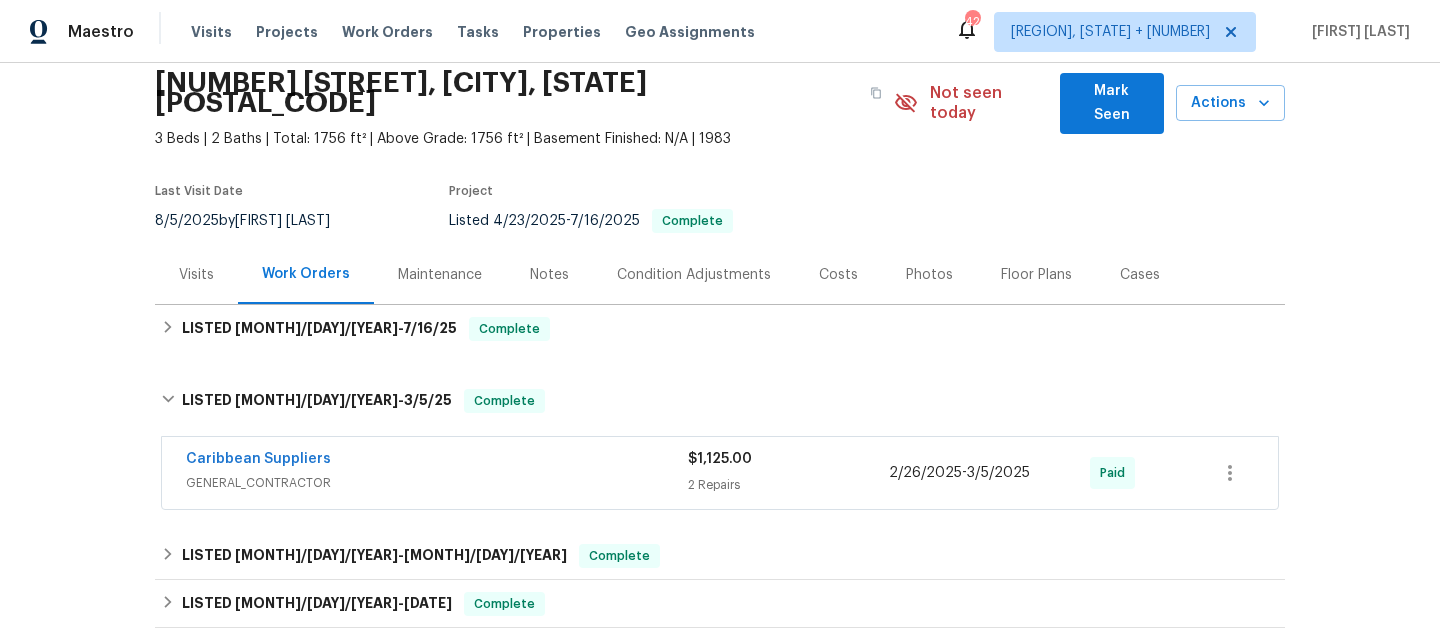 click on "GENERAL_CONTRACTOR" at bounding box center (437, 483) 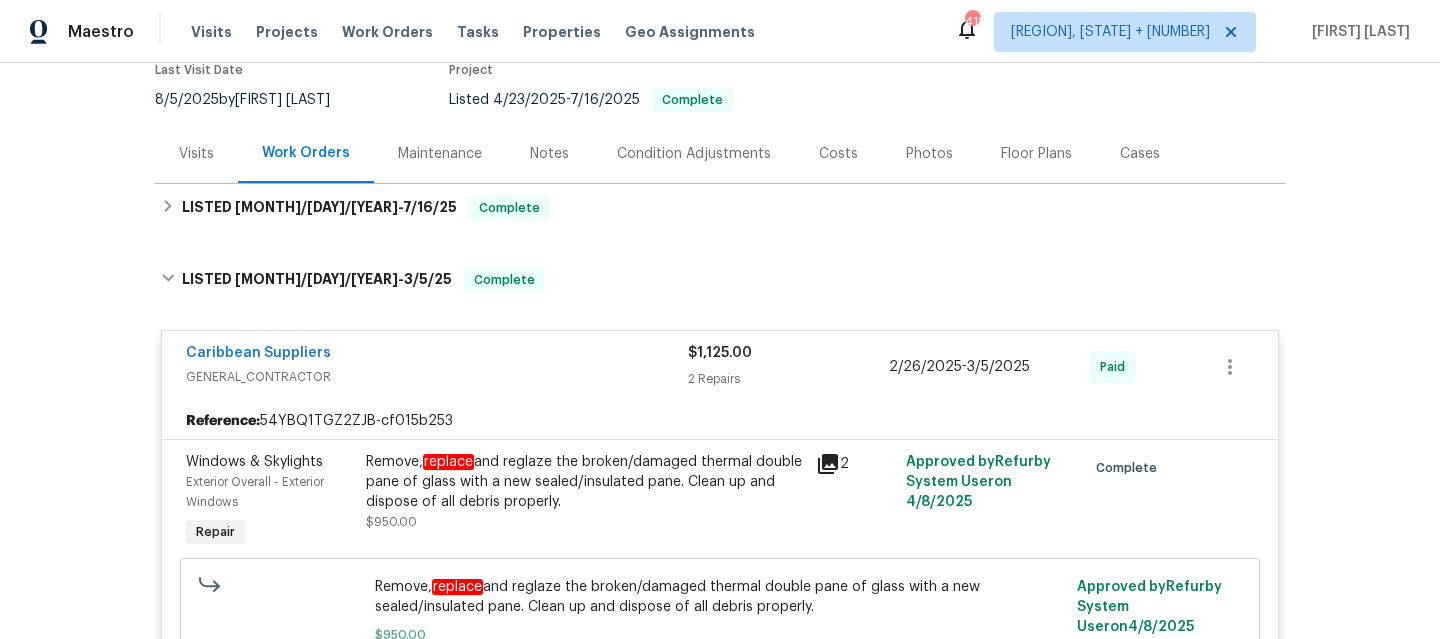 scroll, scrollTop: 195, scrollLeft: 0, axis: vertical 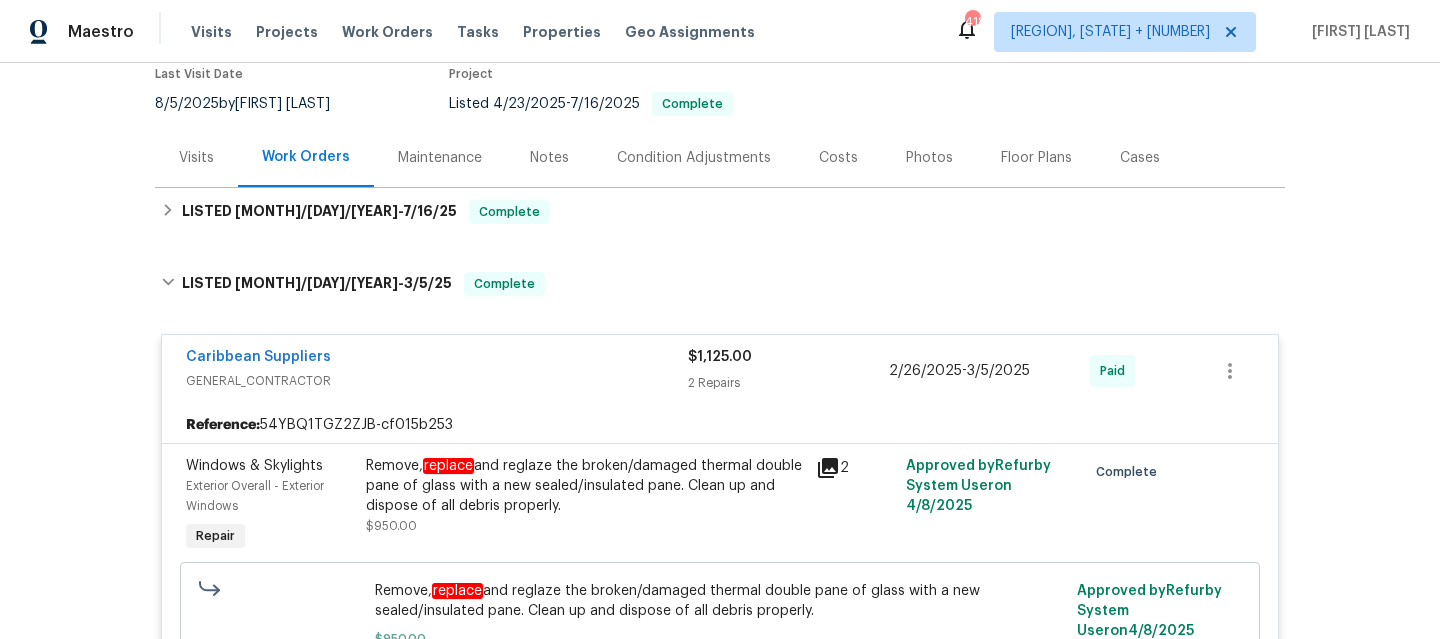 click on "Caribbean Suppliers" at bounding box center [437, 359] 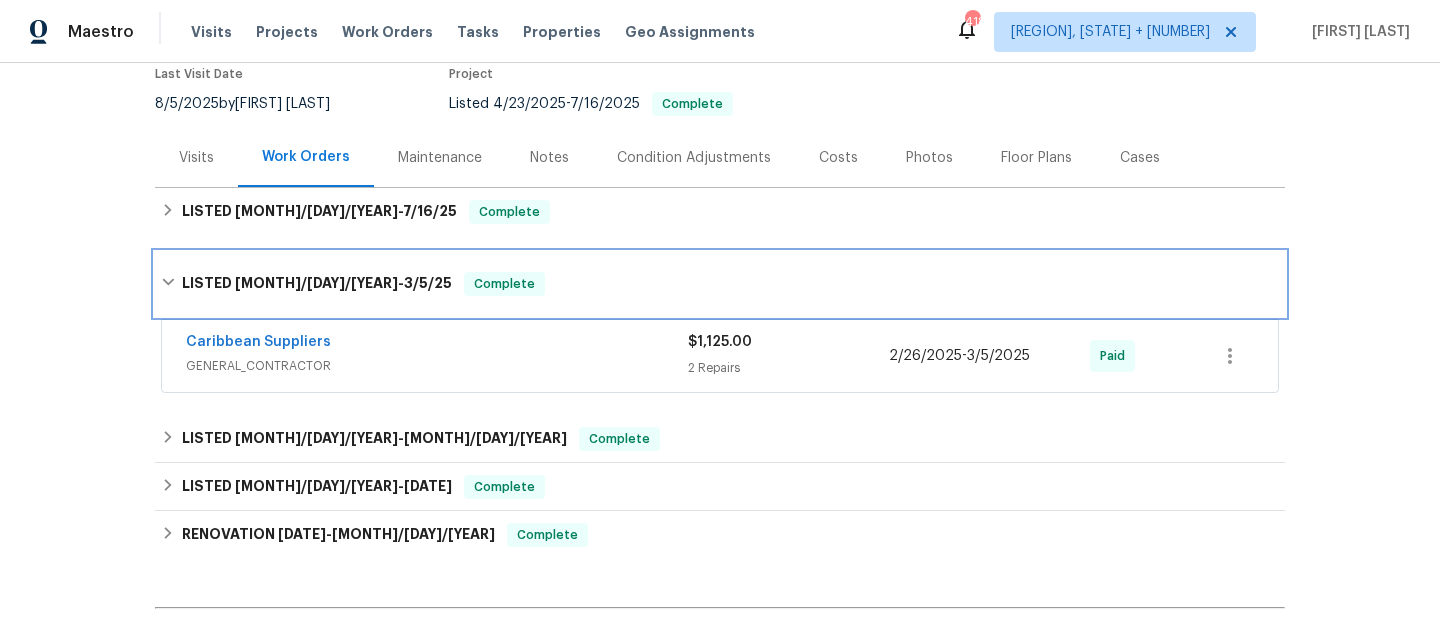 click on "Complete" at bounding box center [504, 284] 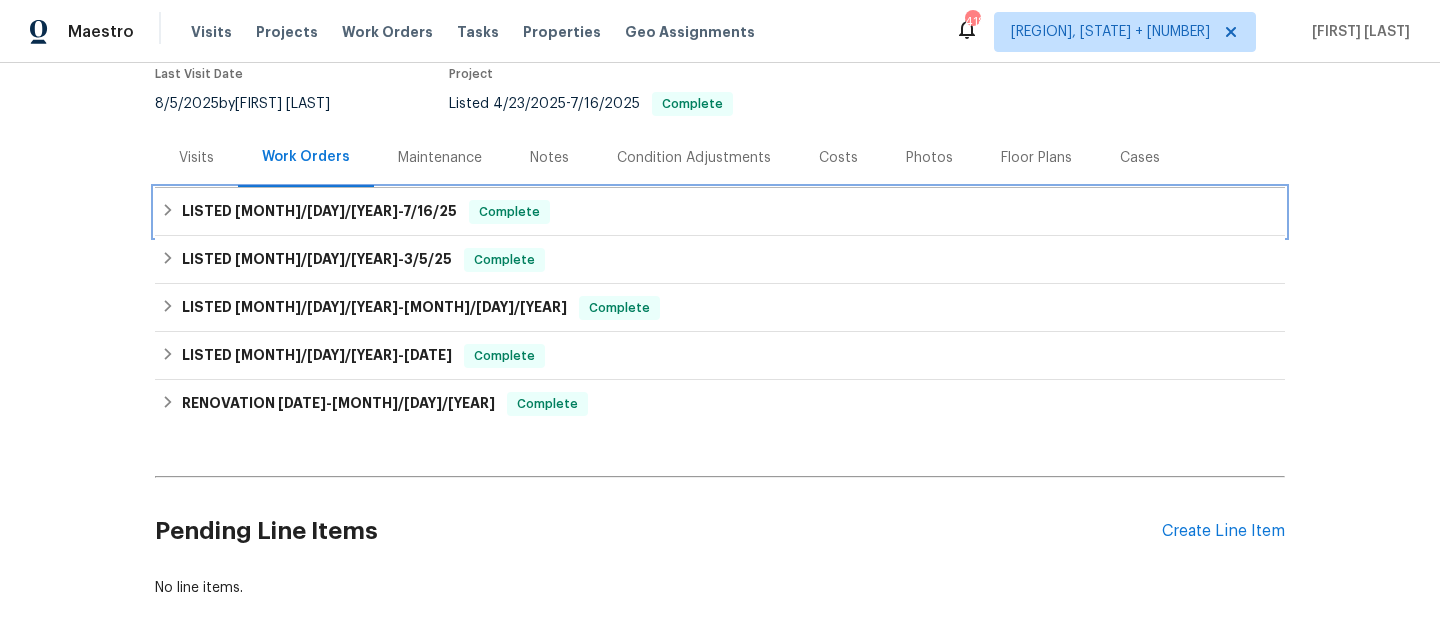 click on "LISTED [DATE] - [DATE] Complete" at bounding box center (720, 212) 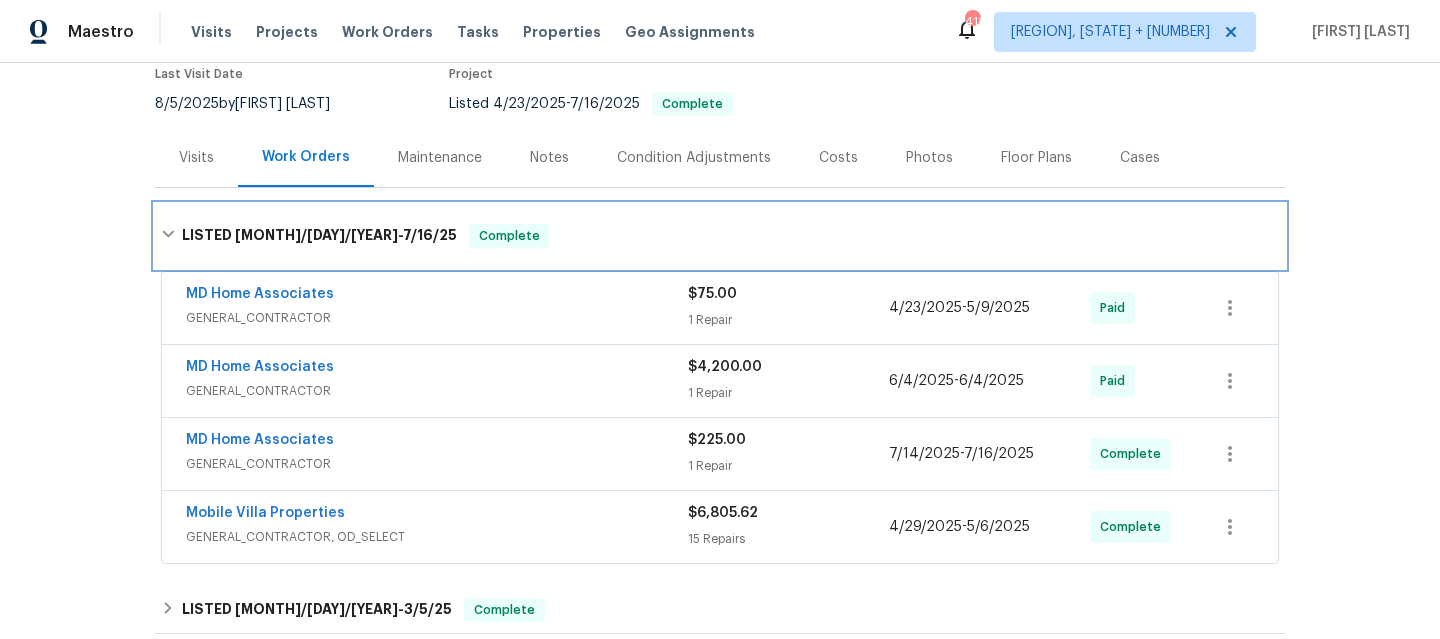 scroll, scrollTop: 267, scrollLeft: 0, axis: vertical 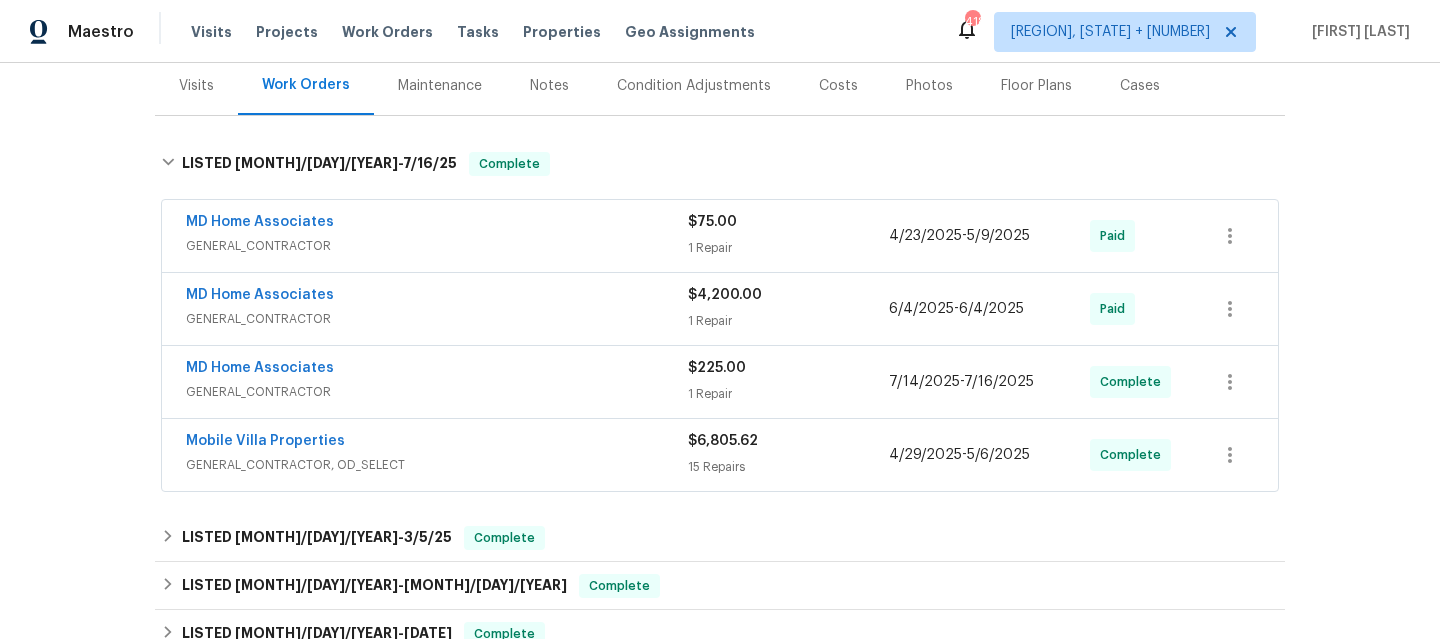 click on "GENERAL_CONTRACTOR, OD_SELECT" at bounding box center (437, 465) 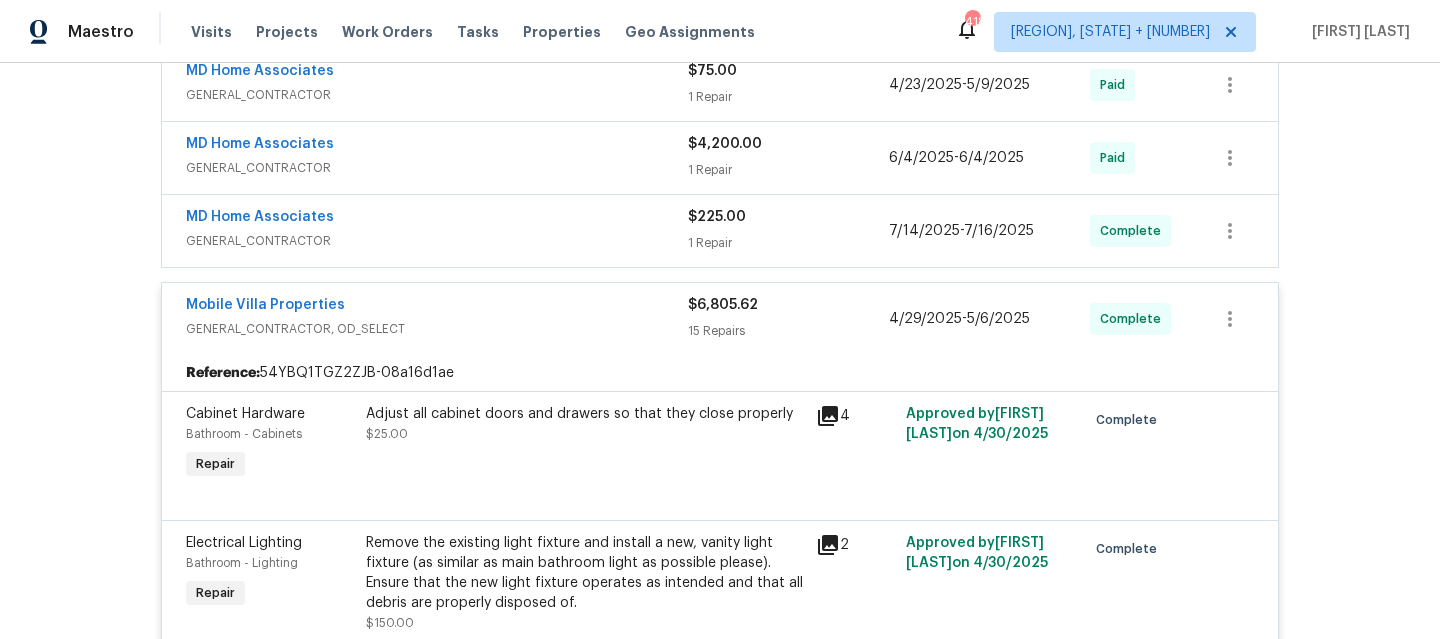 scroll, scrollTop: 415, scrollLeft: 0, axis: vertical 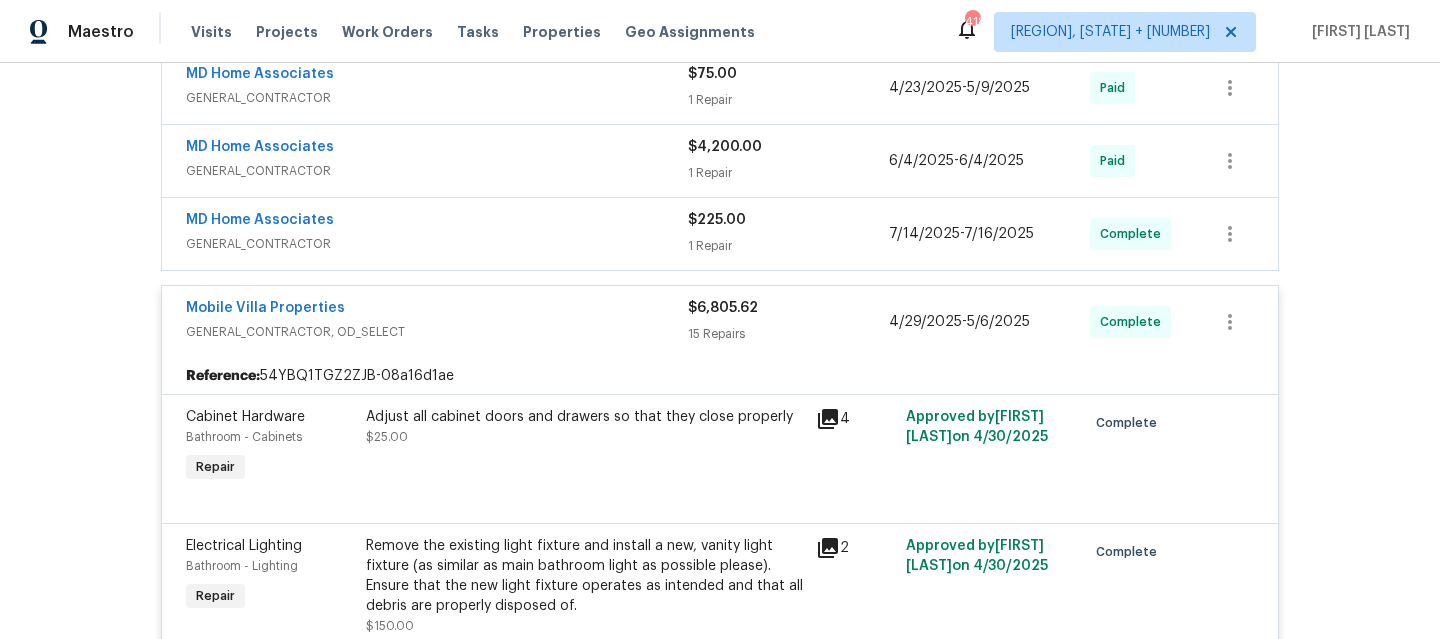 click on "GENERAL_CONTRACTOR, OD_SELECT" at bounding box center (437, 332) 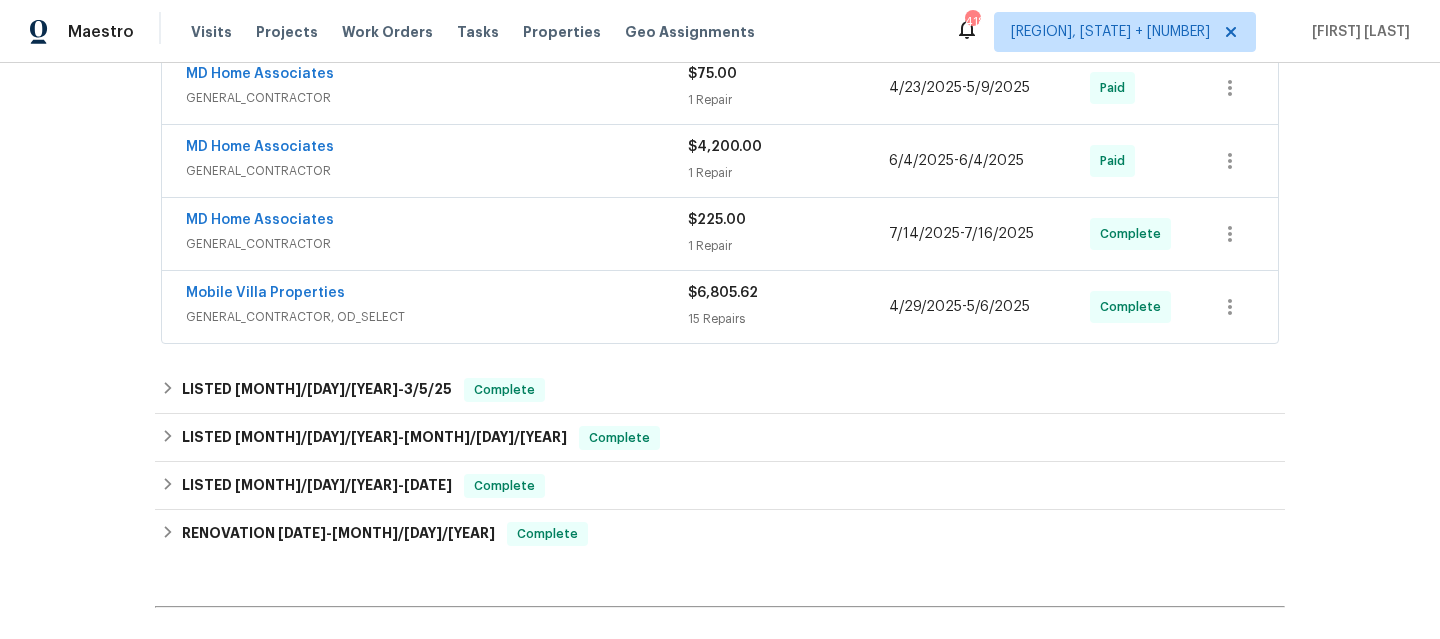 click on "MD Home Associates" at bounding box center (437, 222) 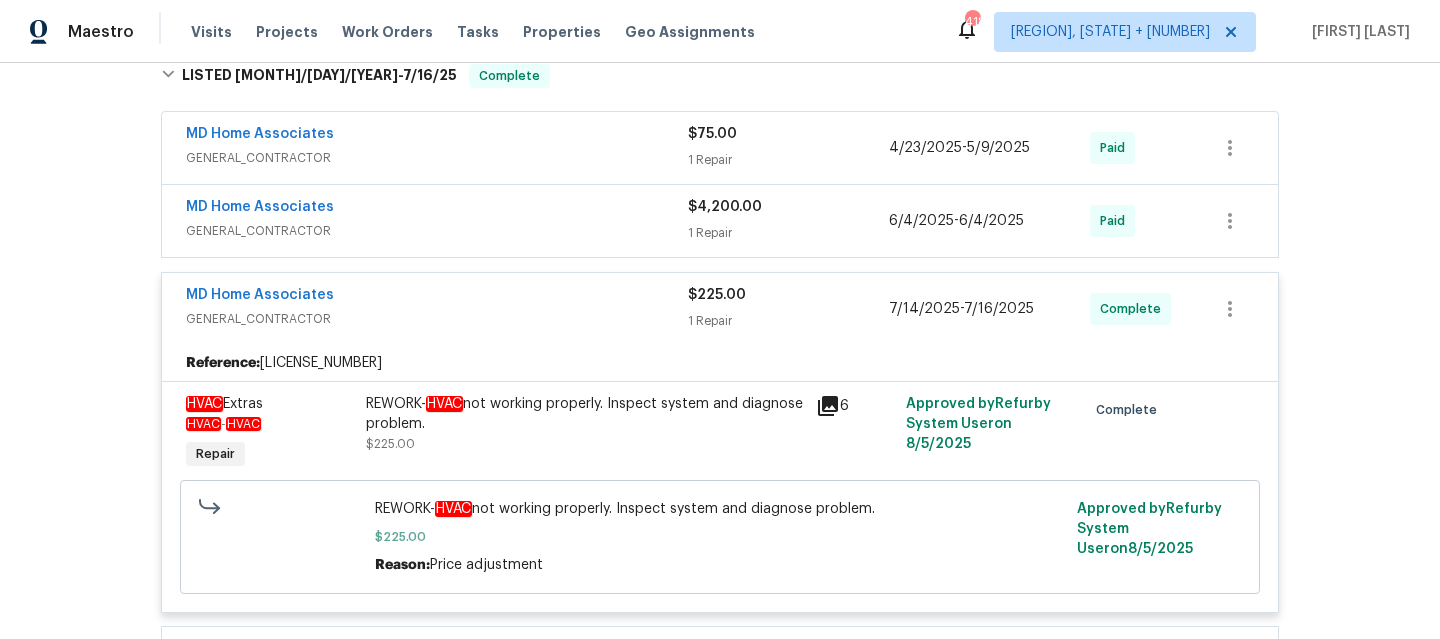 scroll, scrollTop: 354, scrollLeft: 0, axis: vertical 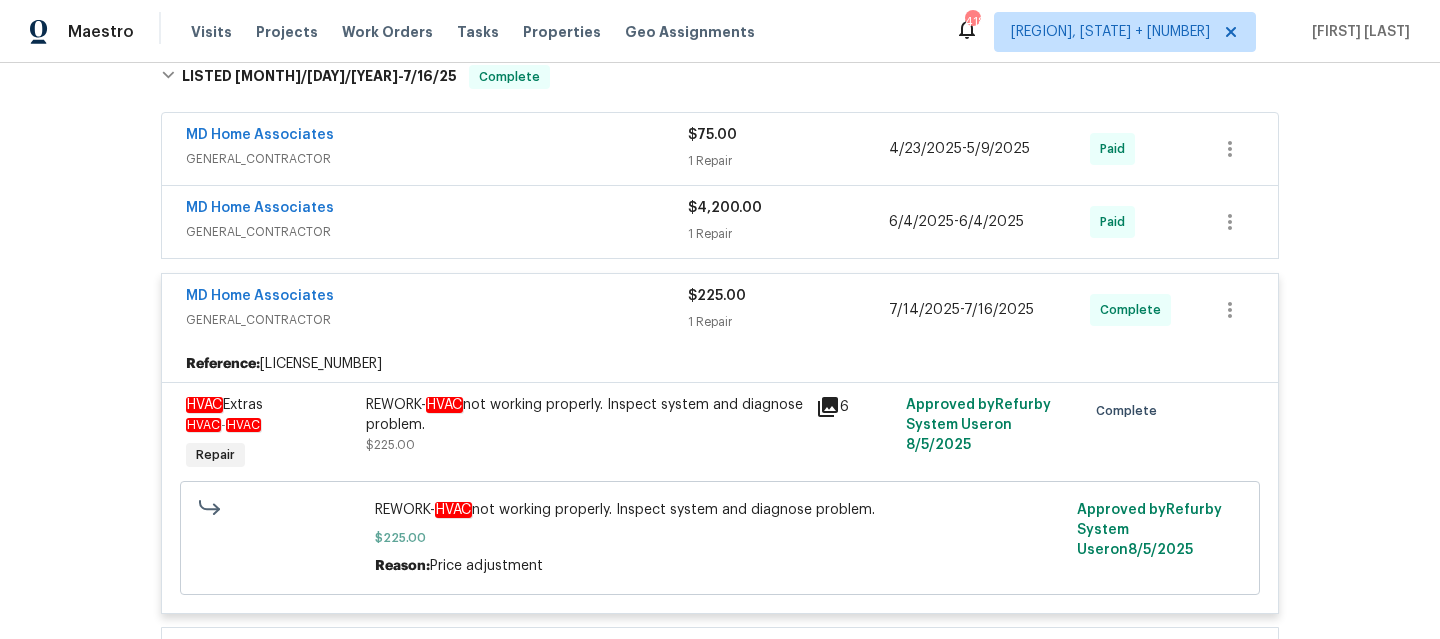 click on "GENERAL_CONTRACTOR" at bounding box center [437, 320] 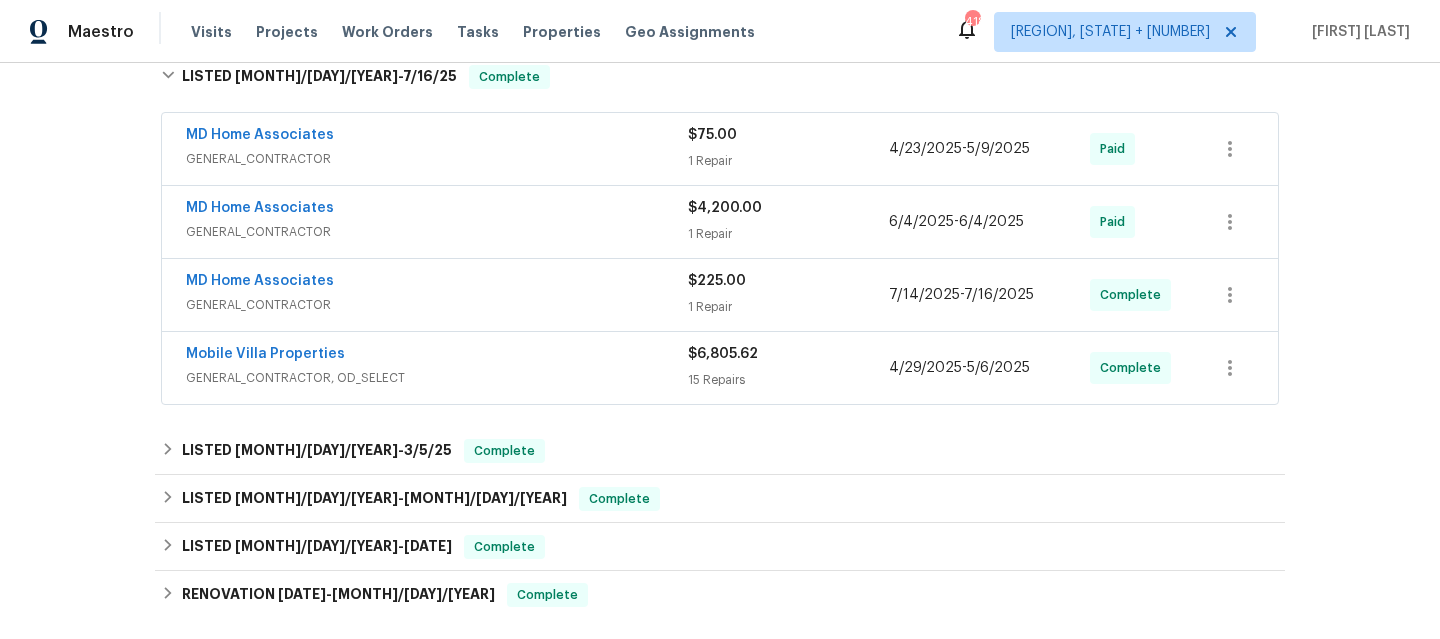 click on "GENERAL_CONTRACTOR" at bounding box center [437, 232] 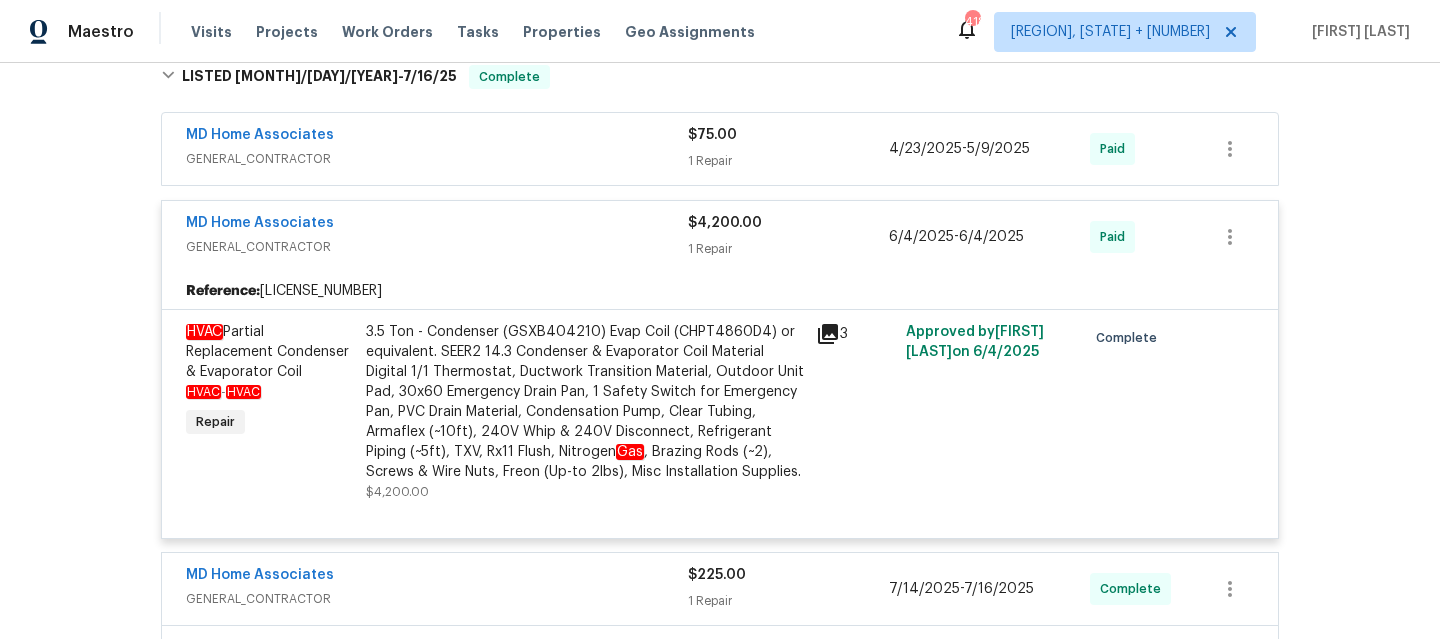 click on "GENERAL_CONTRACTOR" at bounding box center (437, 247) 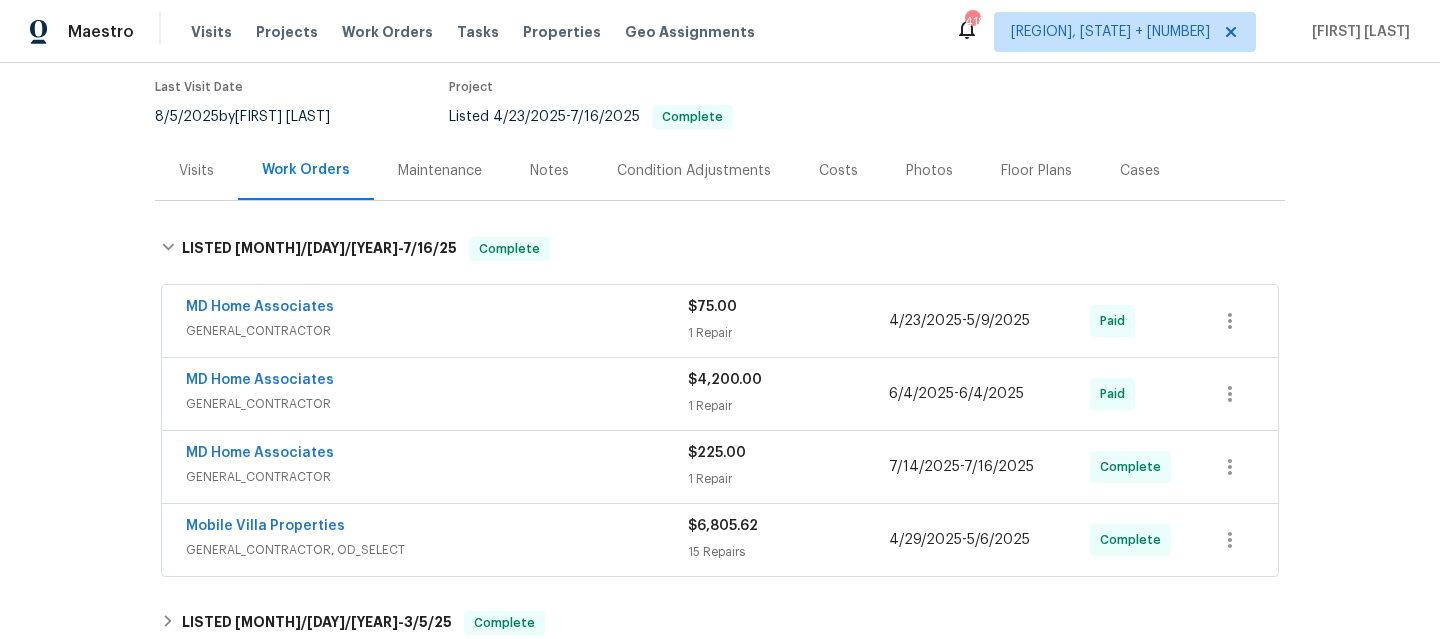 scroll, scrollTop: 181, scrollLeft: 0, axis: vertical 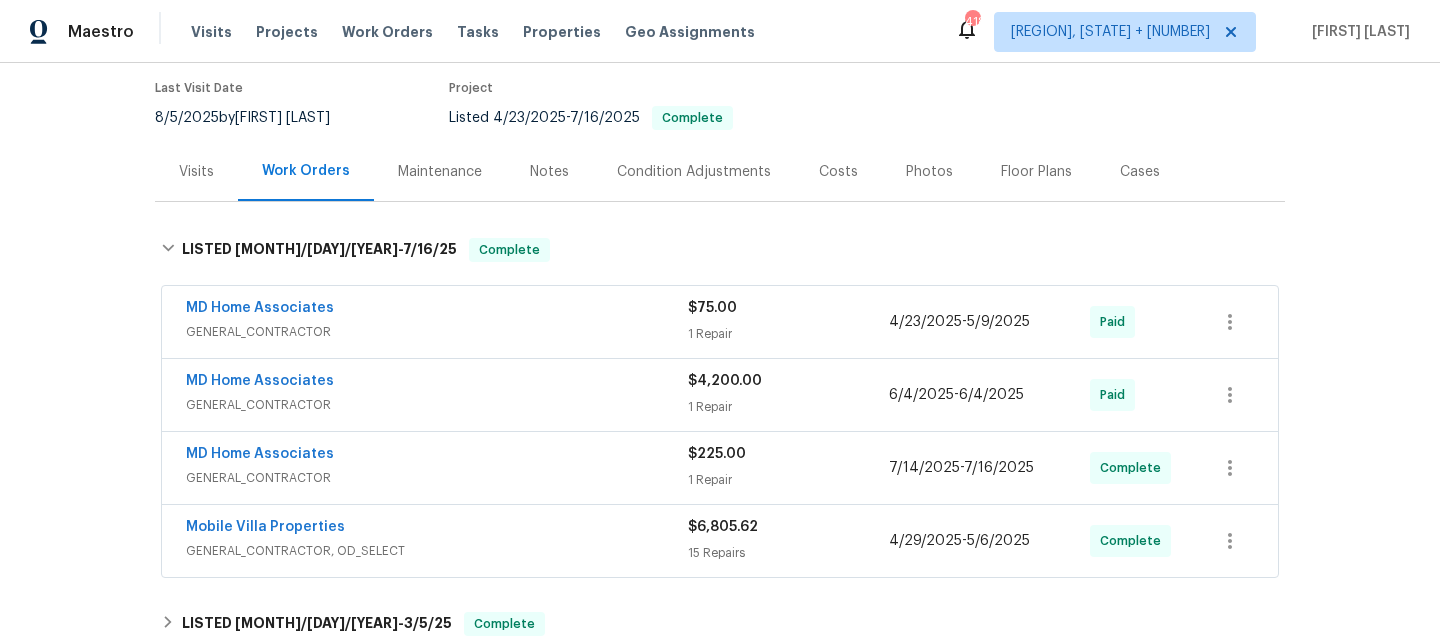 click on "GENERAL_CONTRACTOR" at bounding box center [437, 478] 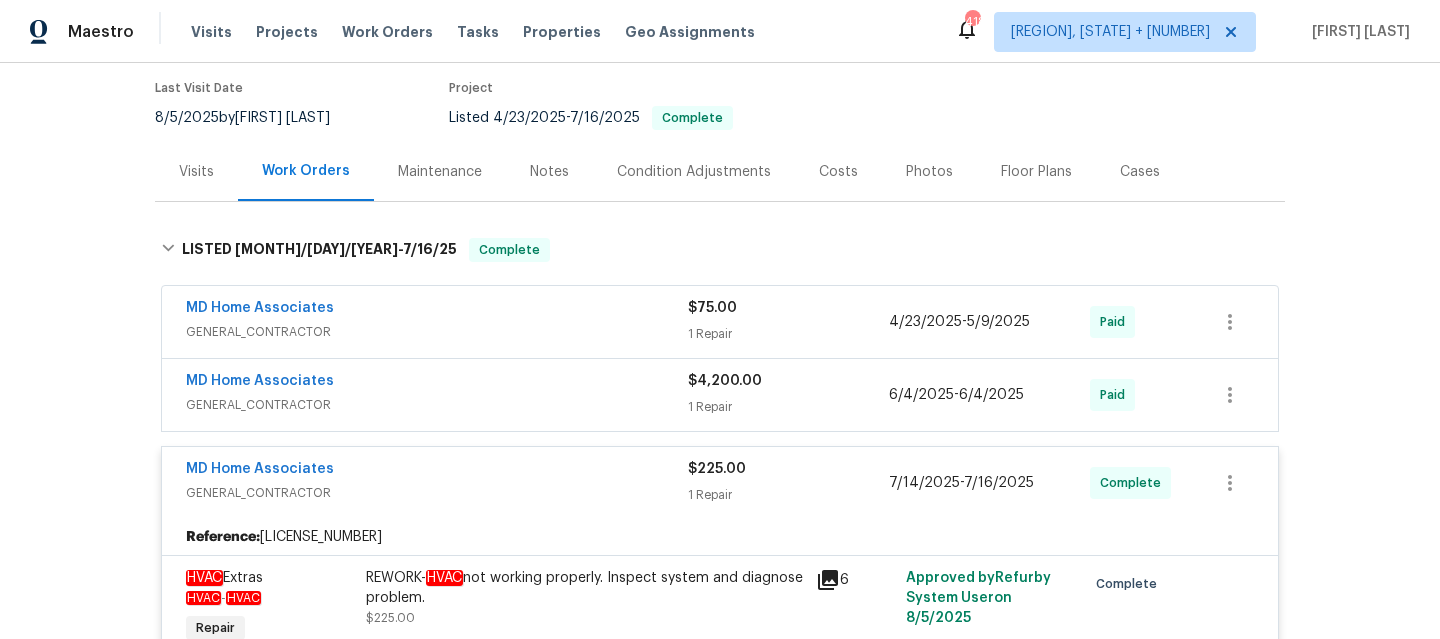click on "GENERAL_CONTRACTOR" at bounding box center [437, 332] 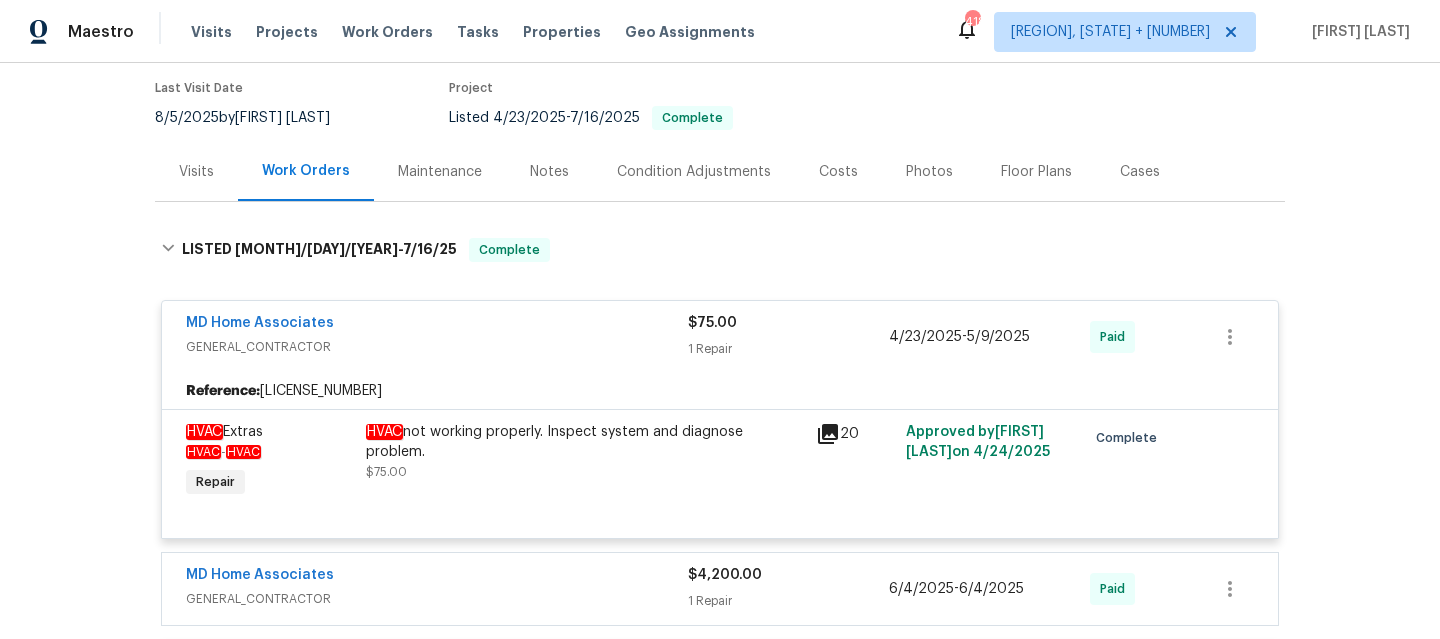 click on "MD Home Associates" at bounding box center [437, 325] 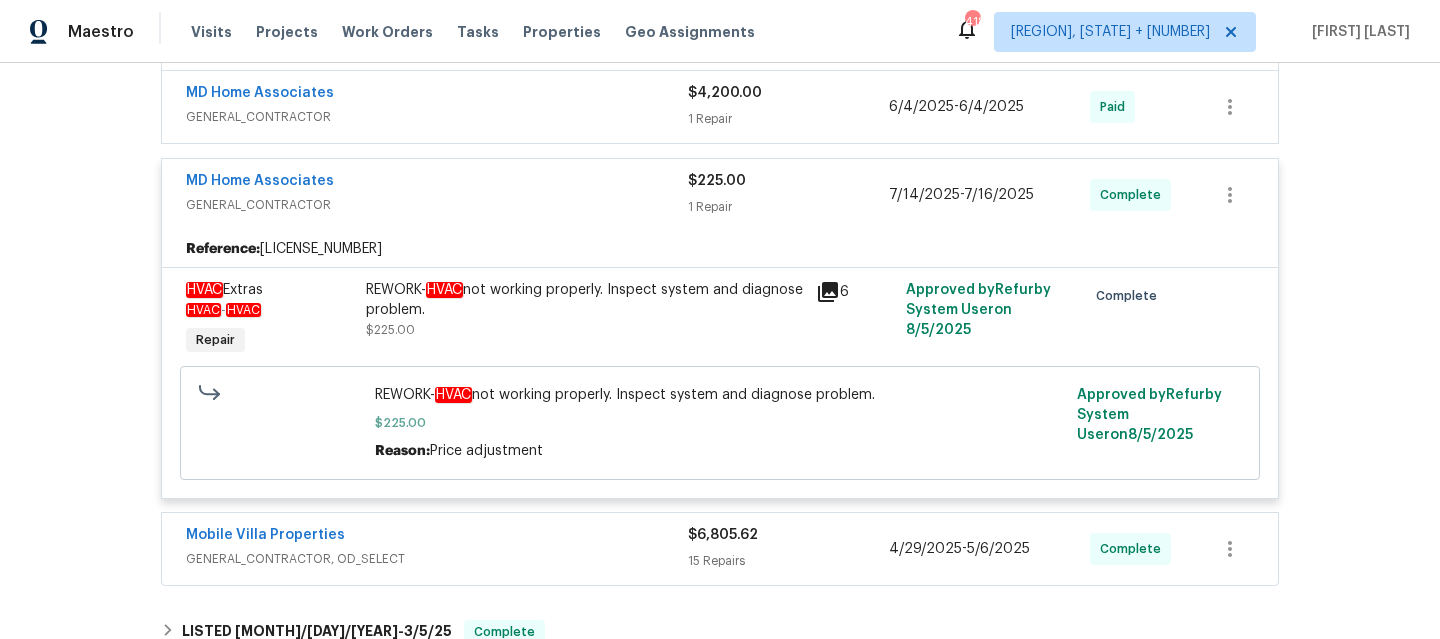 scroll, scrollTop: 474, scrollLeft: 0, axis: vertical 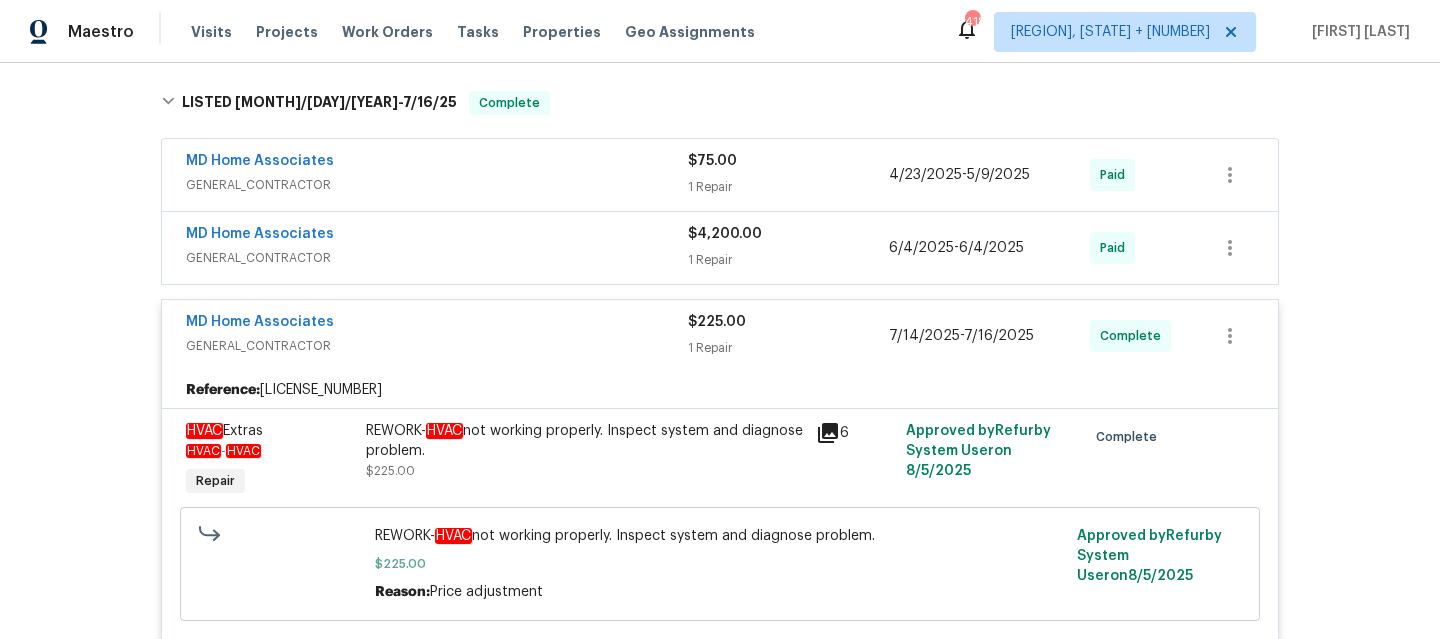 click on "MD Home Associates" at bounding box center (437, 324) 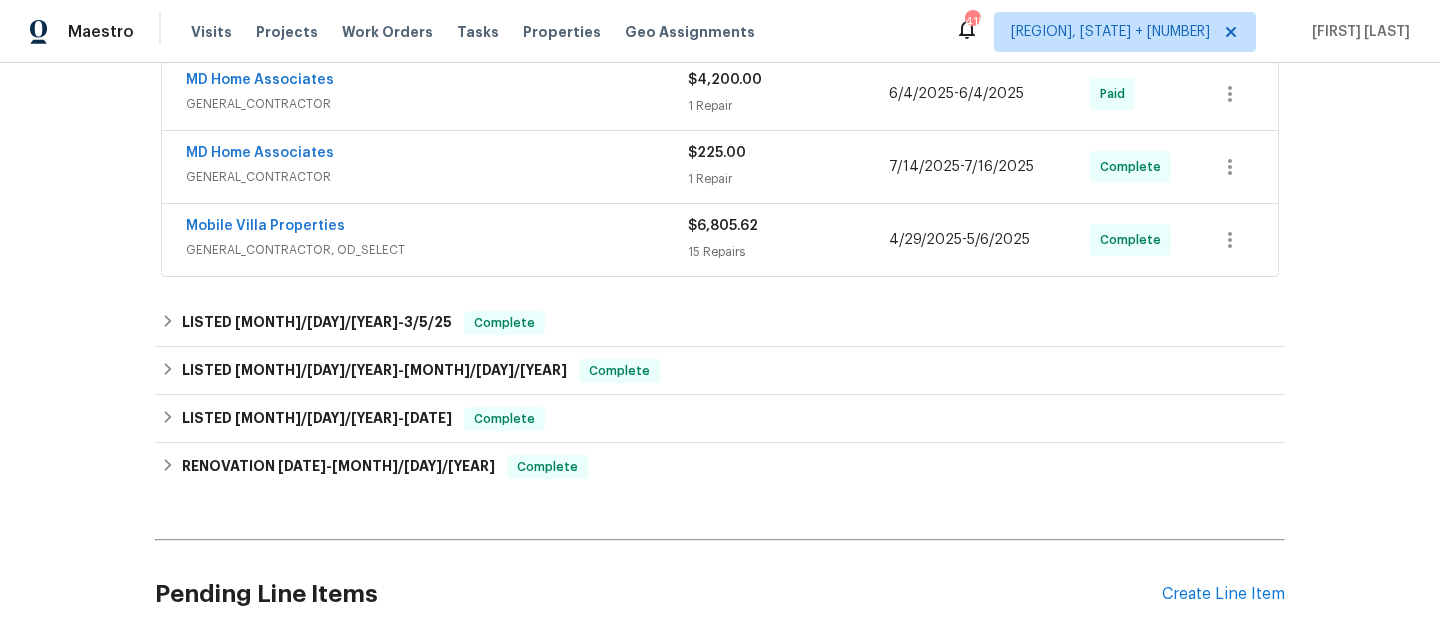 scroll, scrollTop: 479, scrollLeft: 0, axis: vertical 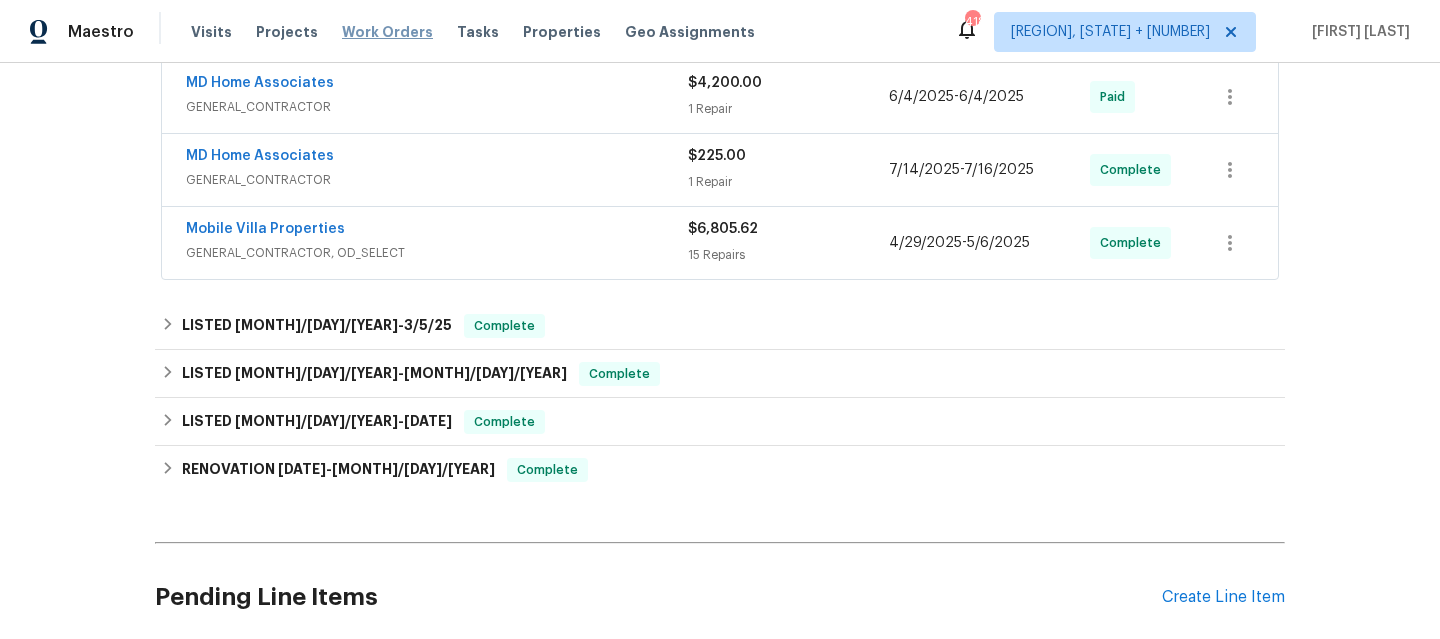 click on "Work Orders" at bounding box center (387, 32) 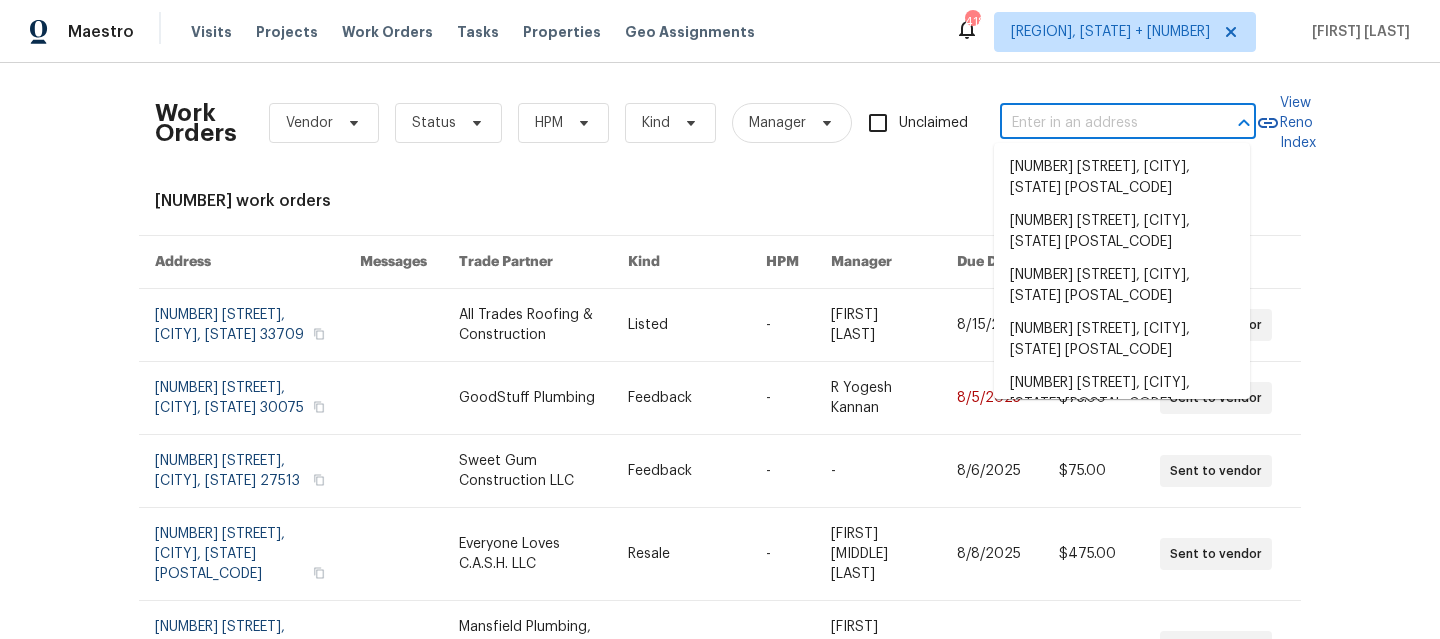 click at bounding box center [1100, 123] 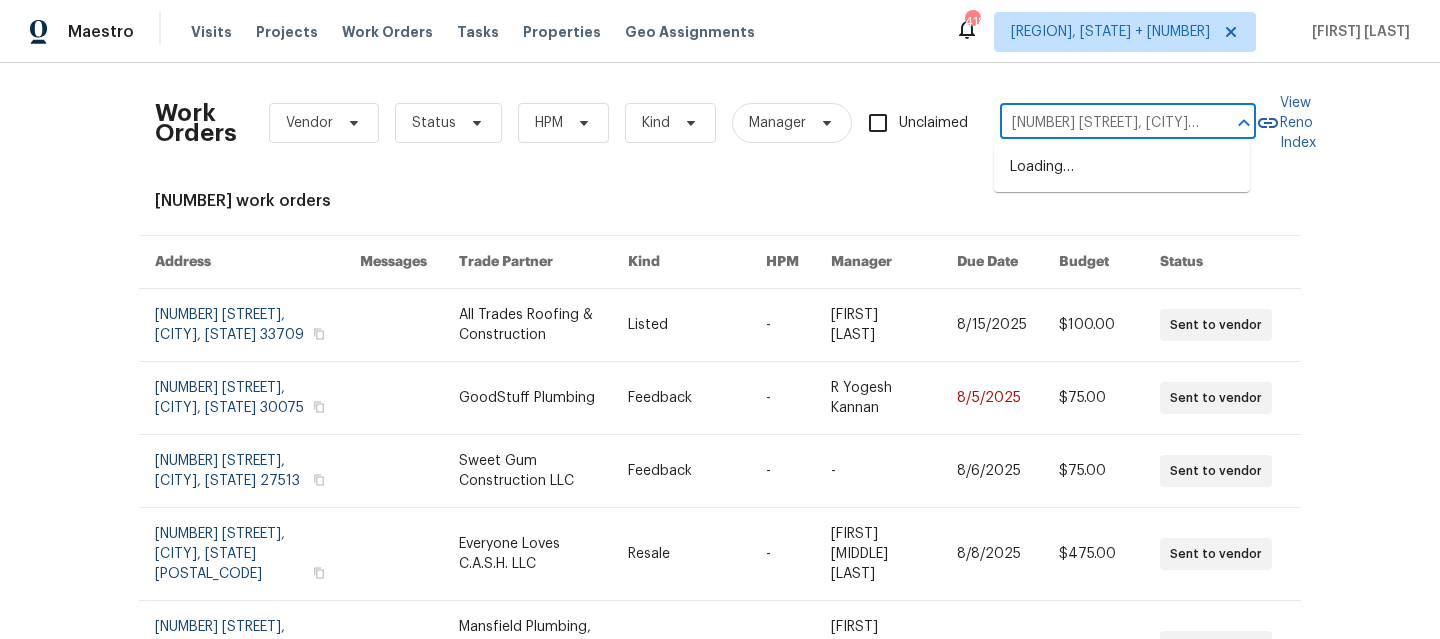 scroll, scrollTop: 0, scrollLeft: 92, axis: horizontal 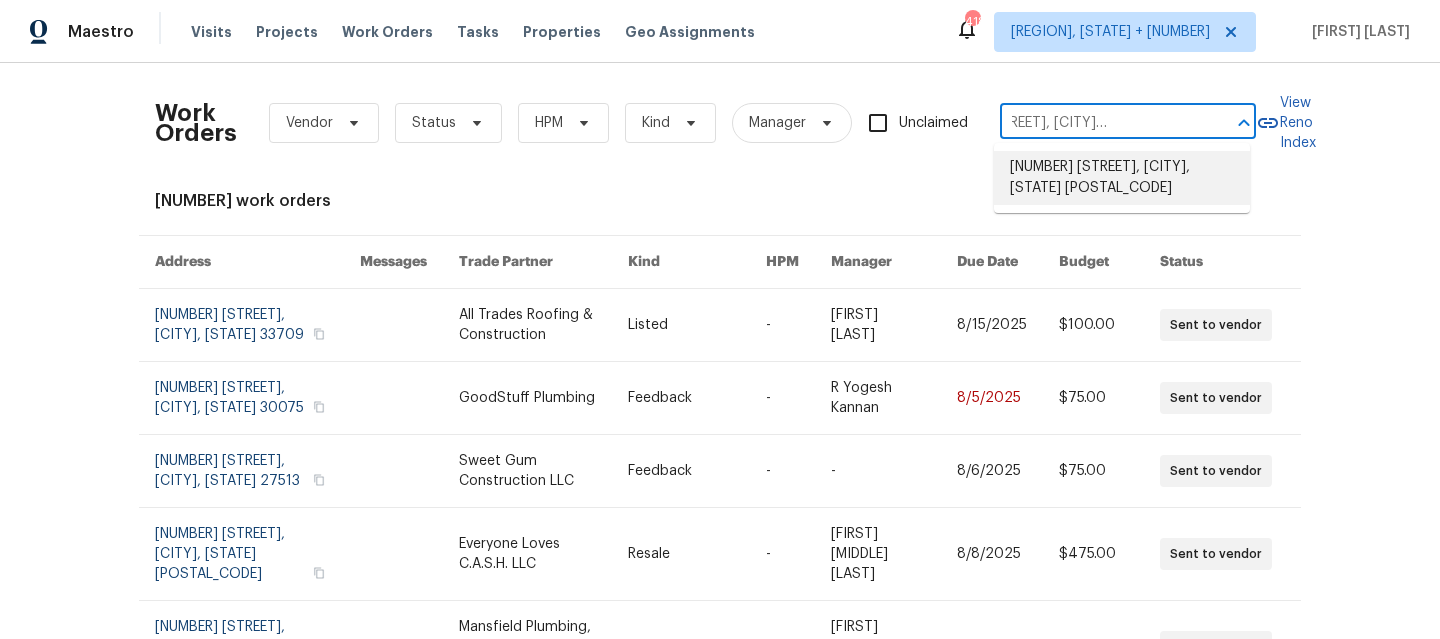 click on "[NUMBER] [STREET], [CITY], [STATE] [POSTAL_CODE]" at bounding box center [1122, 178] 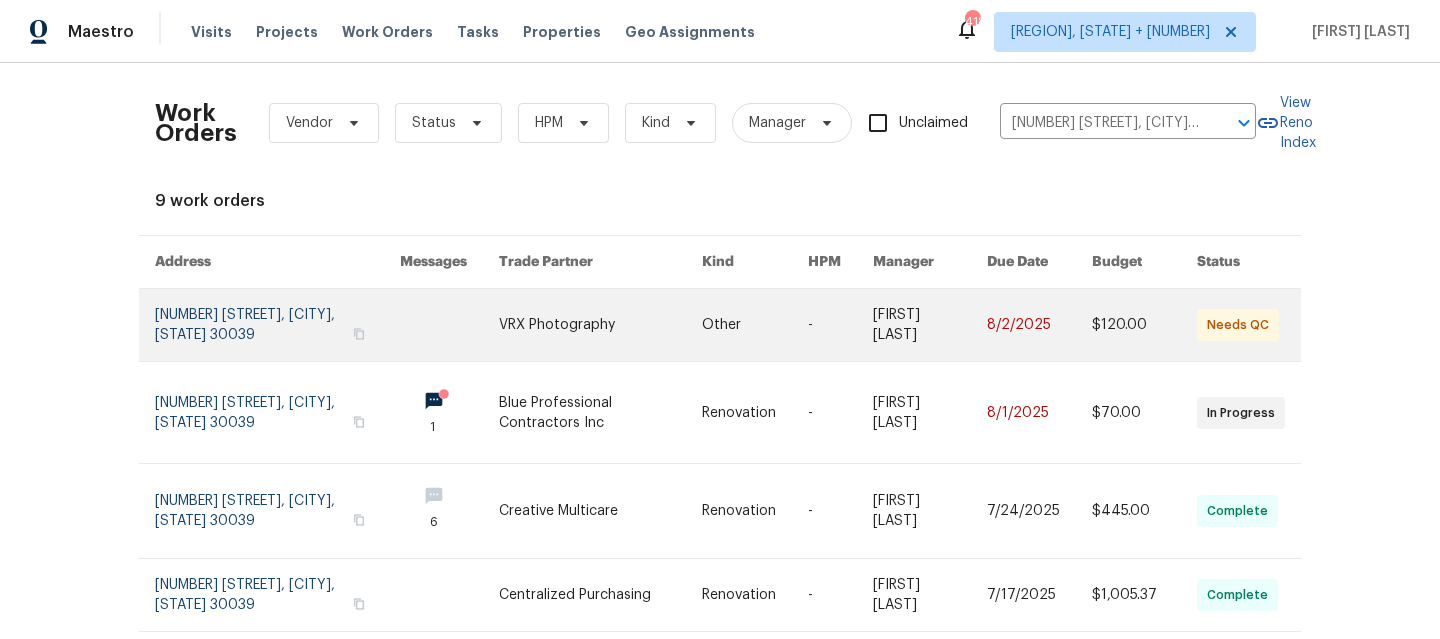 click at bounding box center [277, 325] 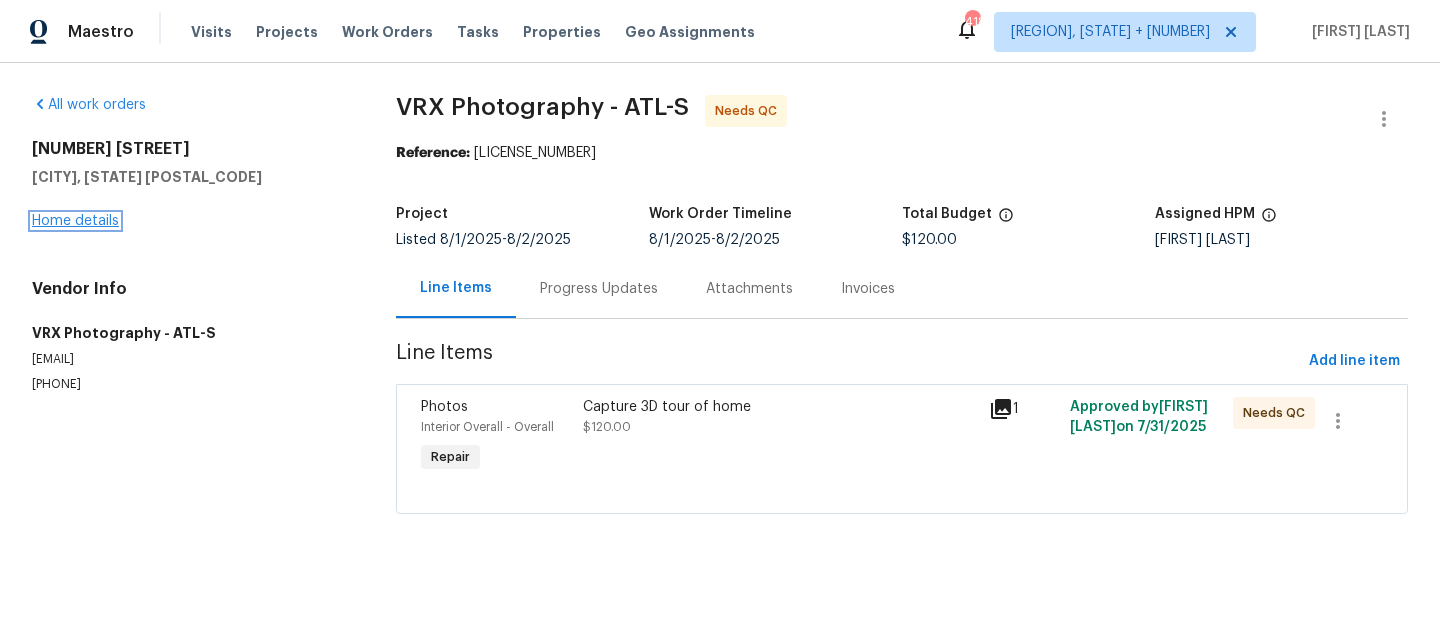click on "Home details" at bounding box center [75, 221] 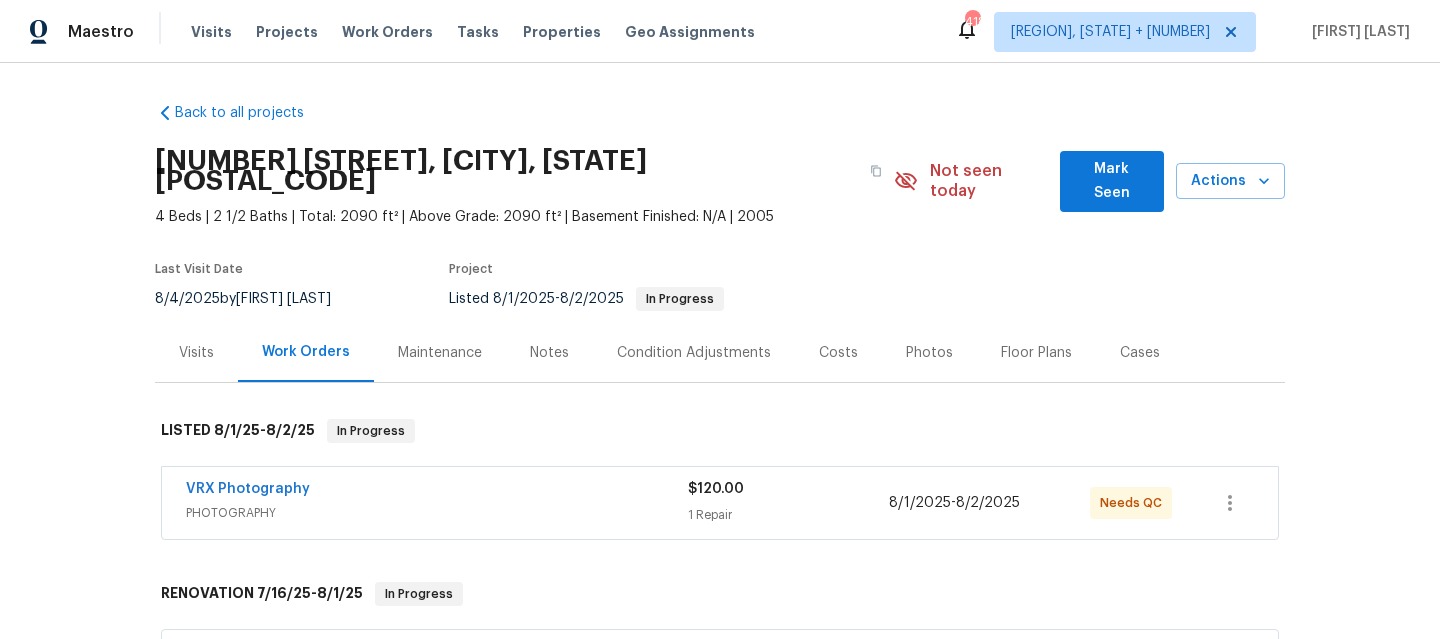 click on "Photos" at bounding box center (929, 353) 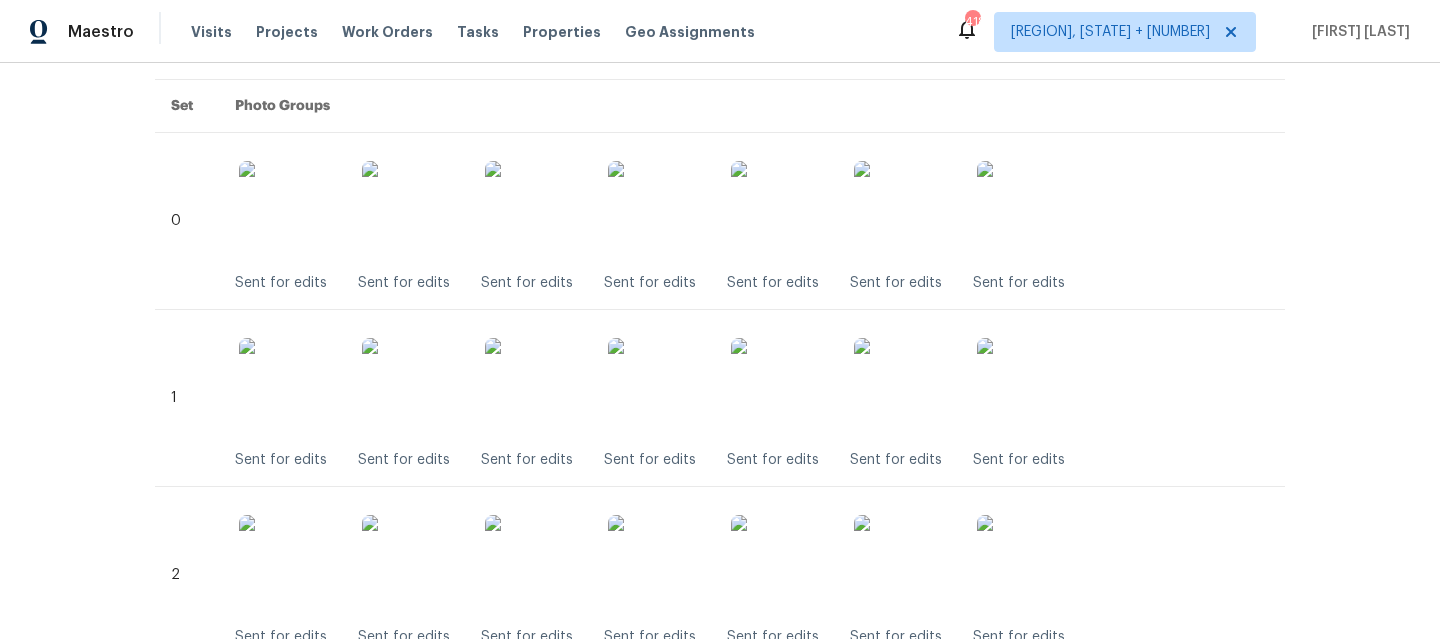 scroll, scrollTop: 453, scrollLeft: 0, axis: vertical 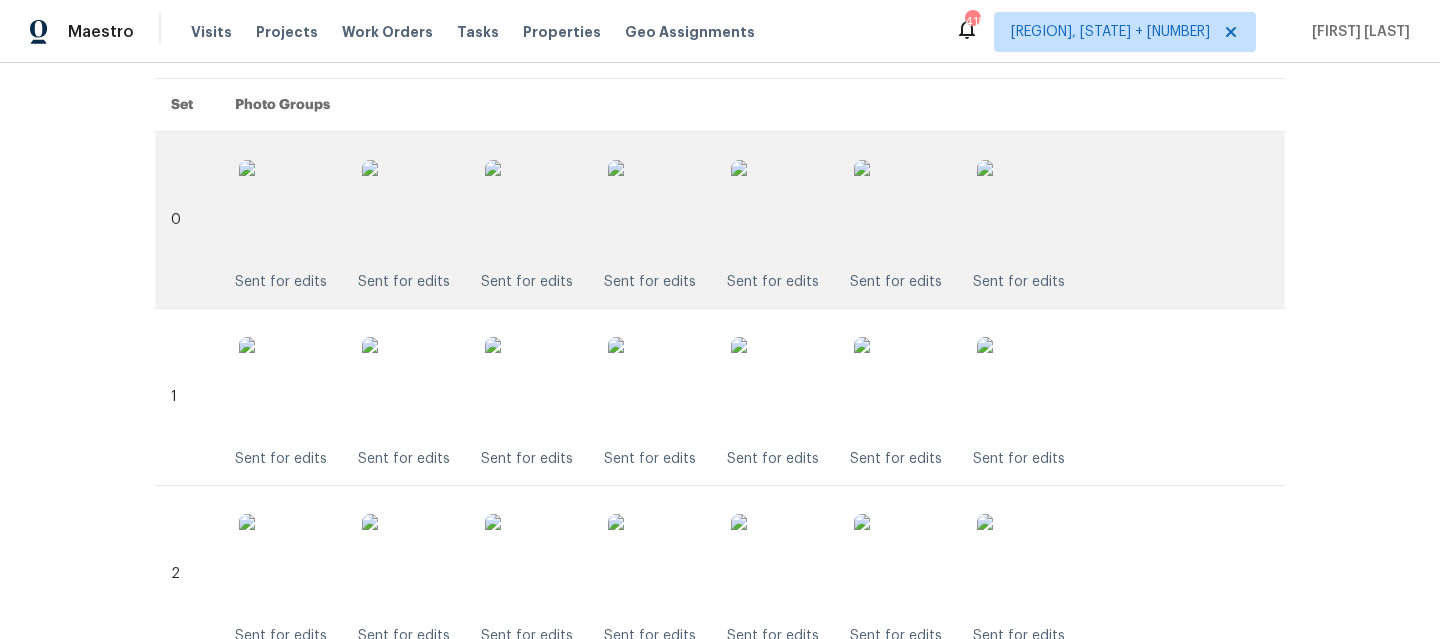 click at bounding box center [658, 210] 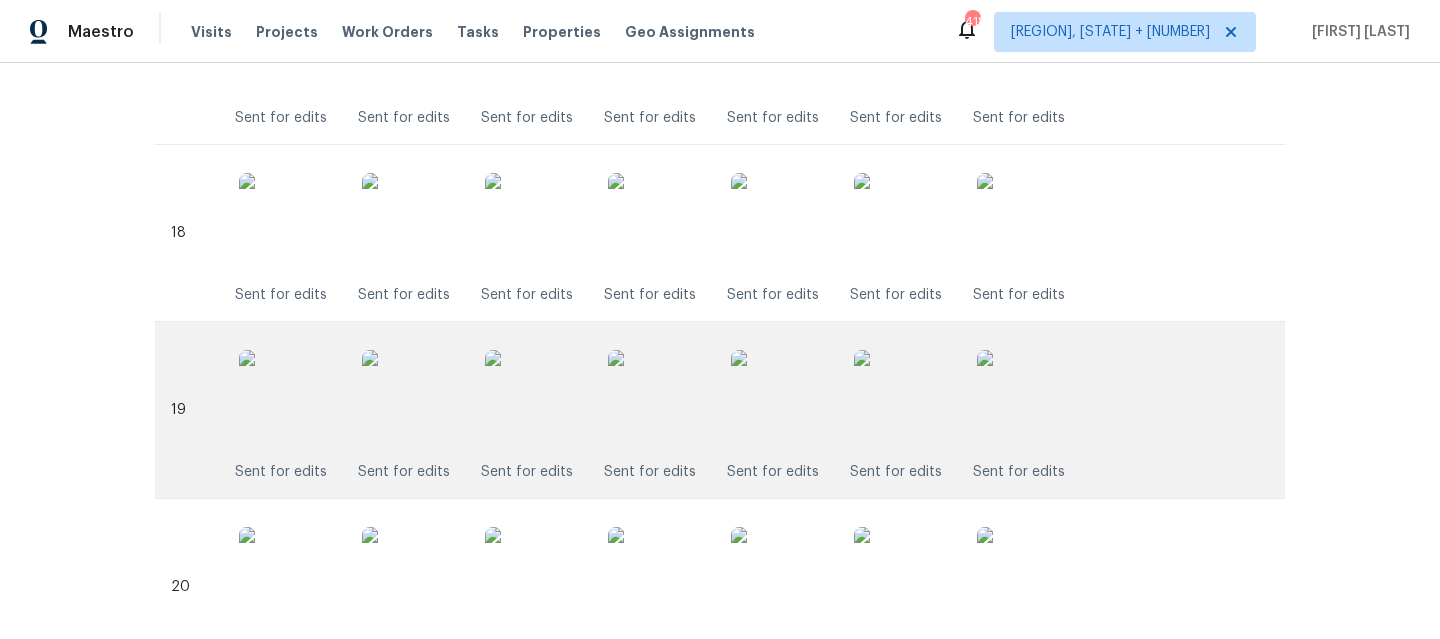 scroll, scrollTop: 3625, scrollLeft: 0, axis: vertical 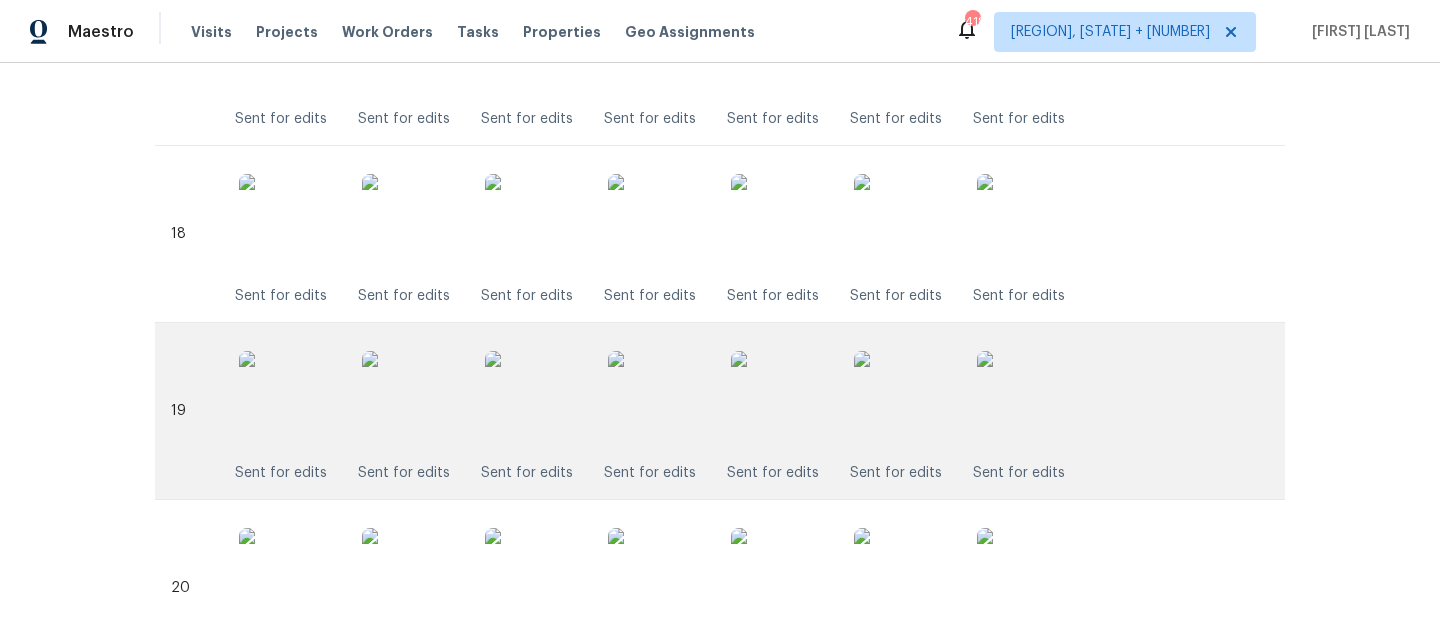 click at bounding box center (658, 401) 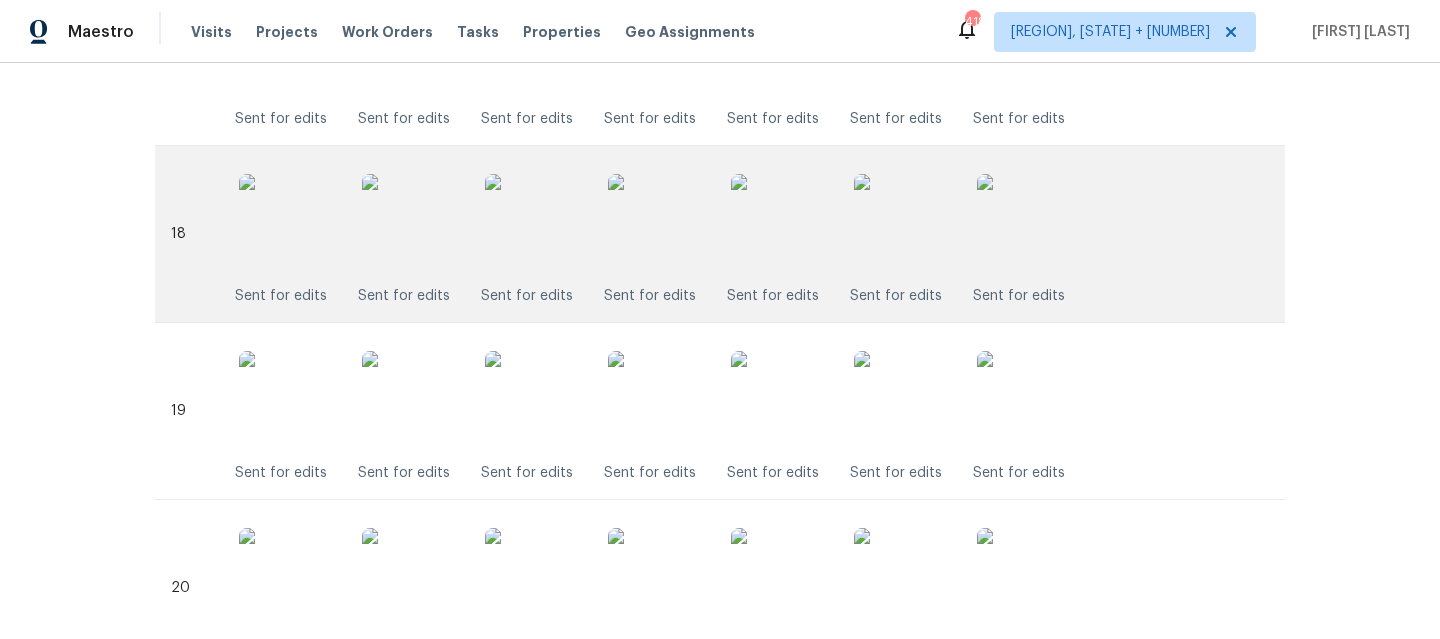 click at bounding box center [658, 224] 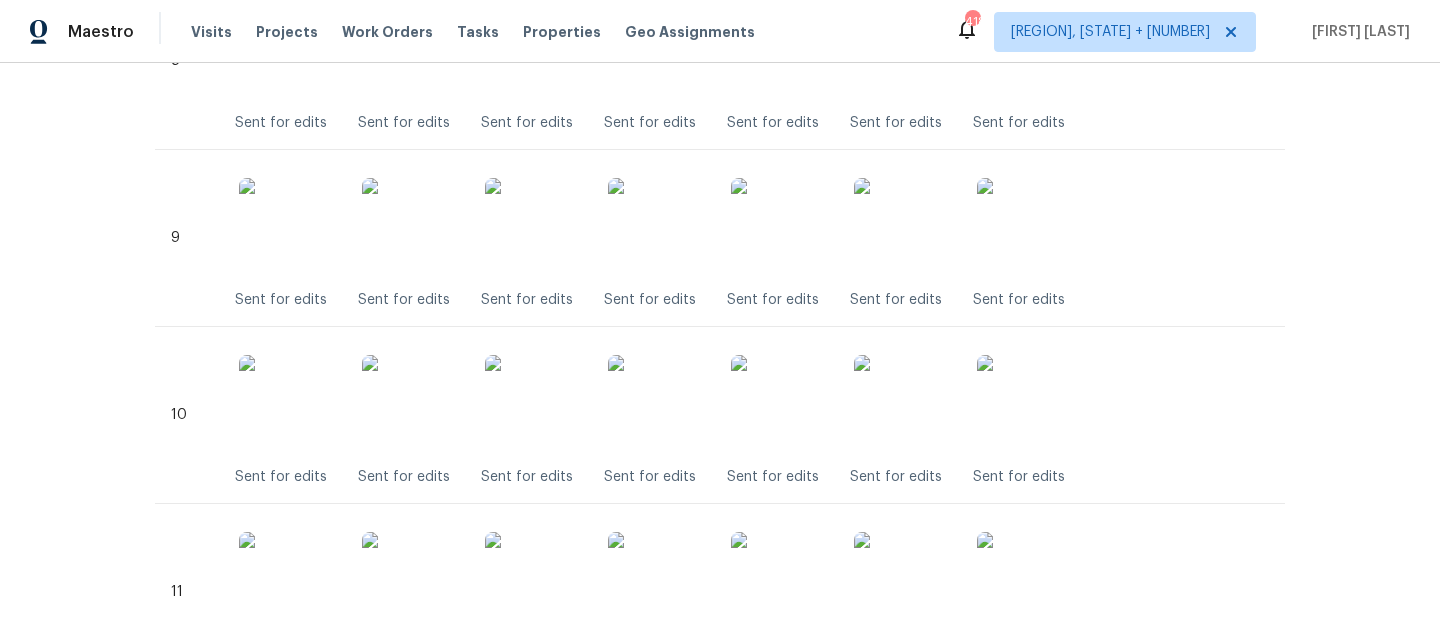 scroll, scrollTop: 1887, scrollLeft: 0, axis: vertical 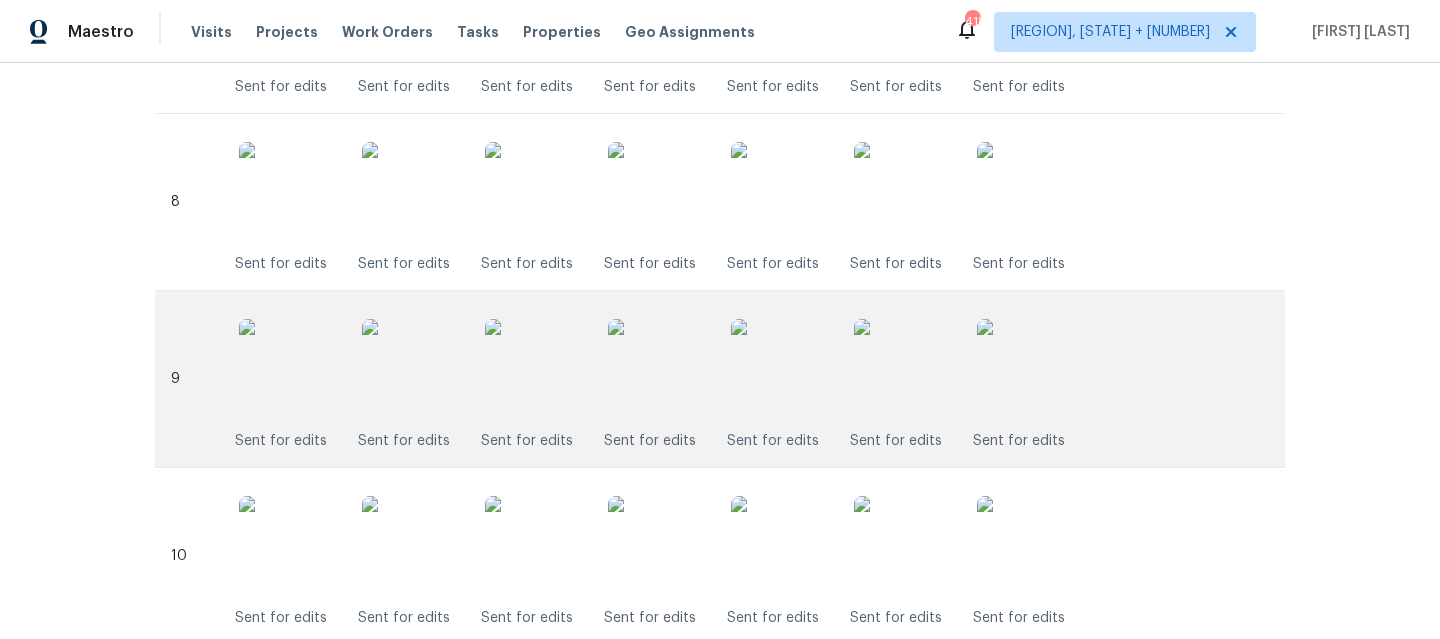 click at bounding box center (658, 369) 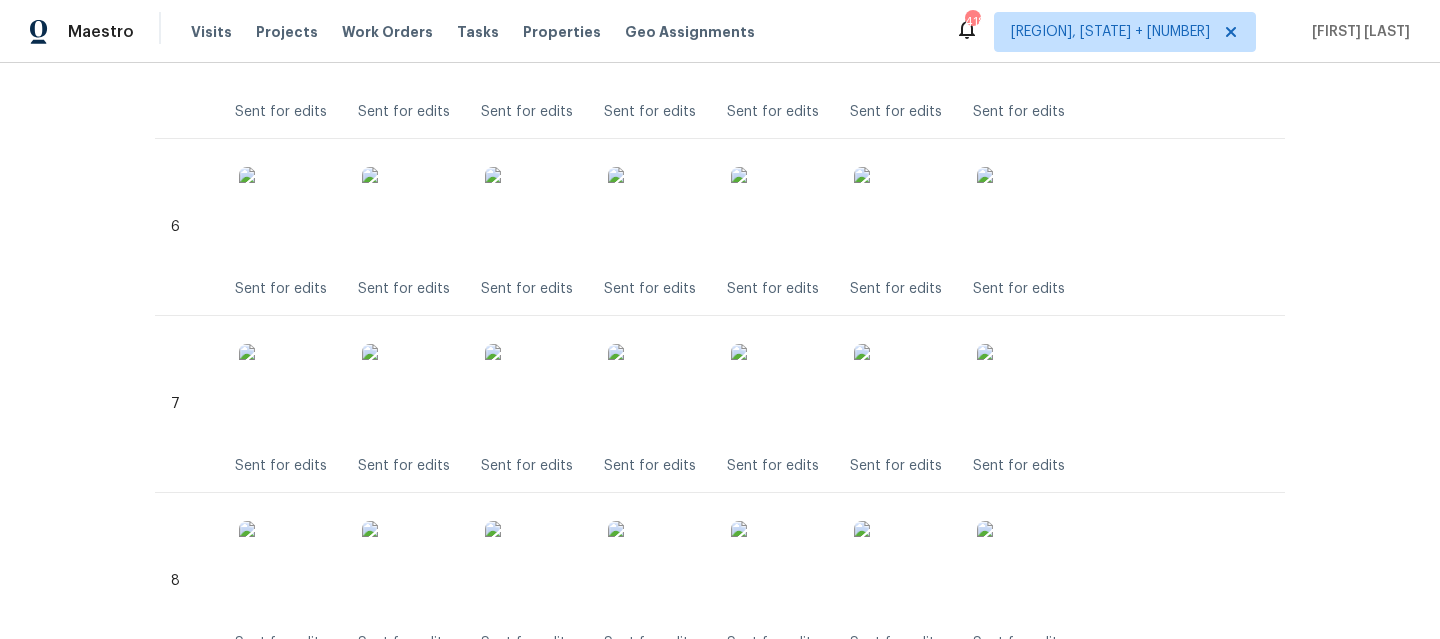 scroll, scrollTop: 1477, scrollLeft: 0, axis: vertical 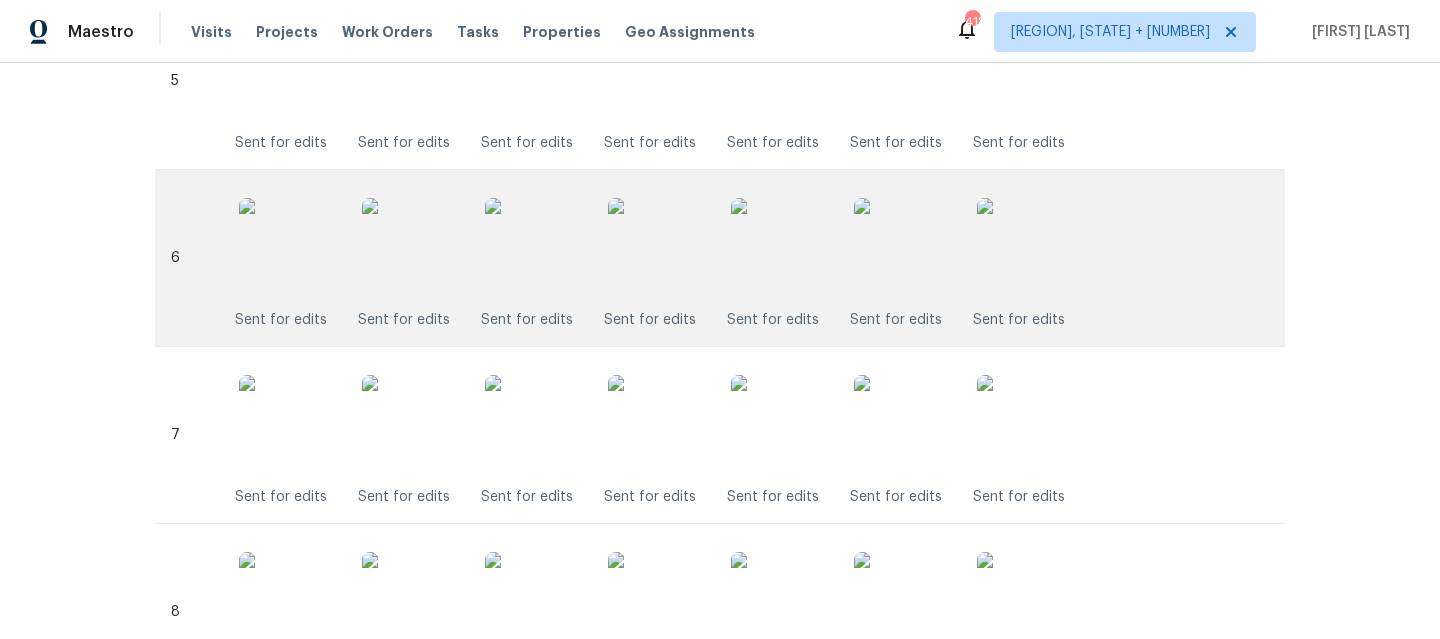 click at bounding box center (658, 248) 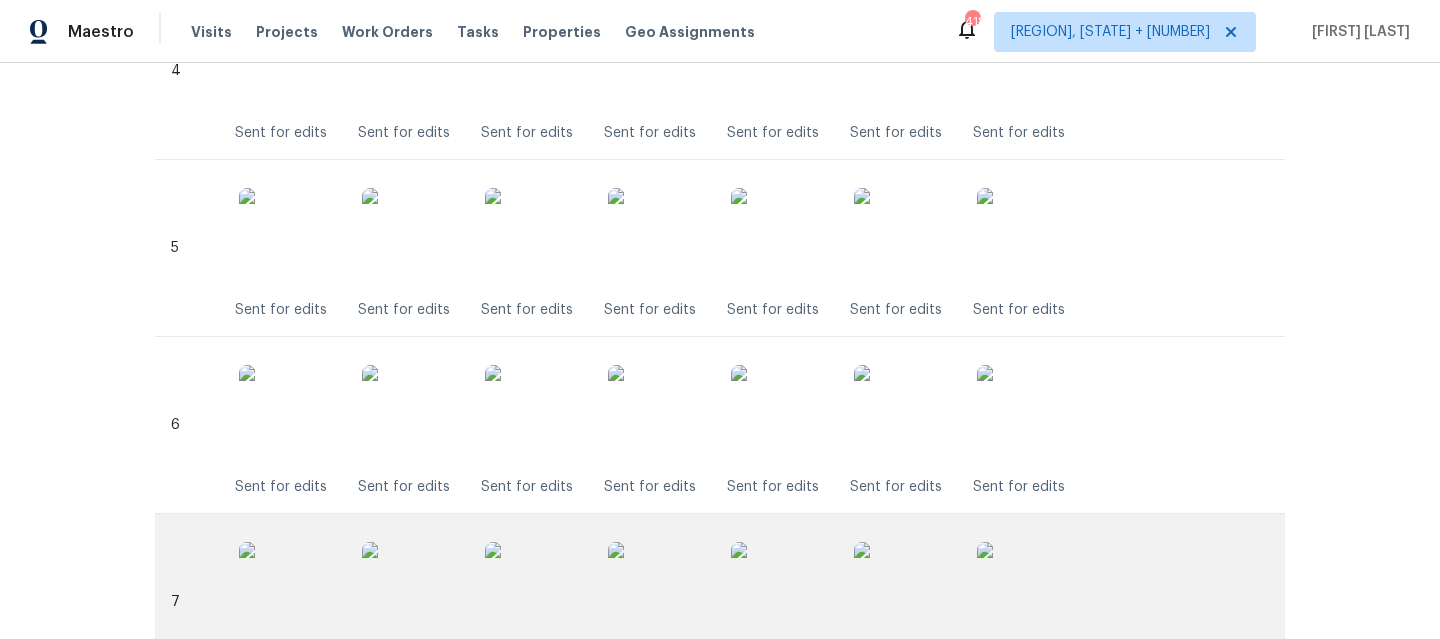 scroll, scrollTop: 1307, scrollLeft: 0, axis: vertical 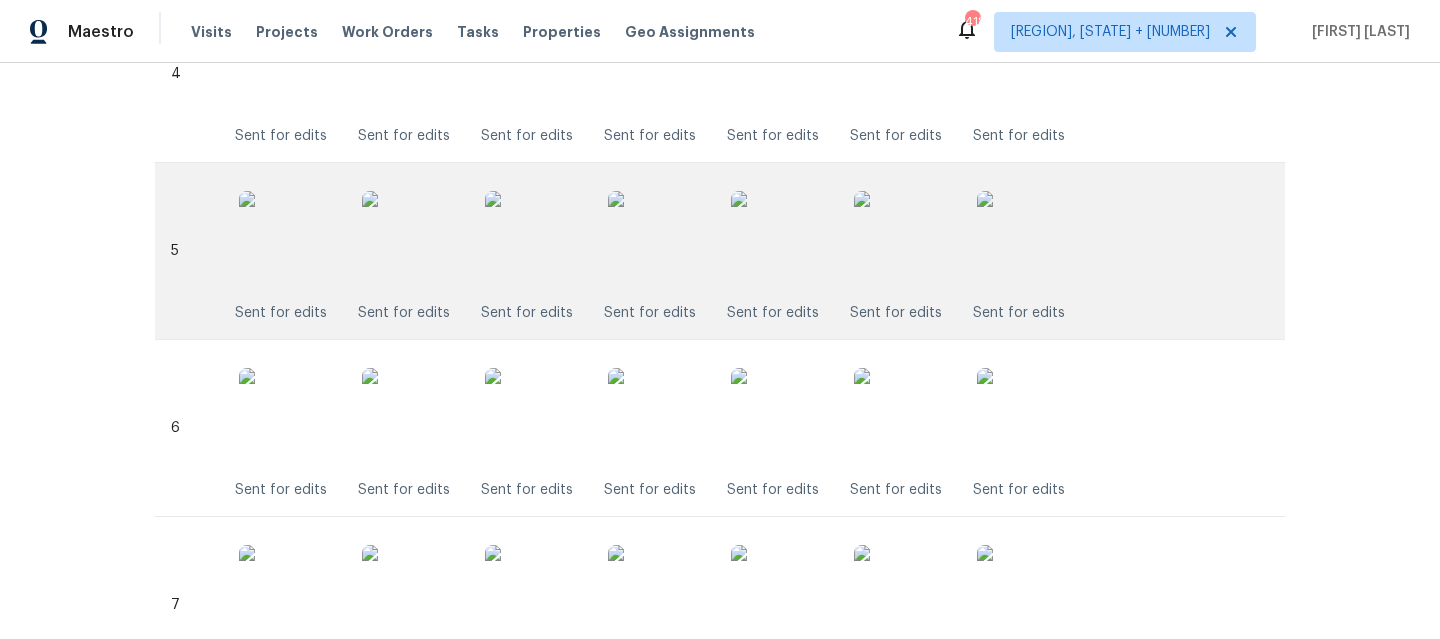 click at bounding box center (658, 241) 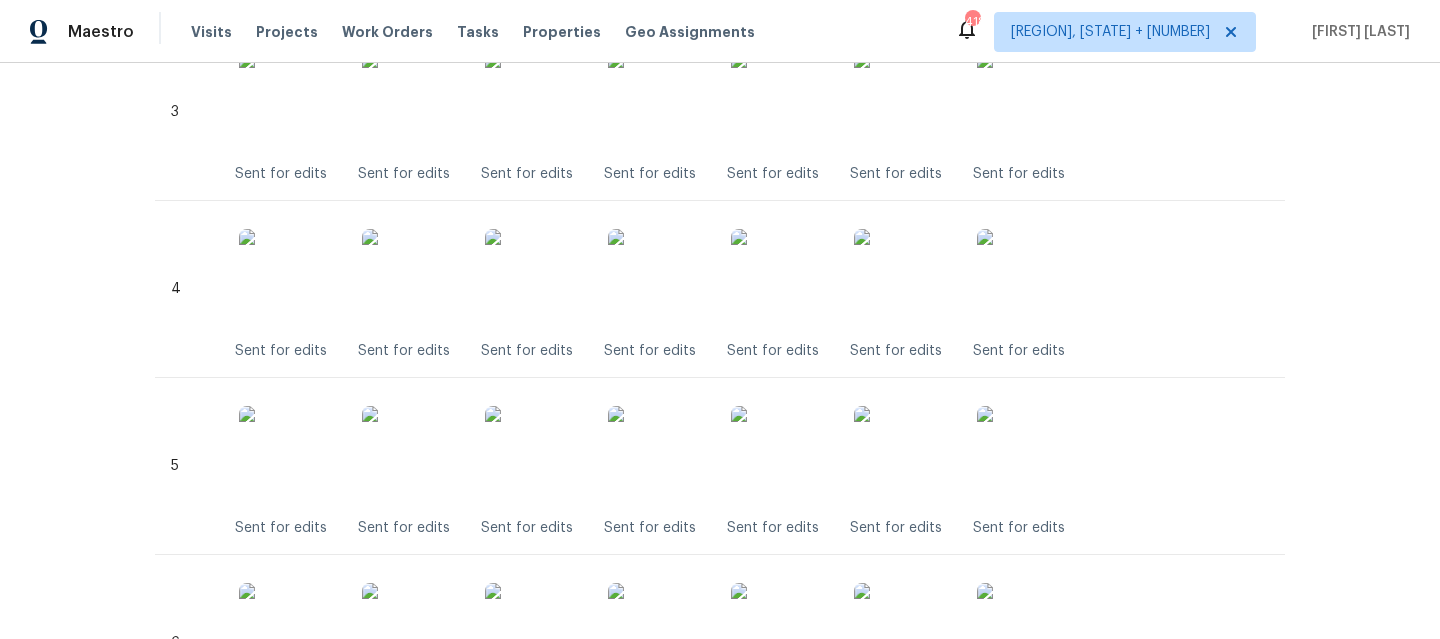 scroll, scrollTop: 1055, scrollLeft: 0, axis: vertical 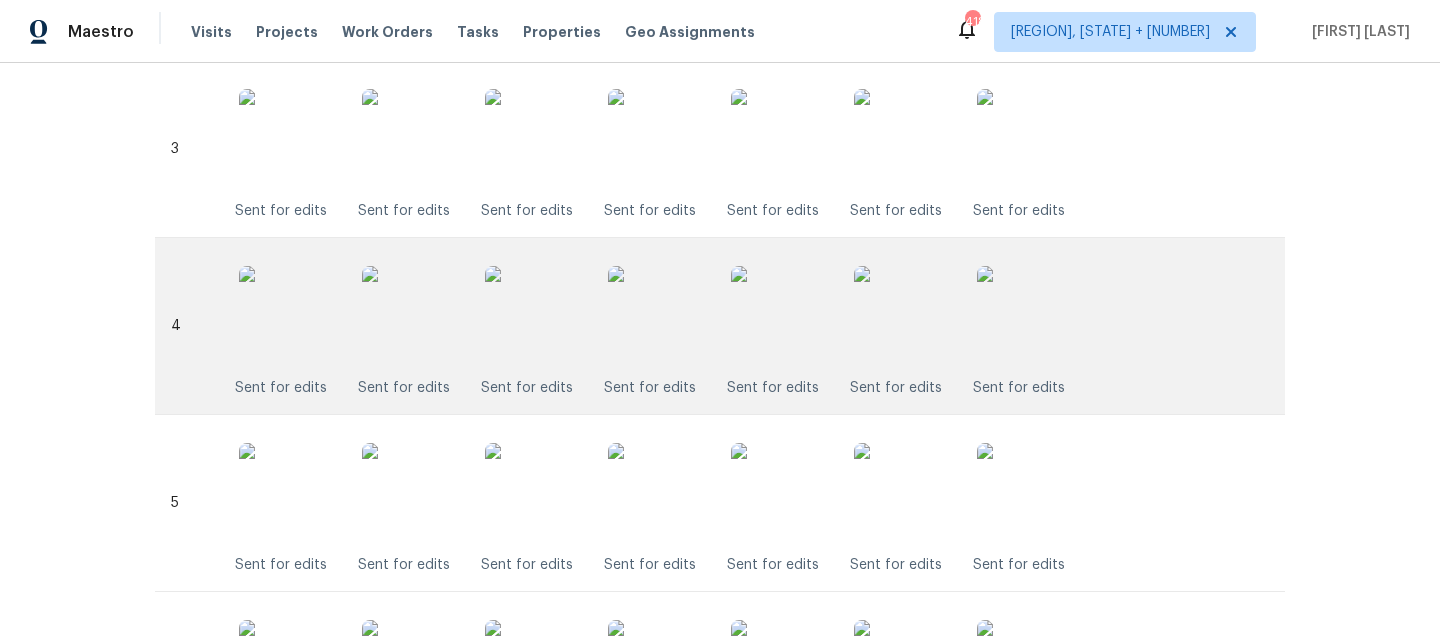click at bounding box center [658, 316] 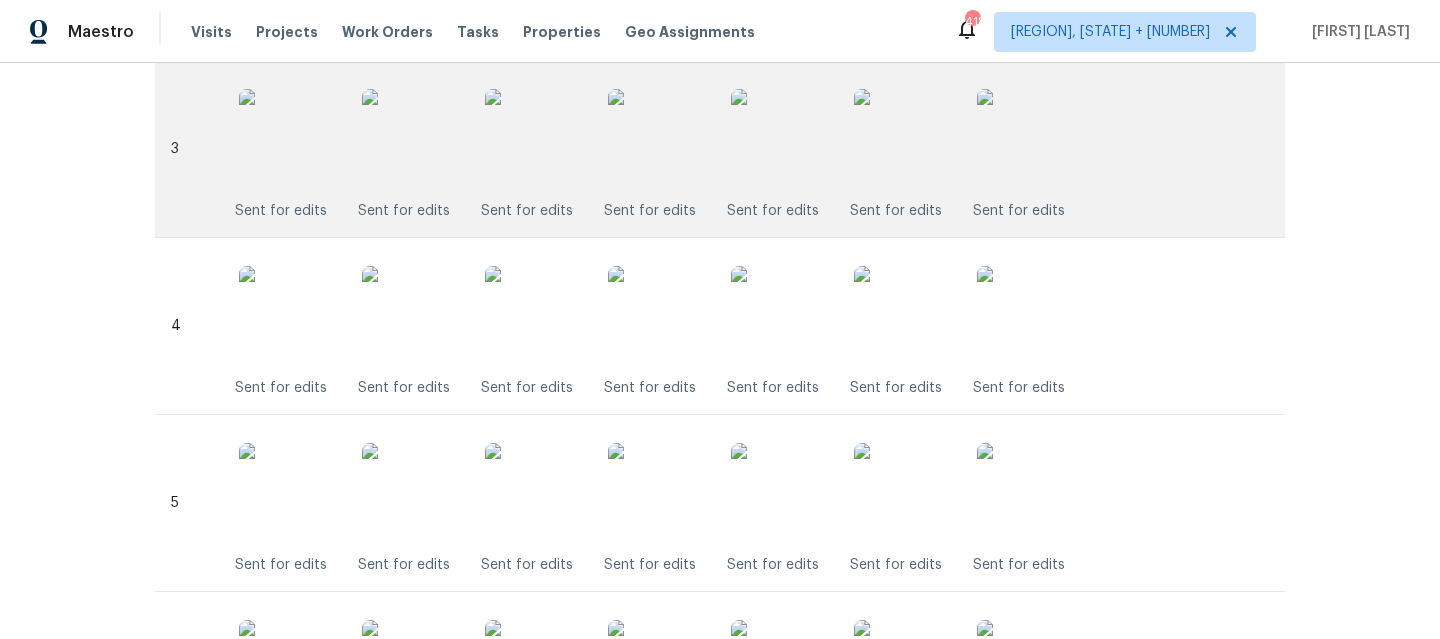 click at bounding box center [658, 139] 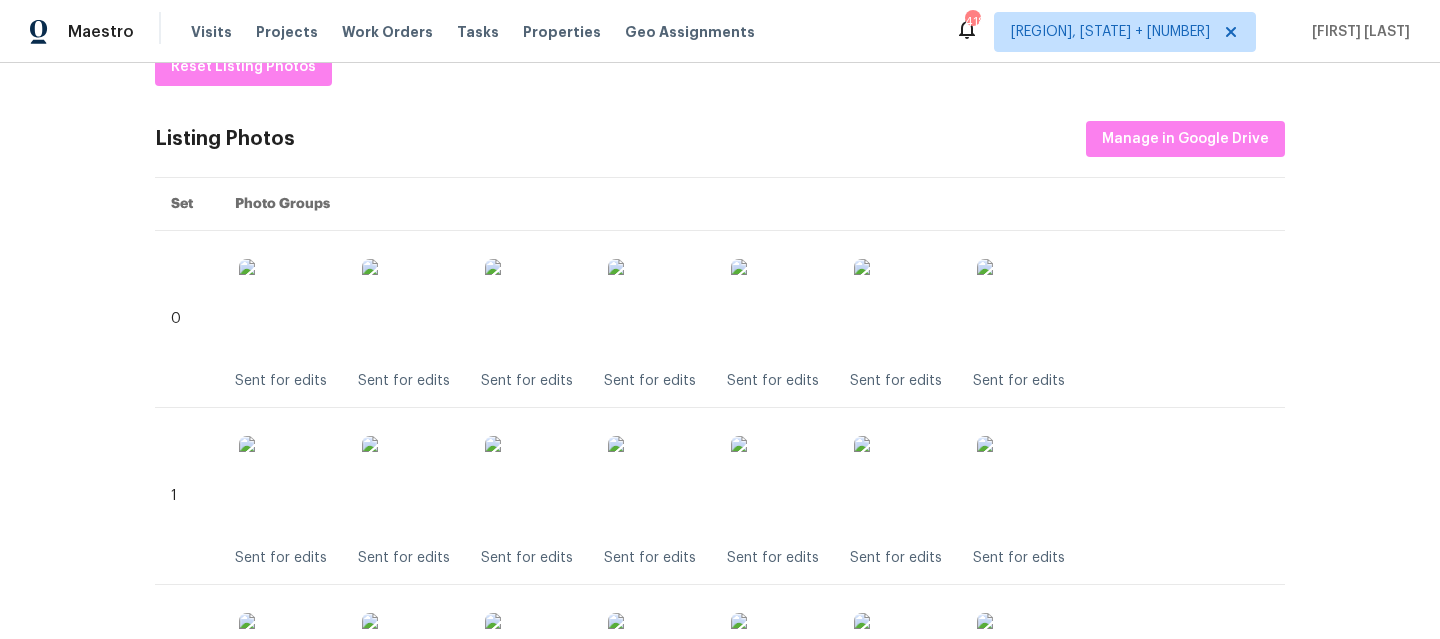 scroll, scrollTop: 0, scrollLeft: 0, axis: both 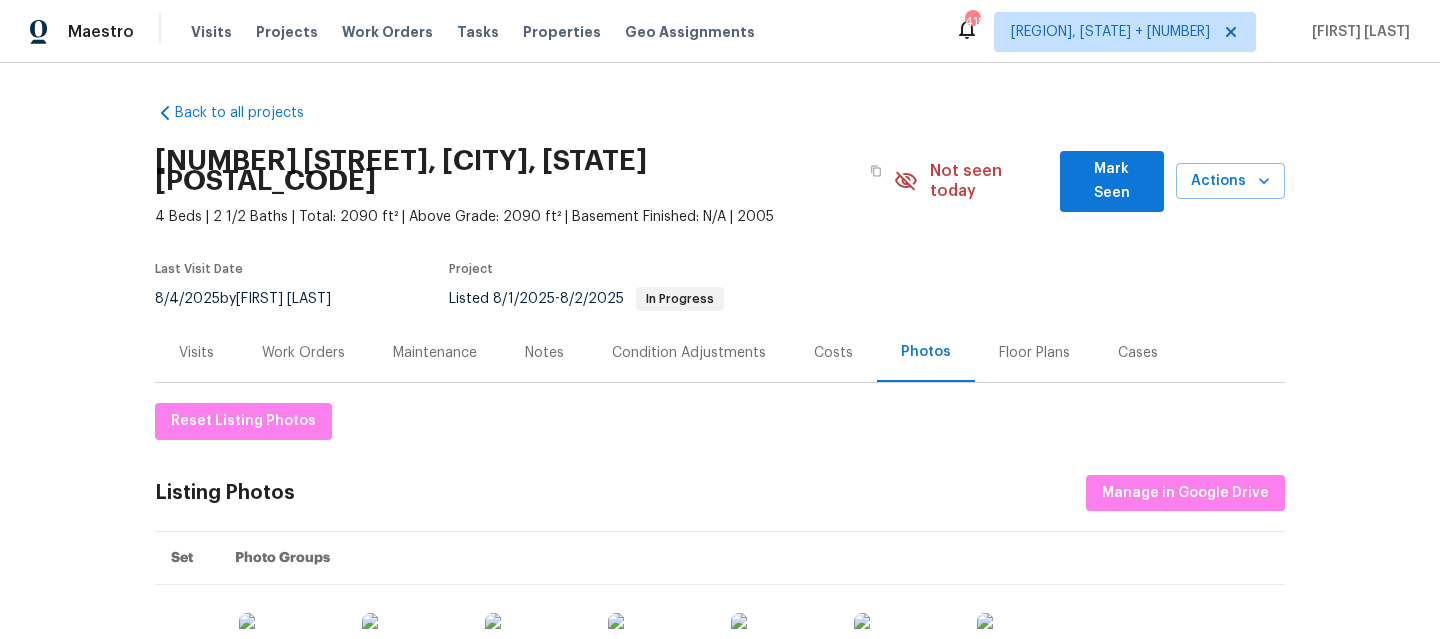 click on "Visits" at bounding box center (196, 353) 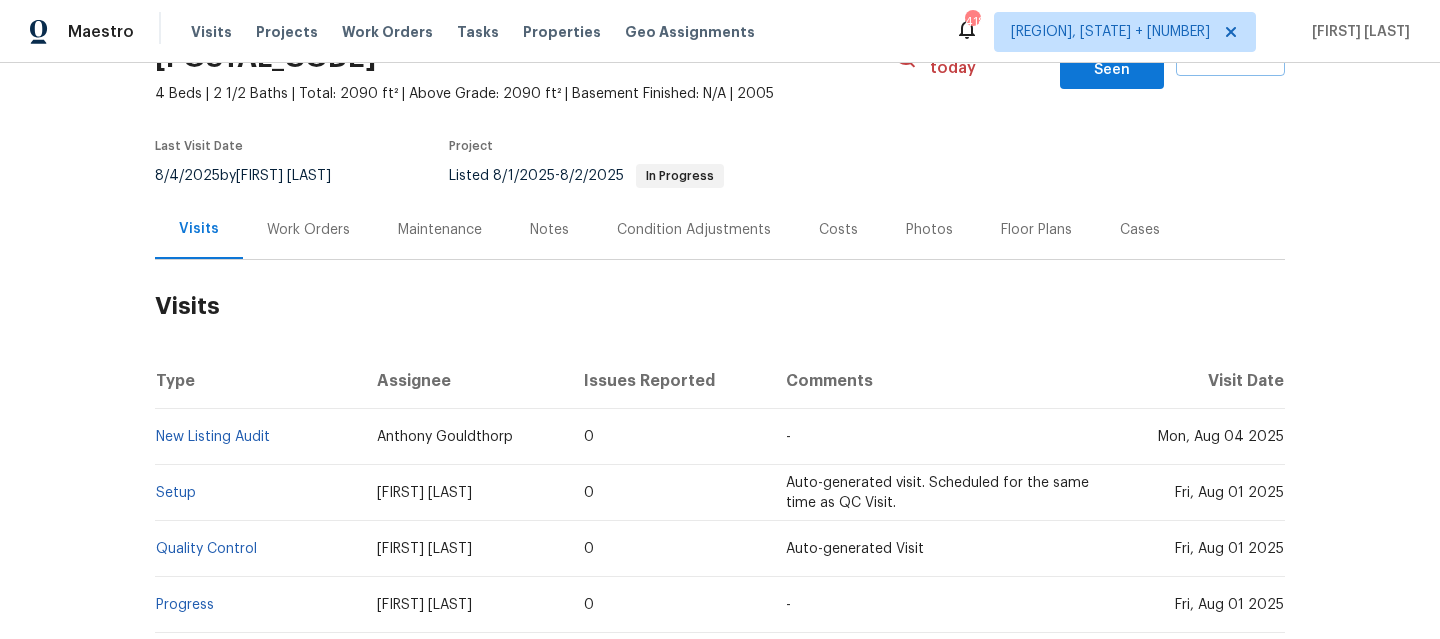 scroll, scrollTop: 0, scrollLeft: 0, axis: both 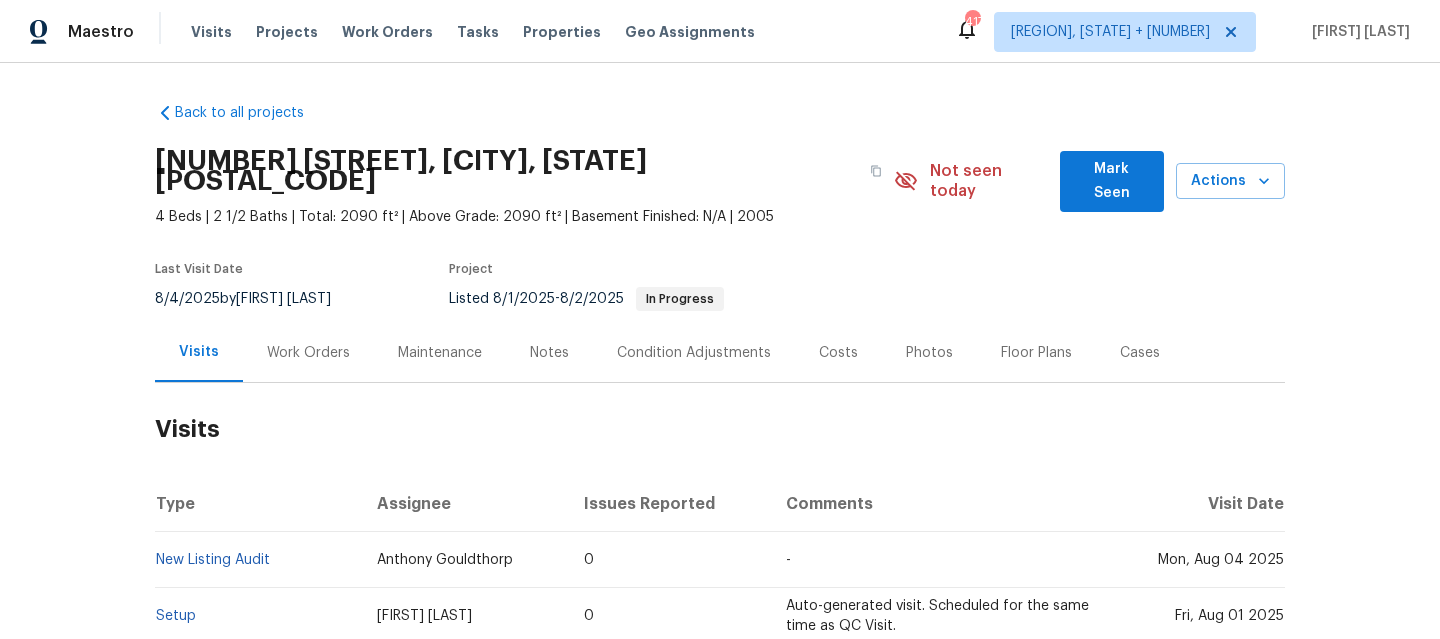click on "Visits Projects Work Orders Tasks Properties Geo Assignments" at bounding box center [485, 32] 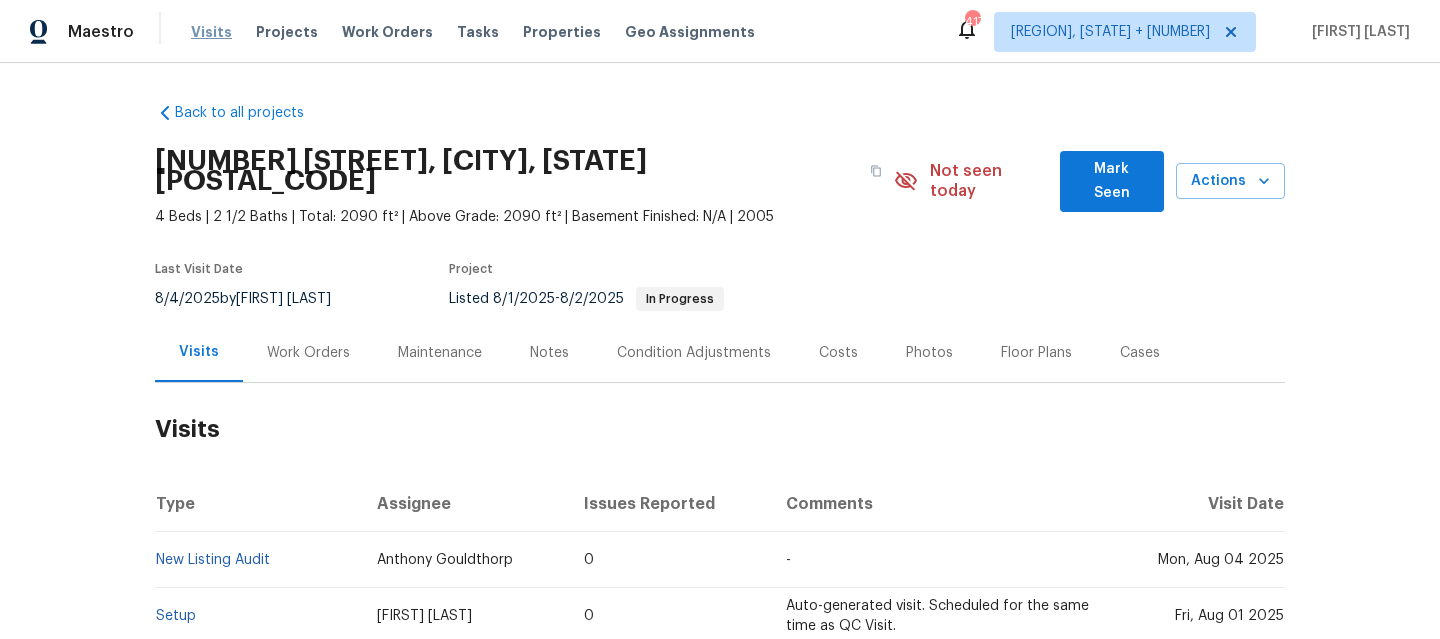 click on "Visits" at bounding box center (211, 32) 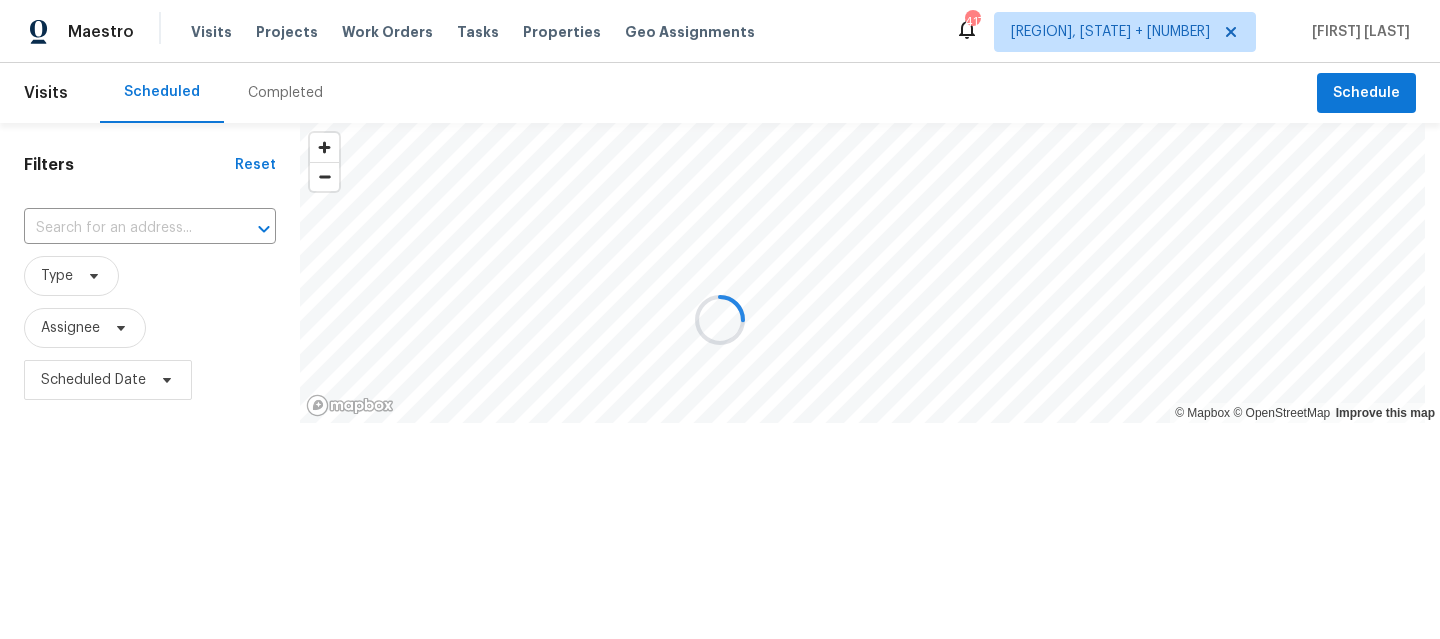 click at bounding box center (720, 319) 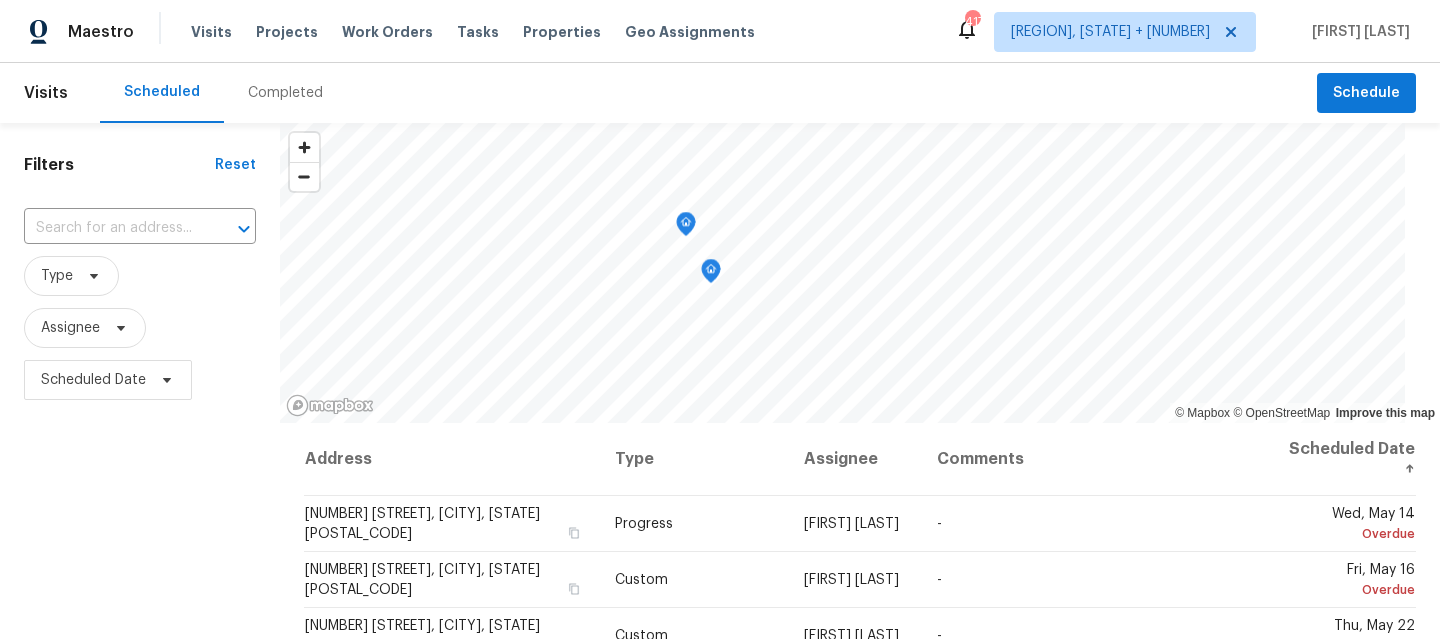click on "Completed" at bounding box center [285, 93] 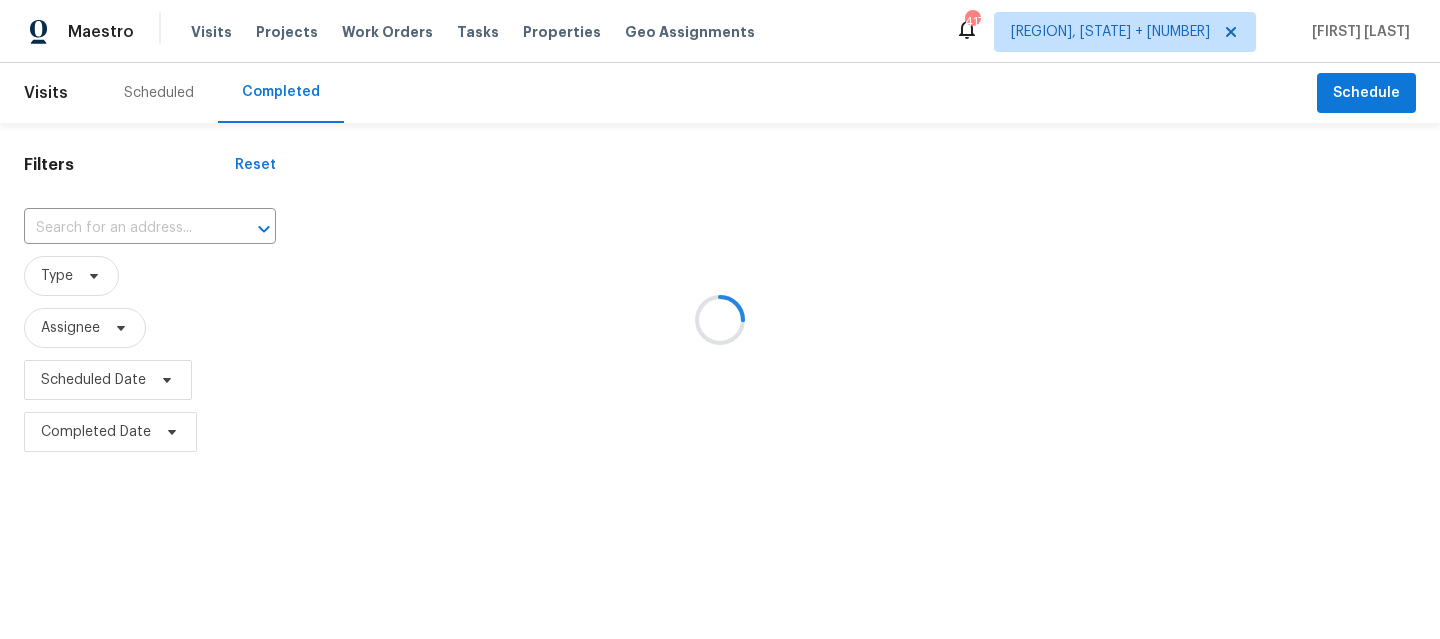 click at bounding box center [720, 319] 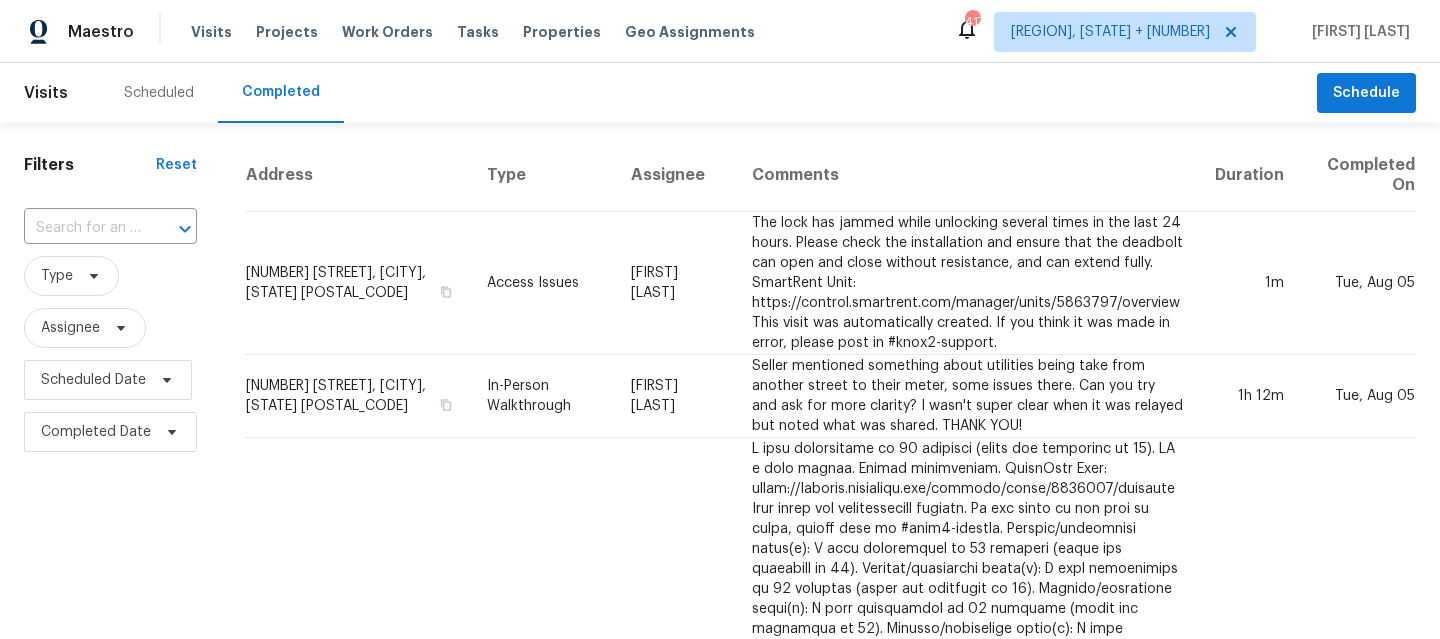 click at bounding box center [82, 228] 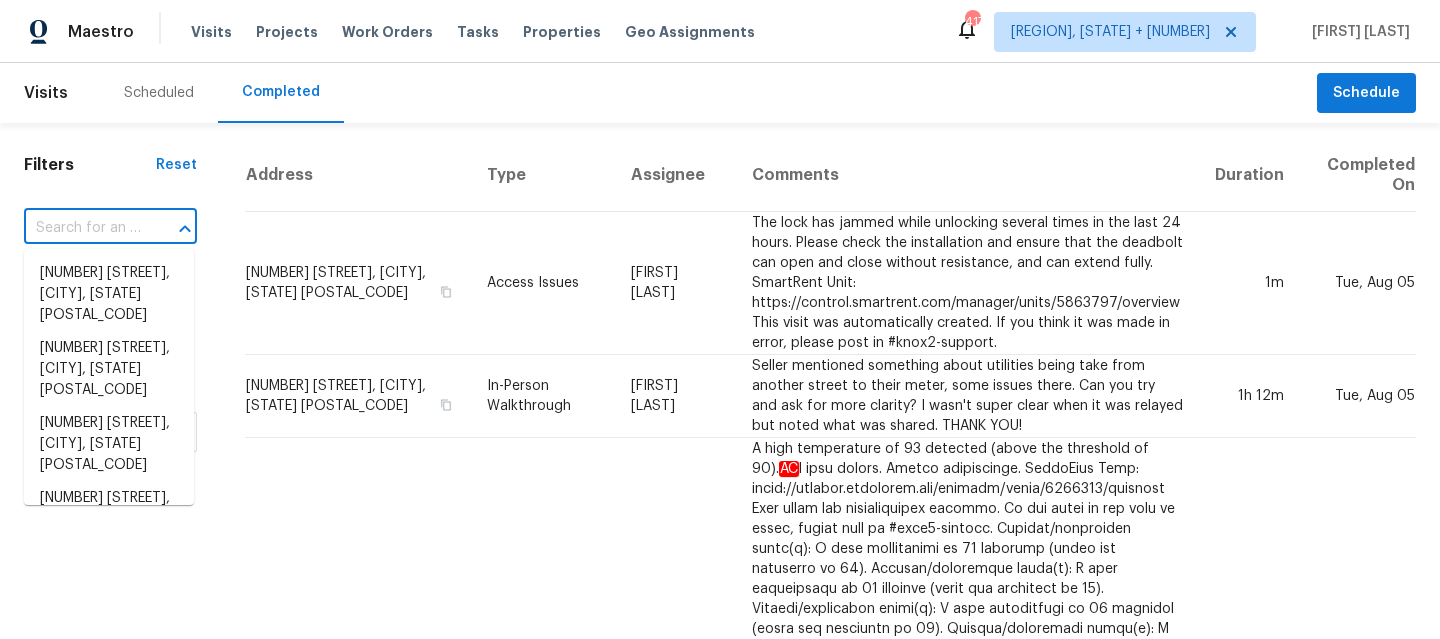 paste on "[NUMBER] [STREET], [CITY], [STATE] [POSTAL_CODE]" 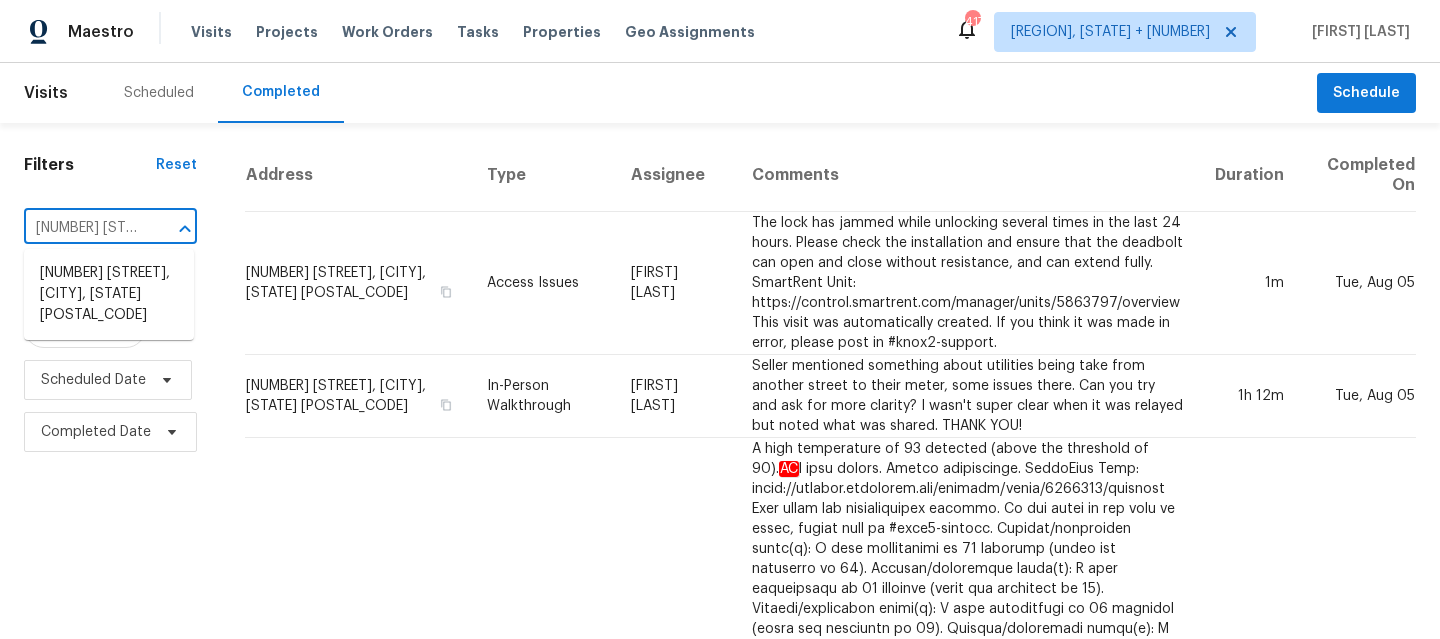 scroll, scrollTop: 0, scrollLeft: 177, axis: horizontal 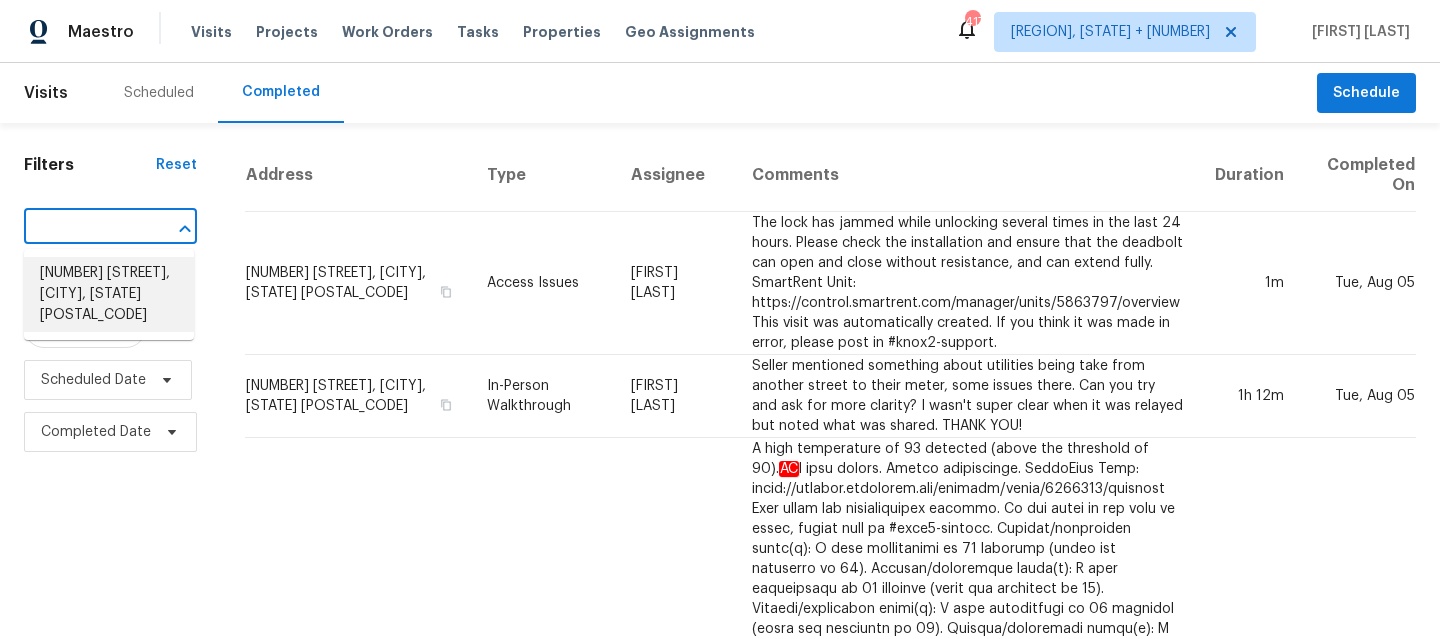 click on "[NUMBER] [STREET], [CITY], [STATE] [POSTAL_CODE]" at bounding box center [109, 294] 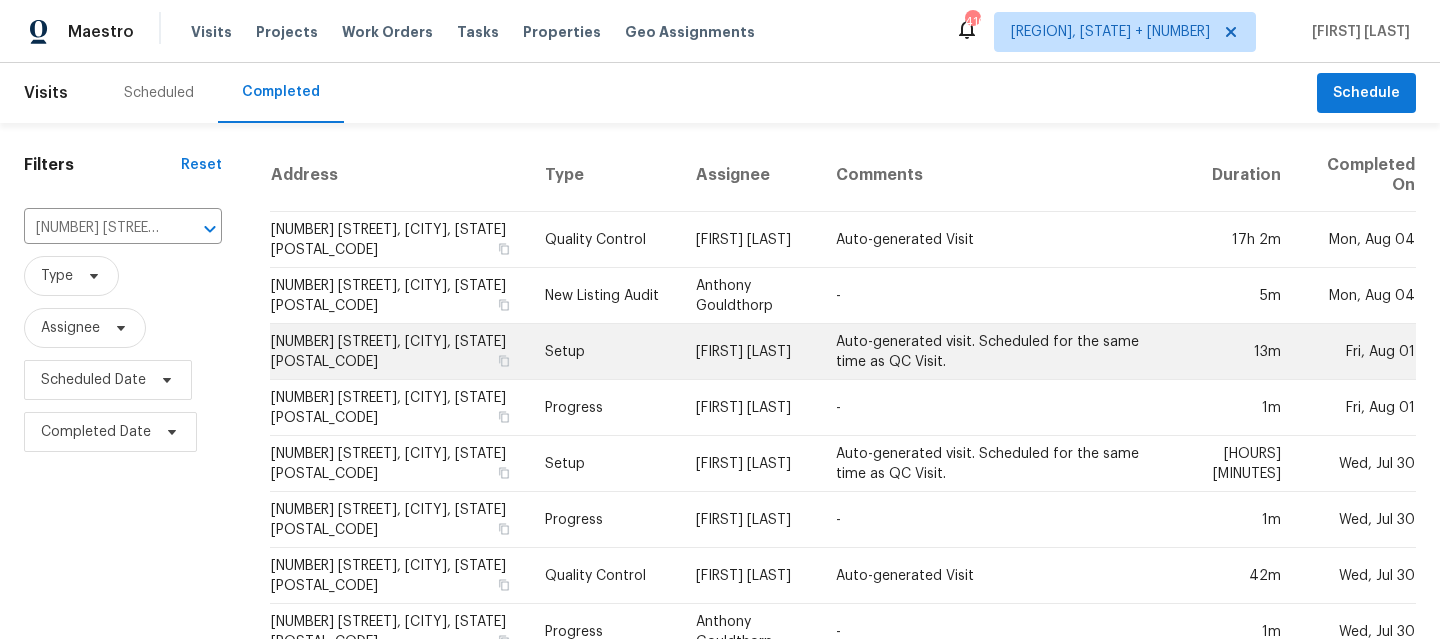 click on "Setup" at bounding box center [604, 352] 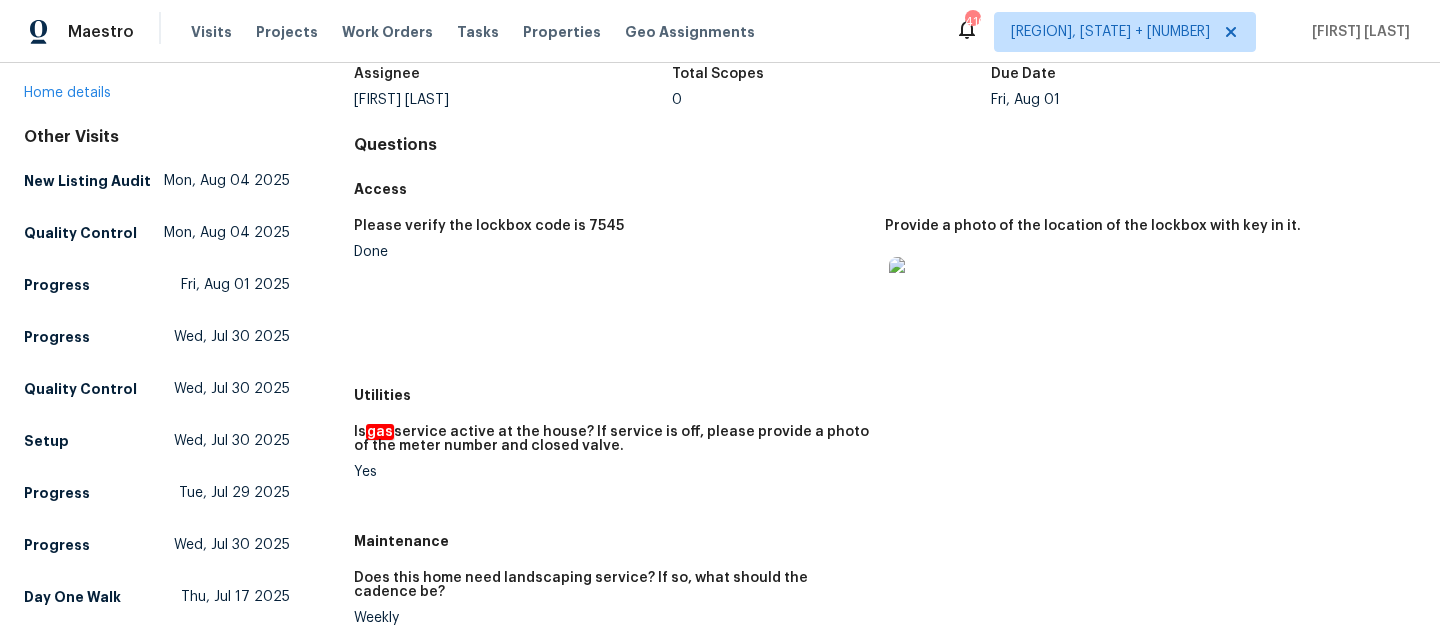 scroll, scrollTop: 134, scrollLeft: 0, axis: vertical 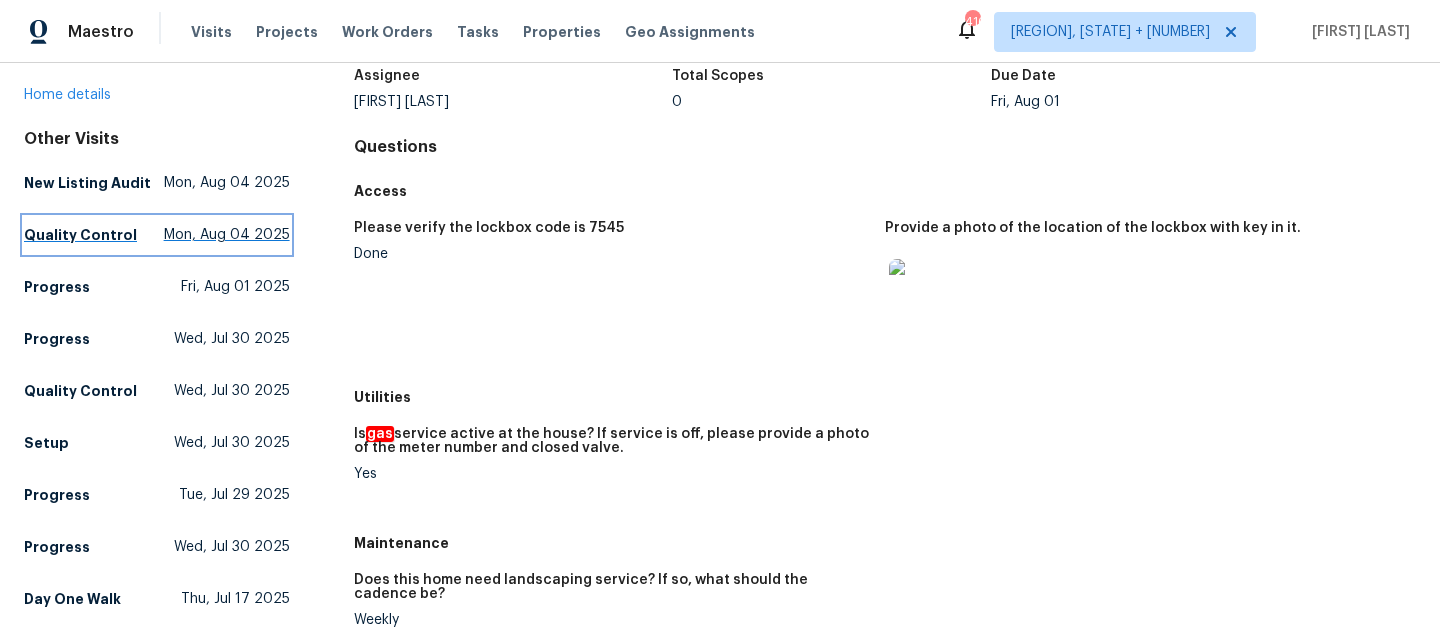 click on "Quality Control [DAY], [MONTH] [DAY] [YEAR]" at bounding box center [157, 235] 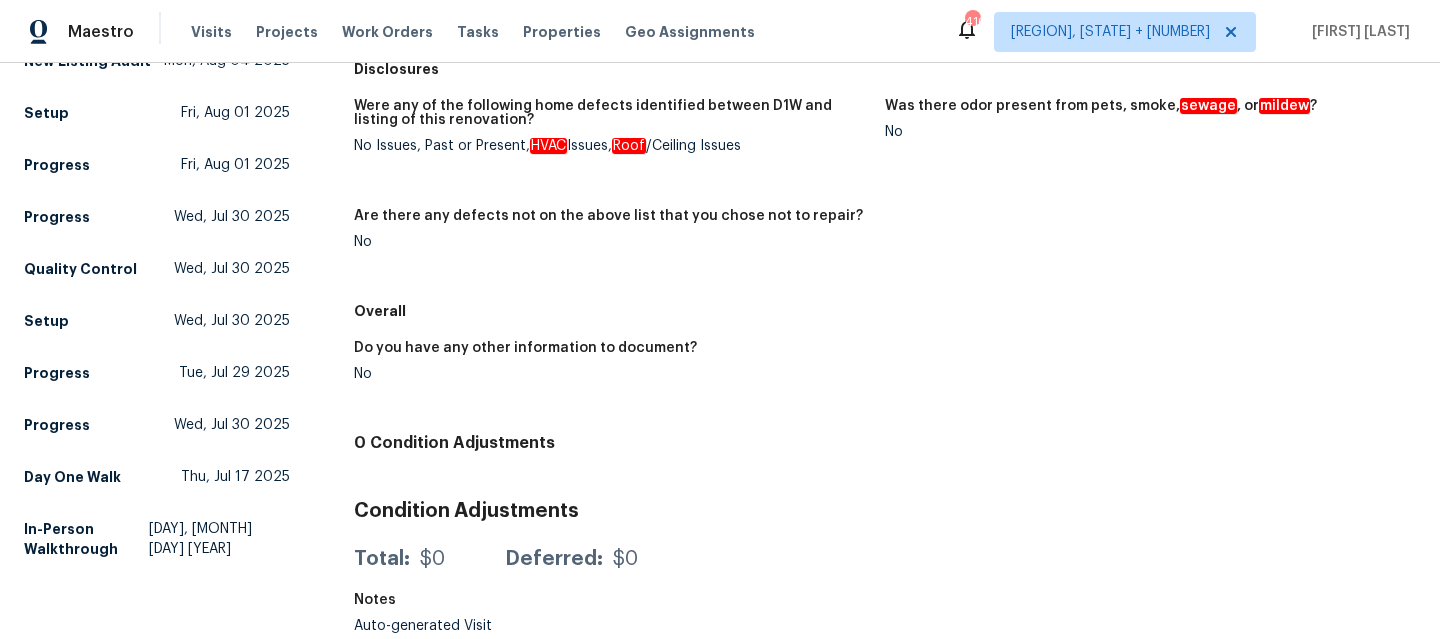 scroll, scrollTop: 277, scrollLeft: 0, axis: vertical 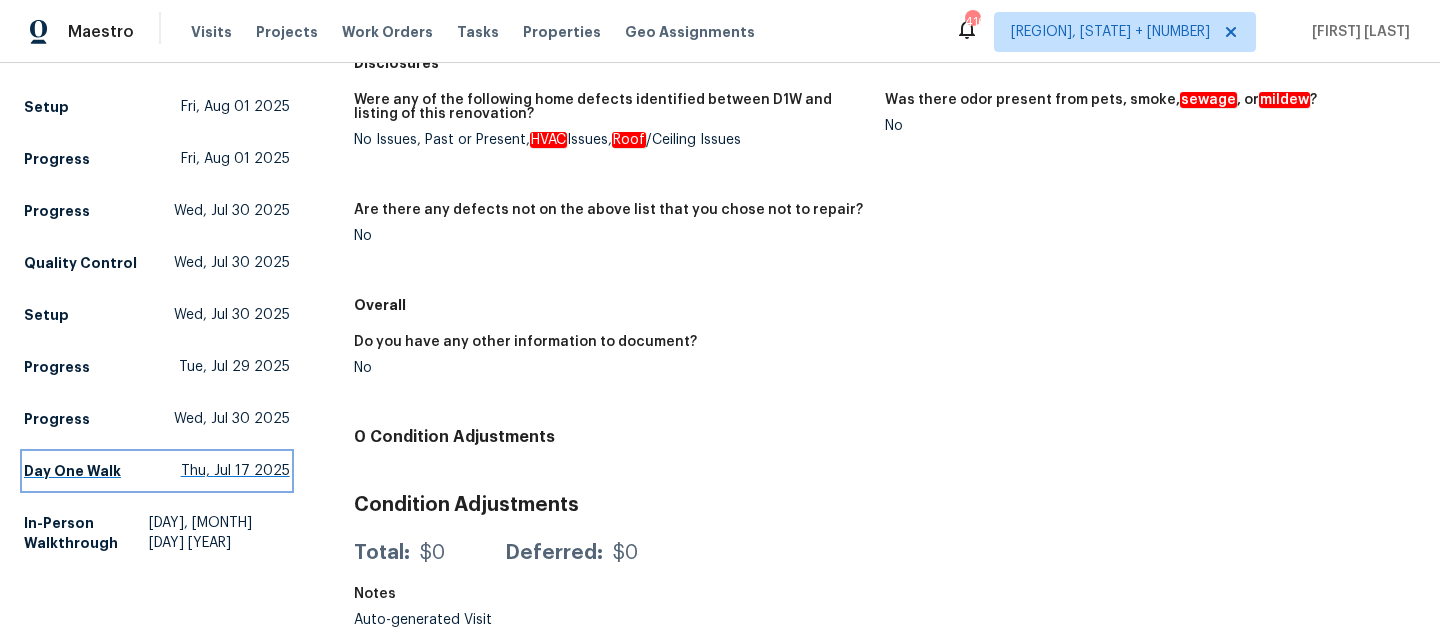 click on "[DAY] [DATE]" at bounding box center [157, 471] 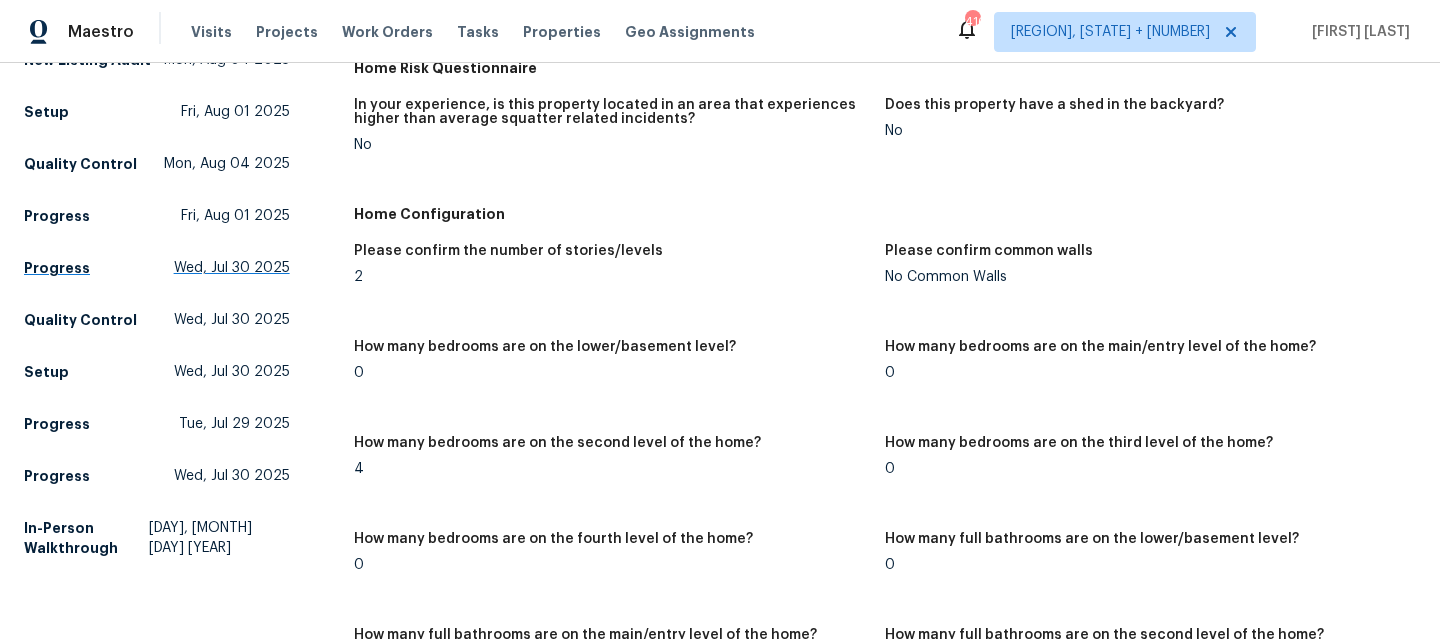scroll, scrollTop: 259, scrollLeft: 0, axis: vertical 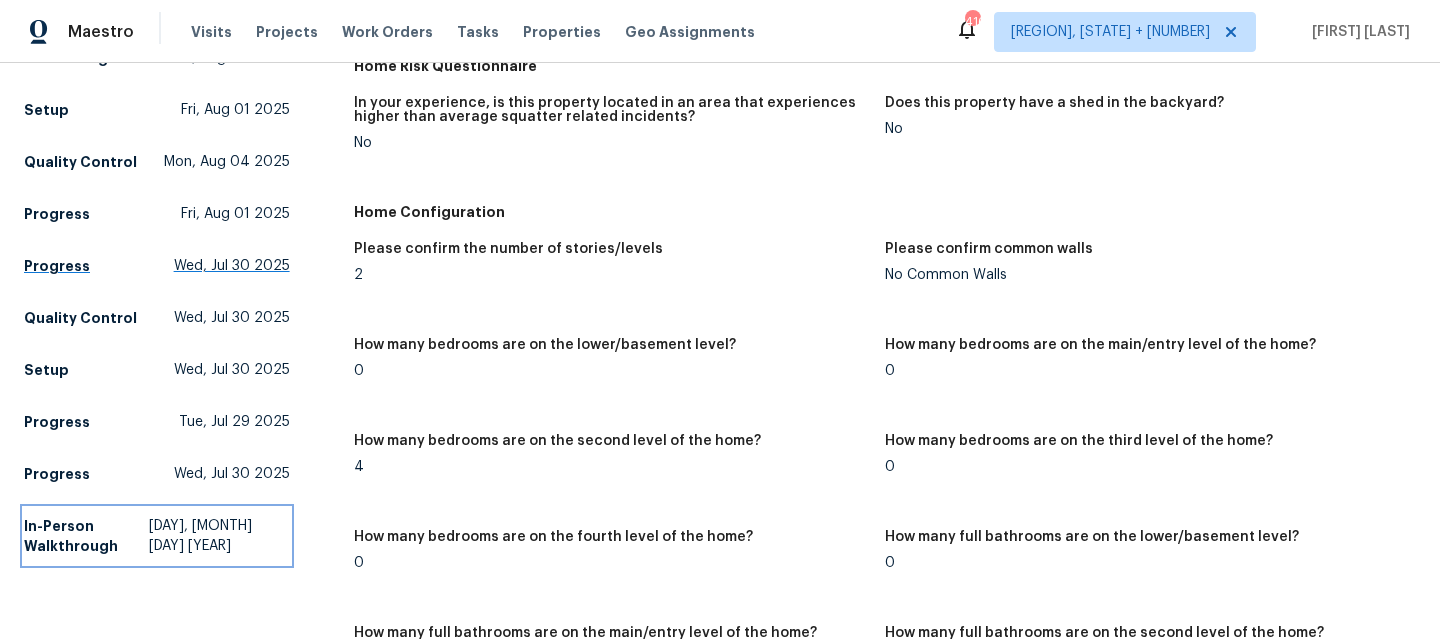 click on "In-Person Walkthrough" at bounding box center (86, 536) 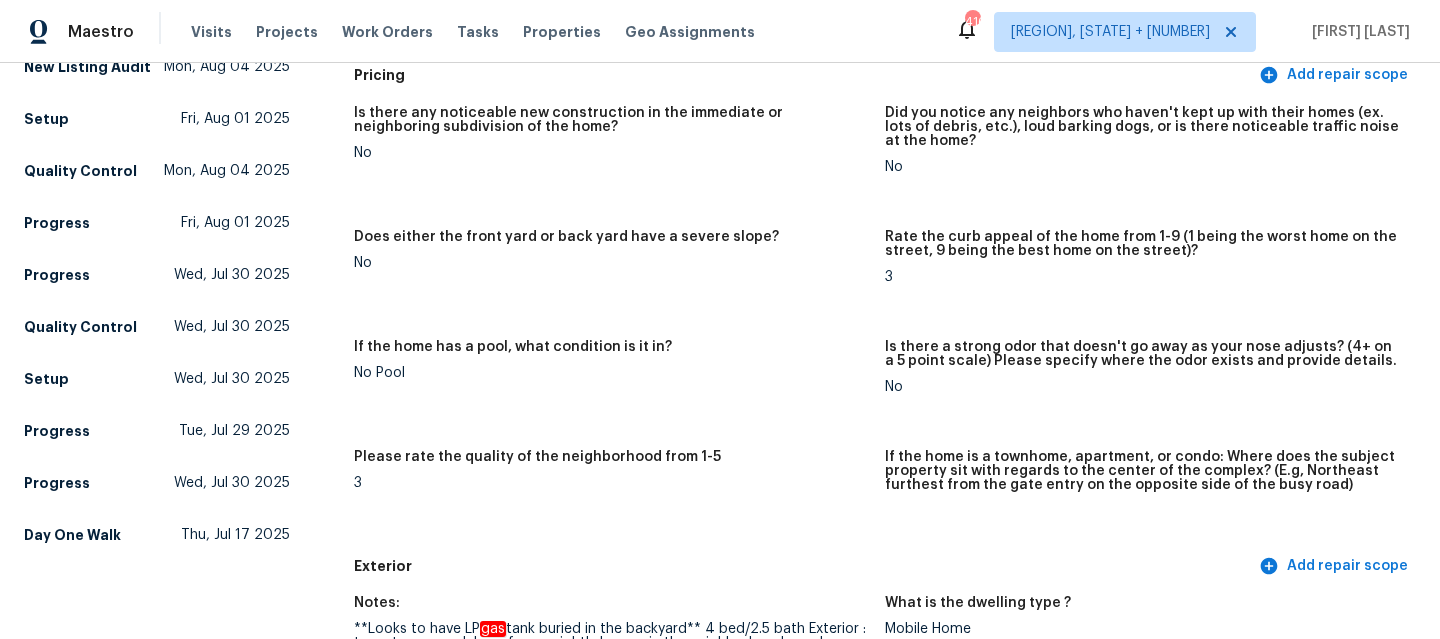 scroll, scrollTop: 0, scrollLeft: 0, axis: both 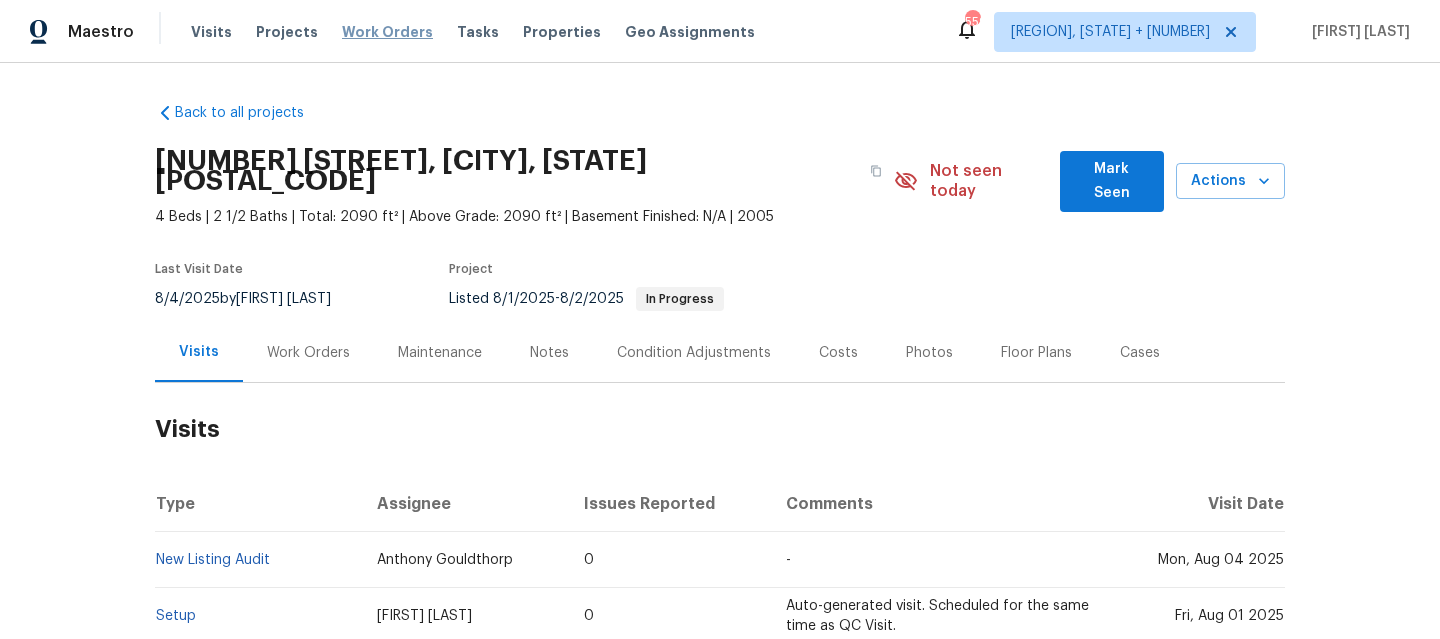 click on "Work Orders" at bounding box center (387, 32) 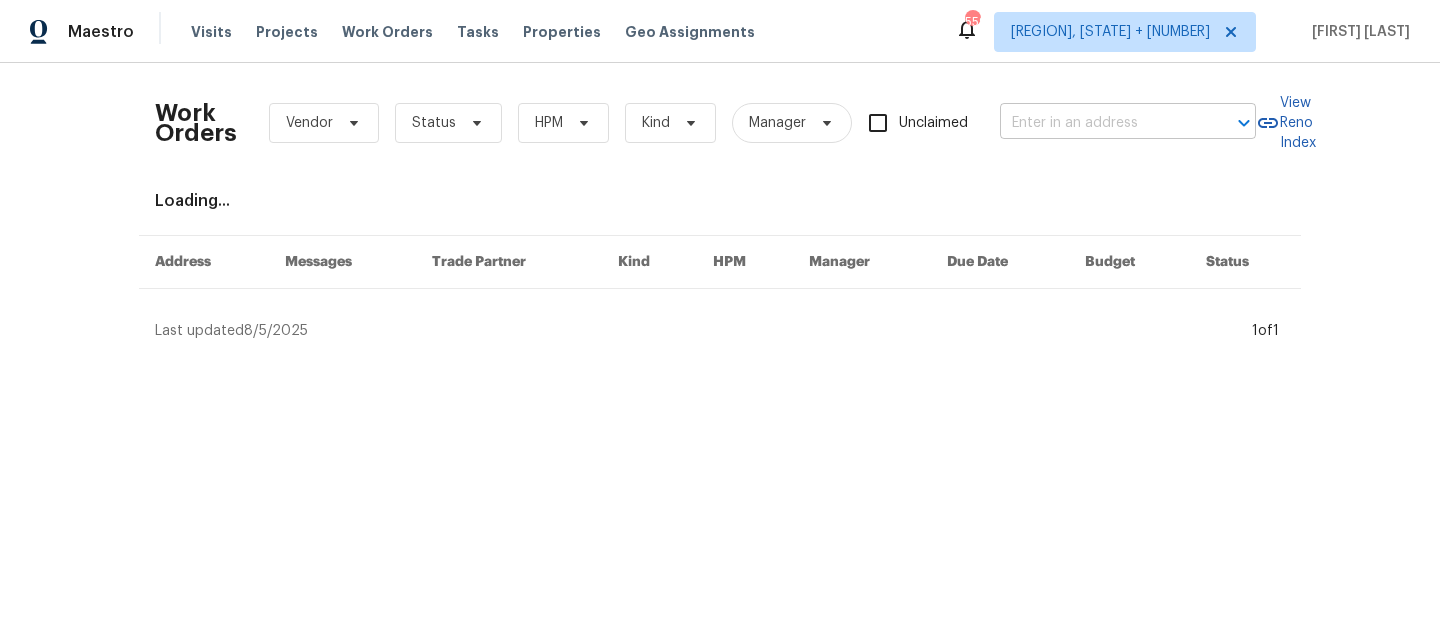 click at bounding box center [1100, 123] 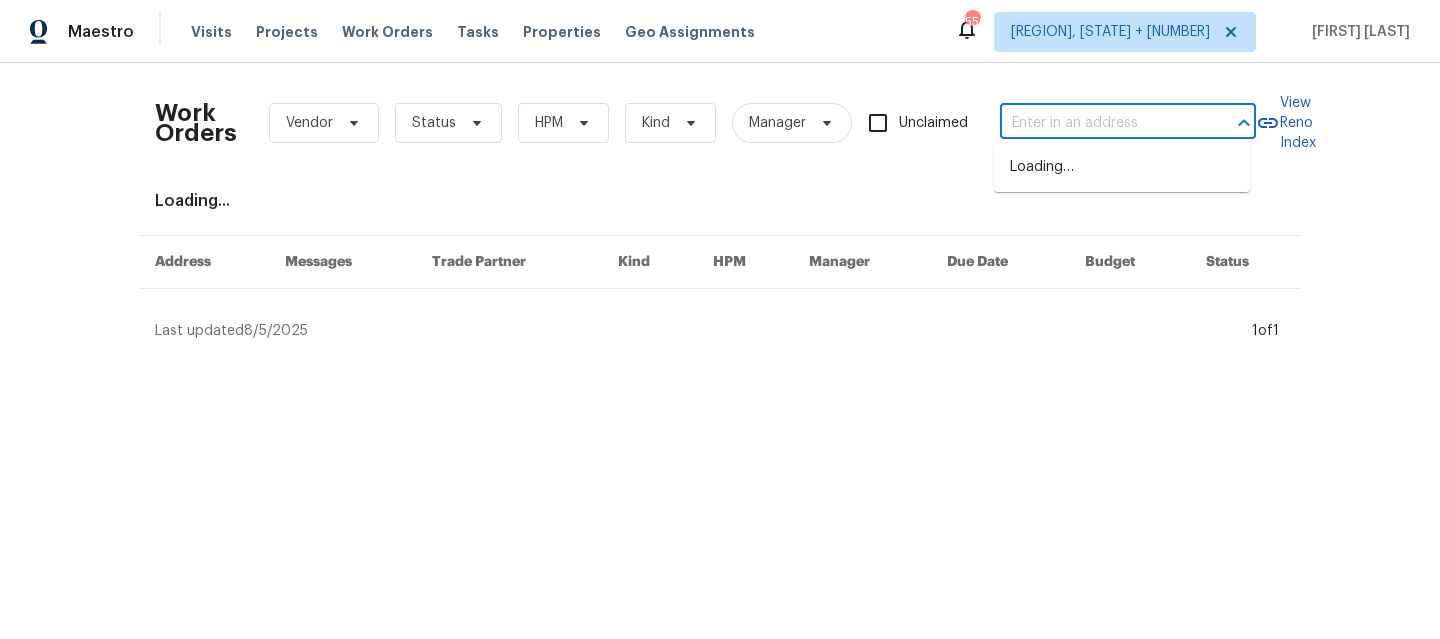 paste on "[NUMBER] [STREET], [CITY], [STATE] [POSTAL_CODE]" 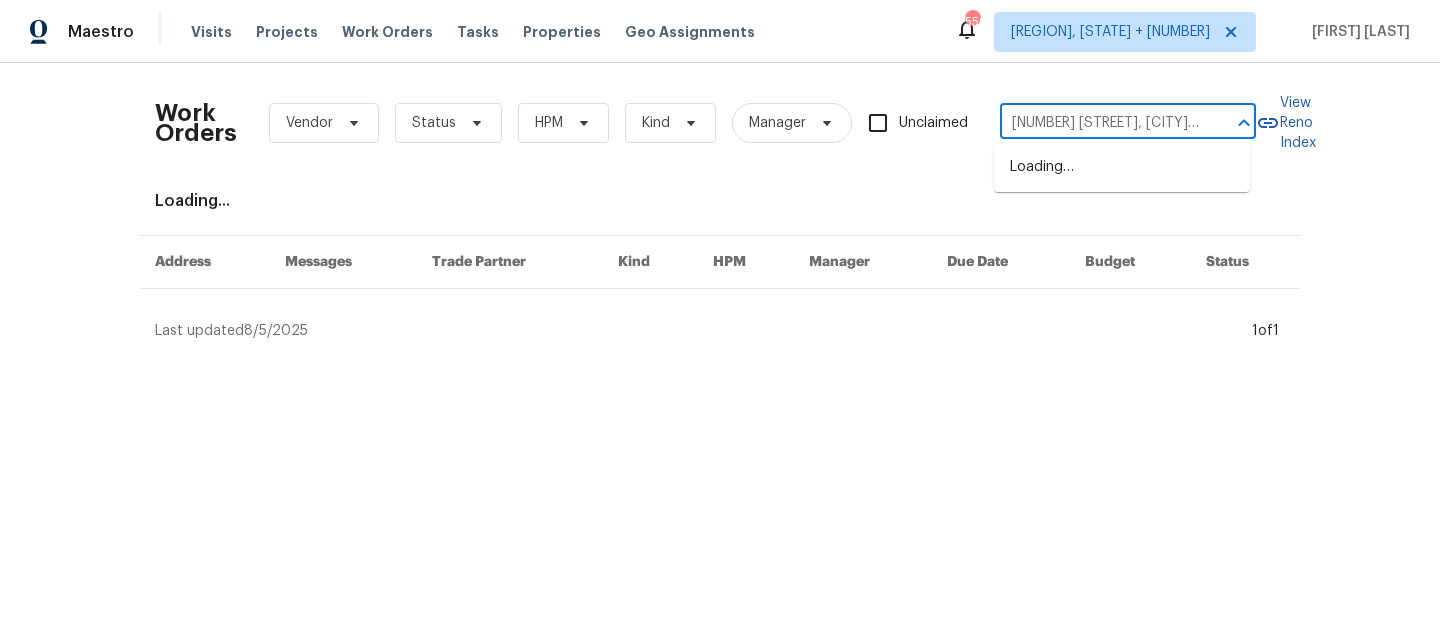 scroll, scrollTop: 0, scrollLeft: 92, axis: horizontal 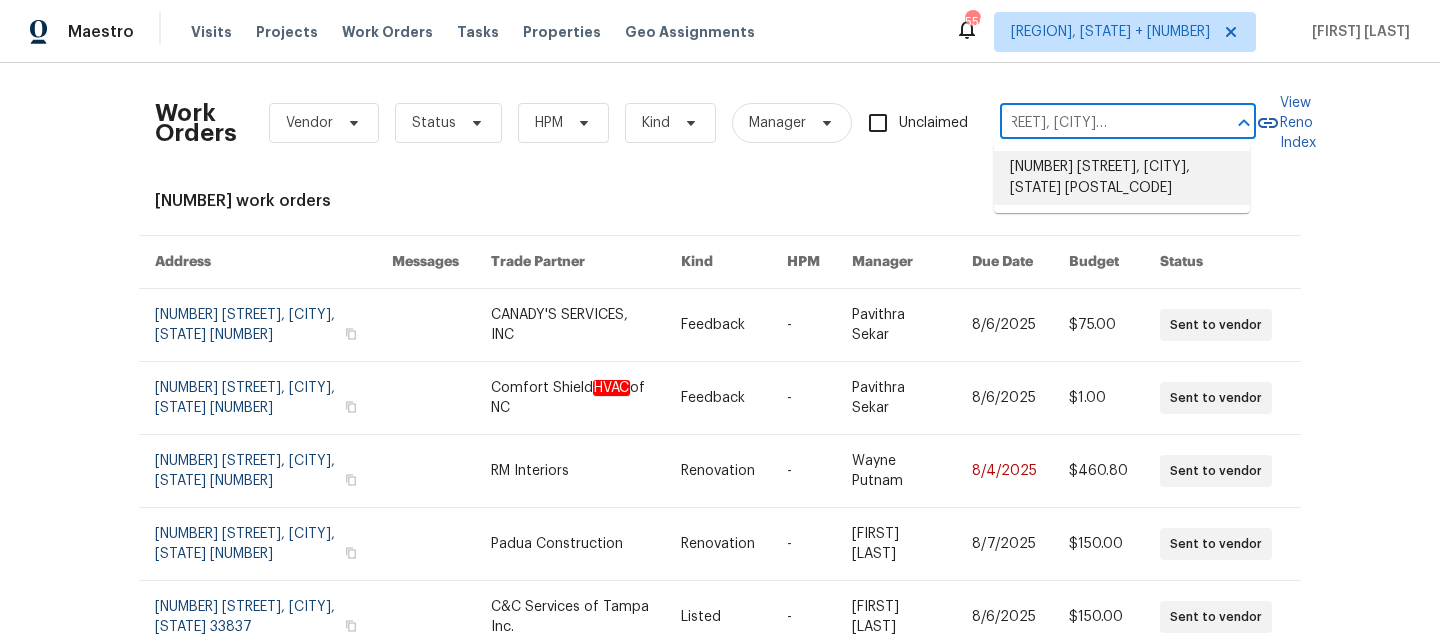 click on "[NUMBER] [STREET], [CITY], [STATE] [POSTAL_CODE]" at bounding box center [1122, 178] 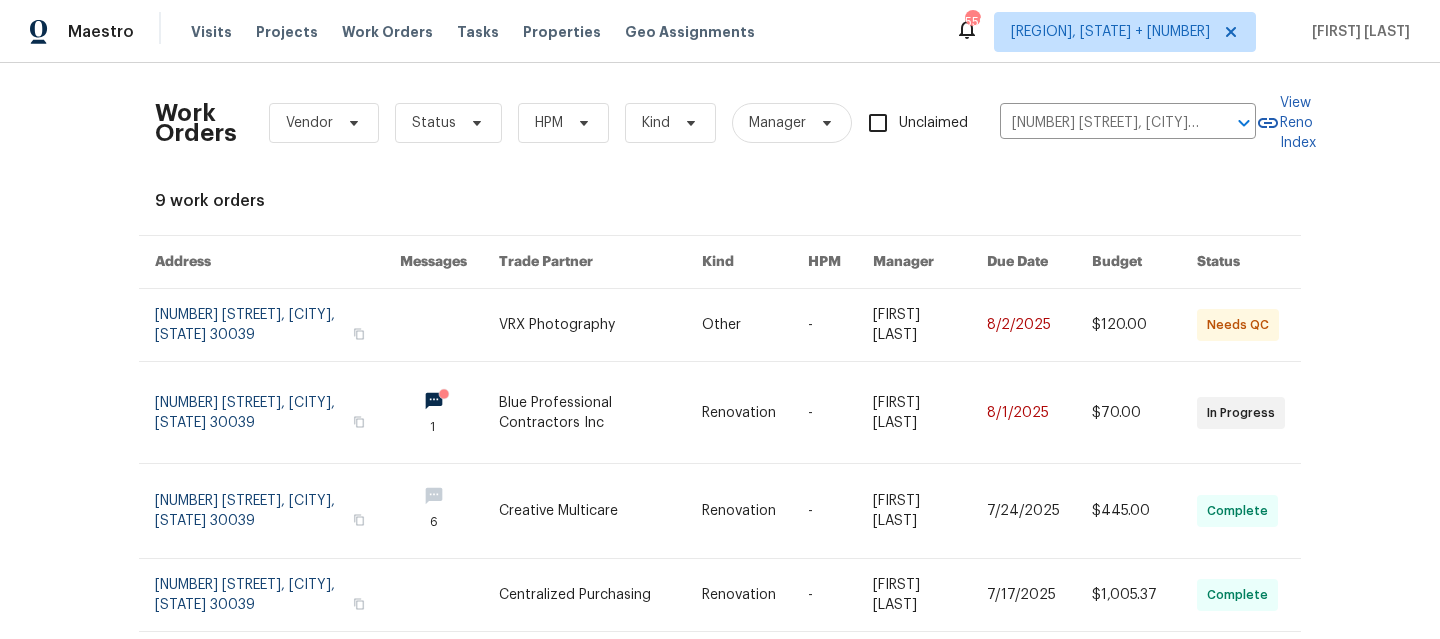 click at bounding box center [277, 325] 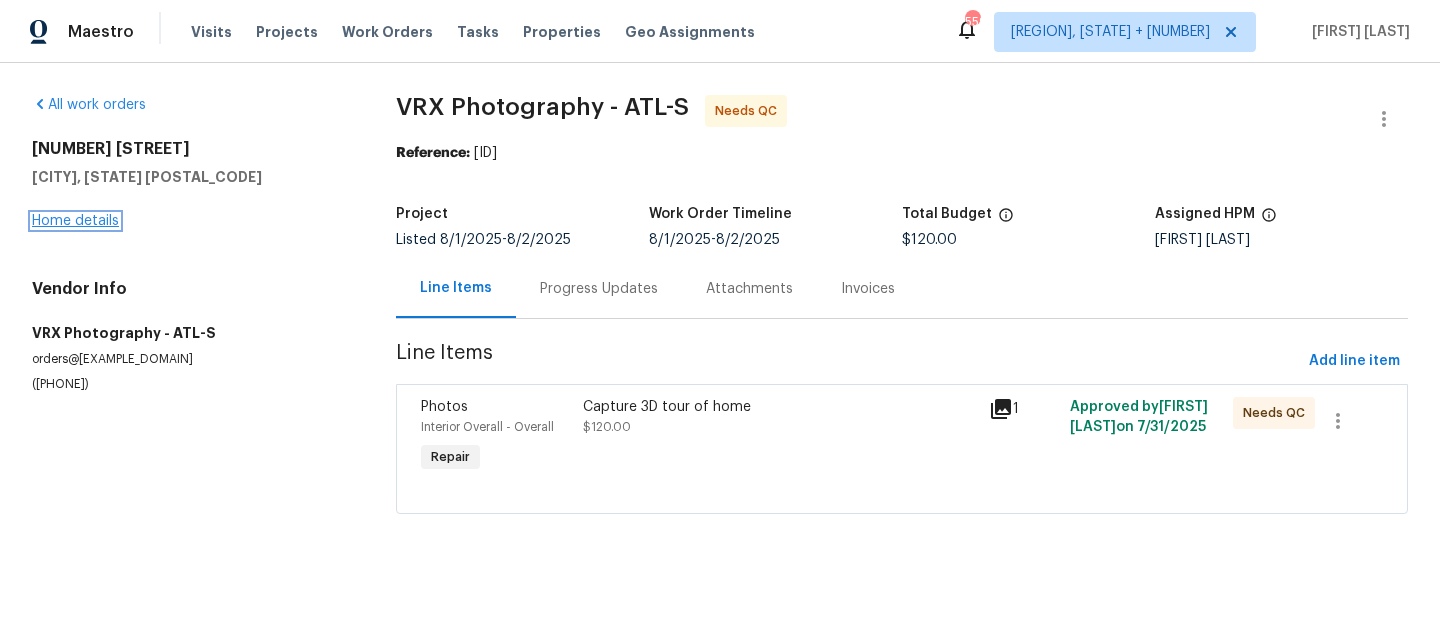 click on "Home details" at bounding box center [75, 221] 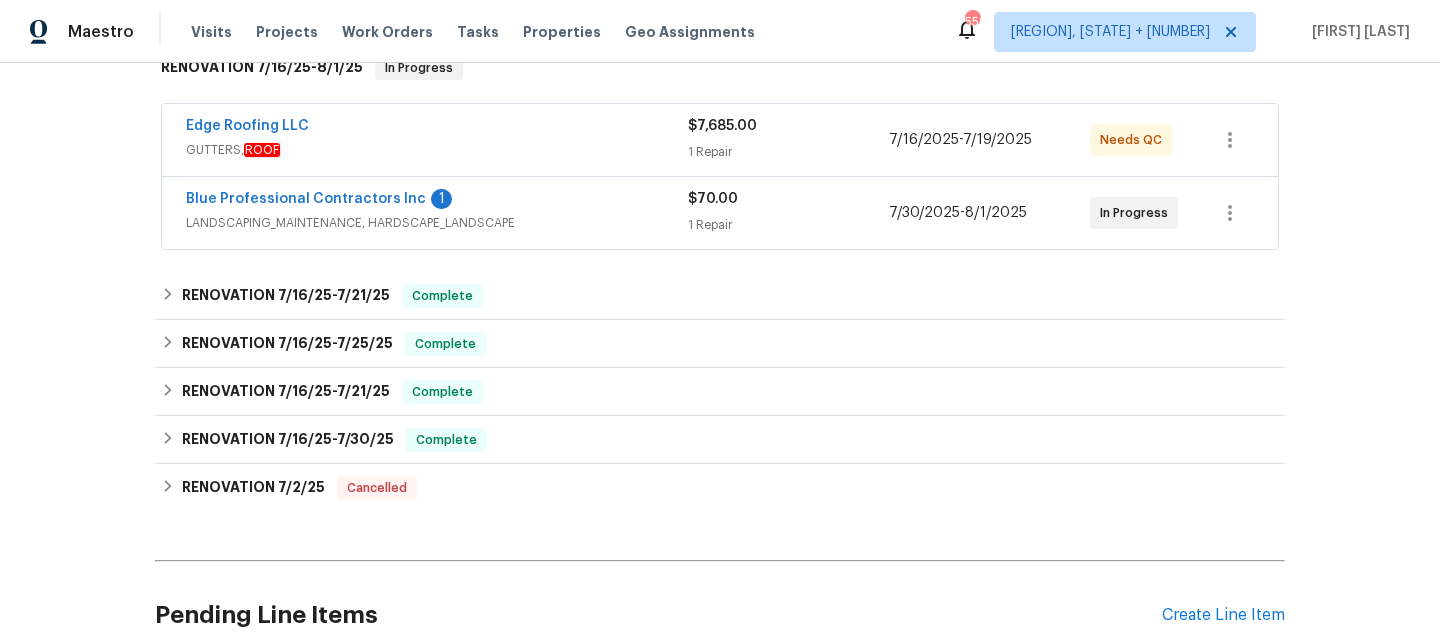 scroll, scrollTop: 530, scrollLeft: 0, axis: vertical 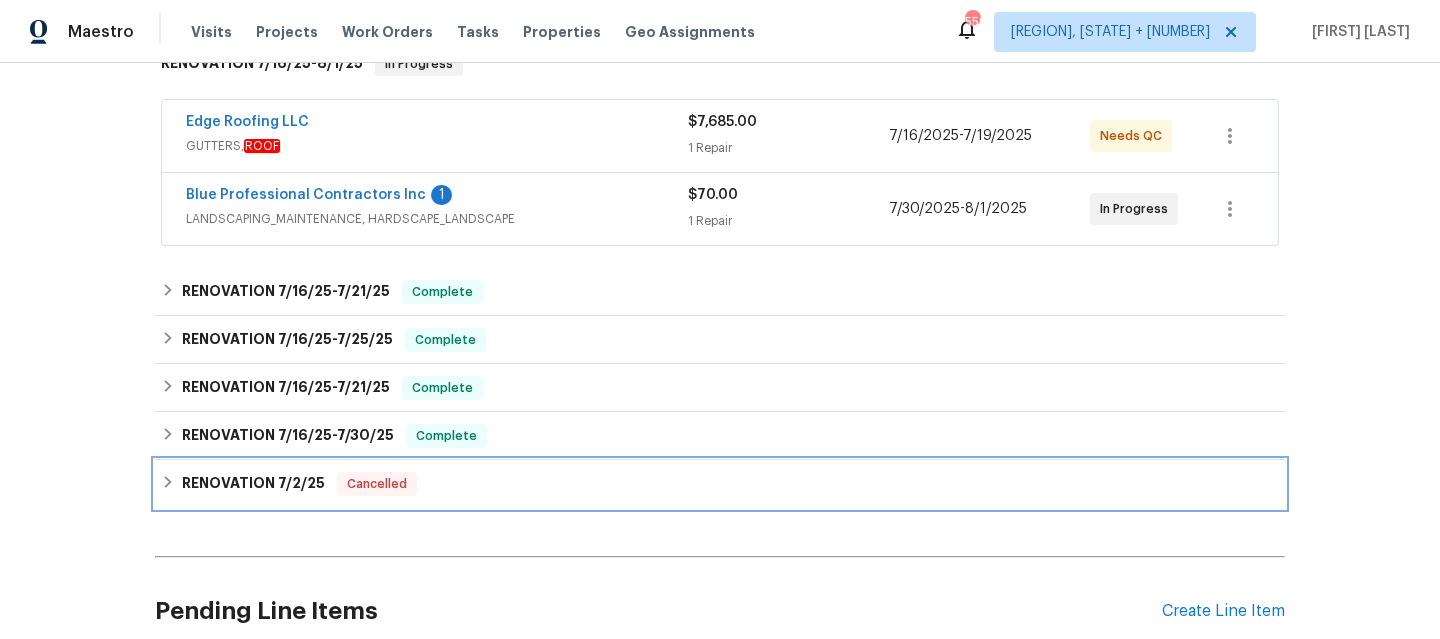 click on "RENOVATION   7/2/25 Cancelled" at bounding box center [720, 484] 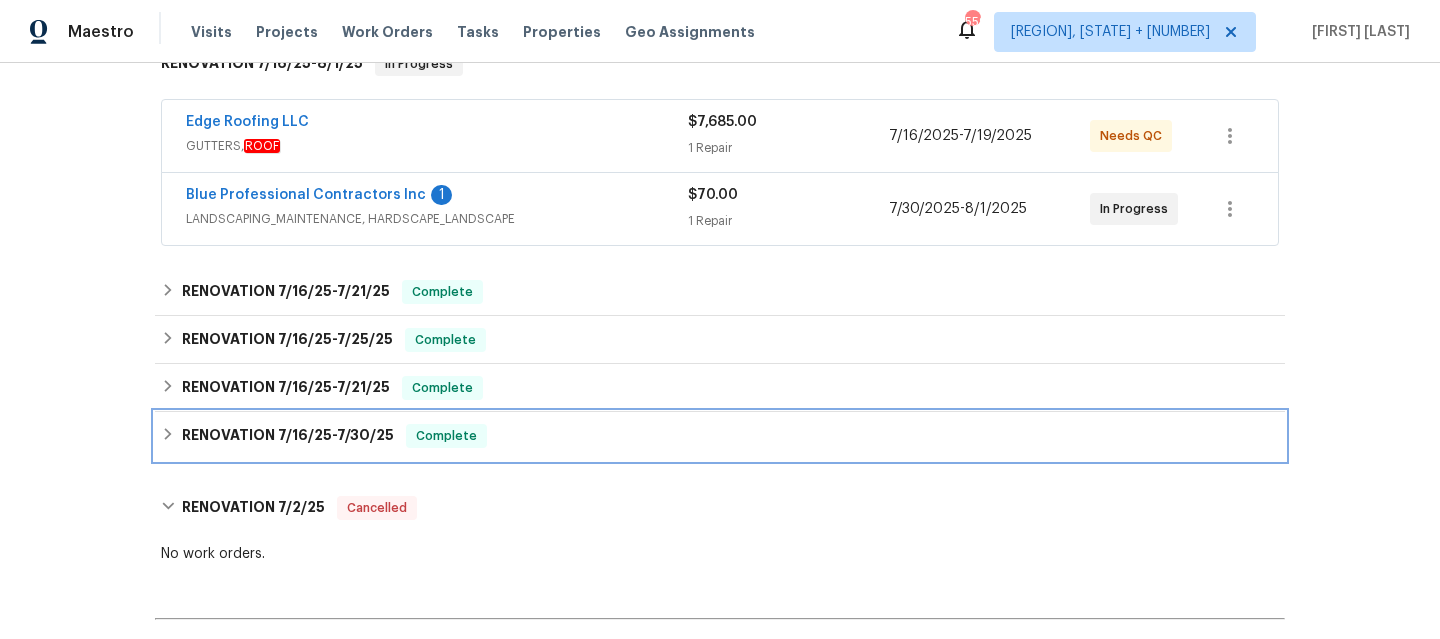 click on "RENOVATION   7/16/25  -  7/30/25 Complete" at bounding box center [720, 436] 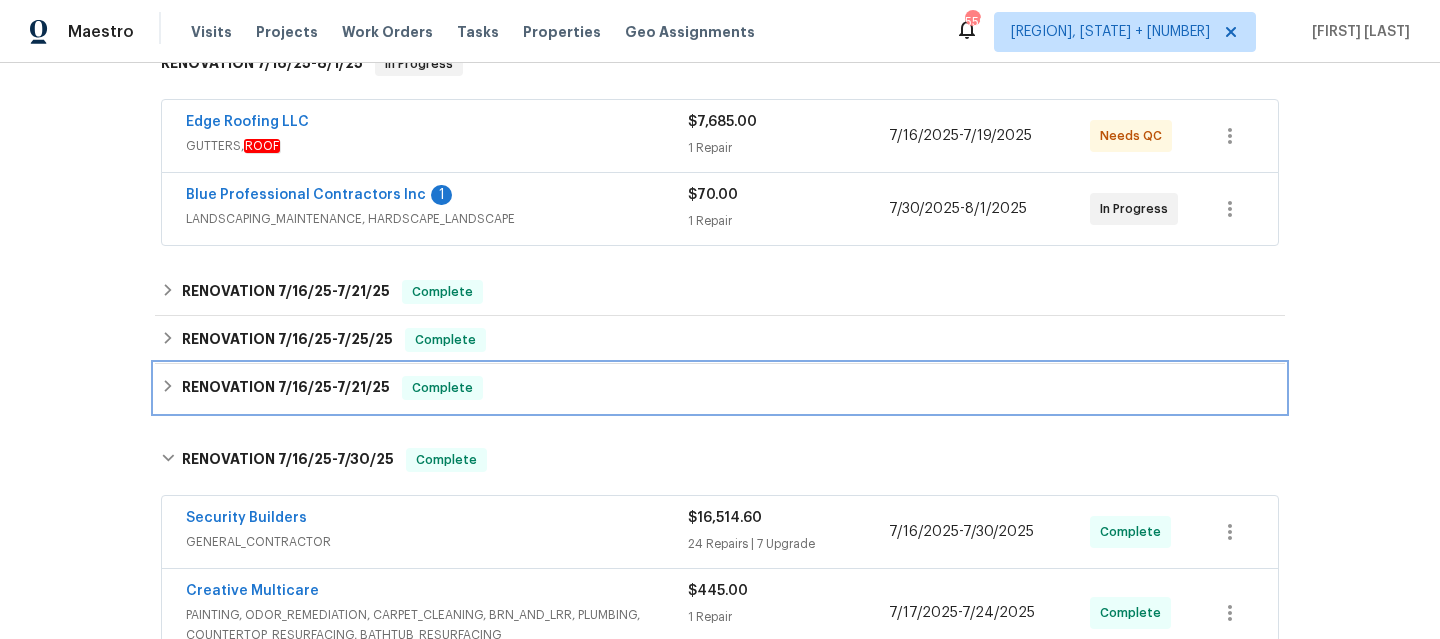 click on "RENOVATION   7/16/25  -  7/21/25 Complete" at bounding box center [720, 388] 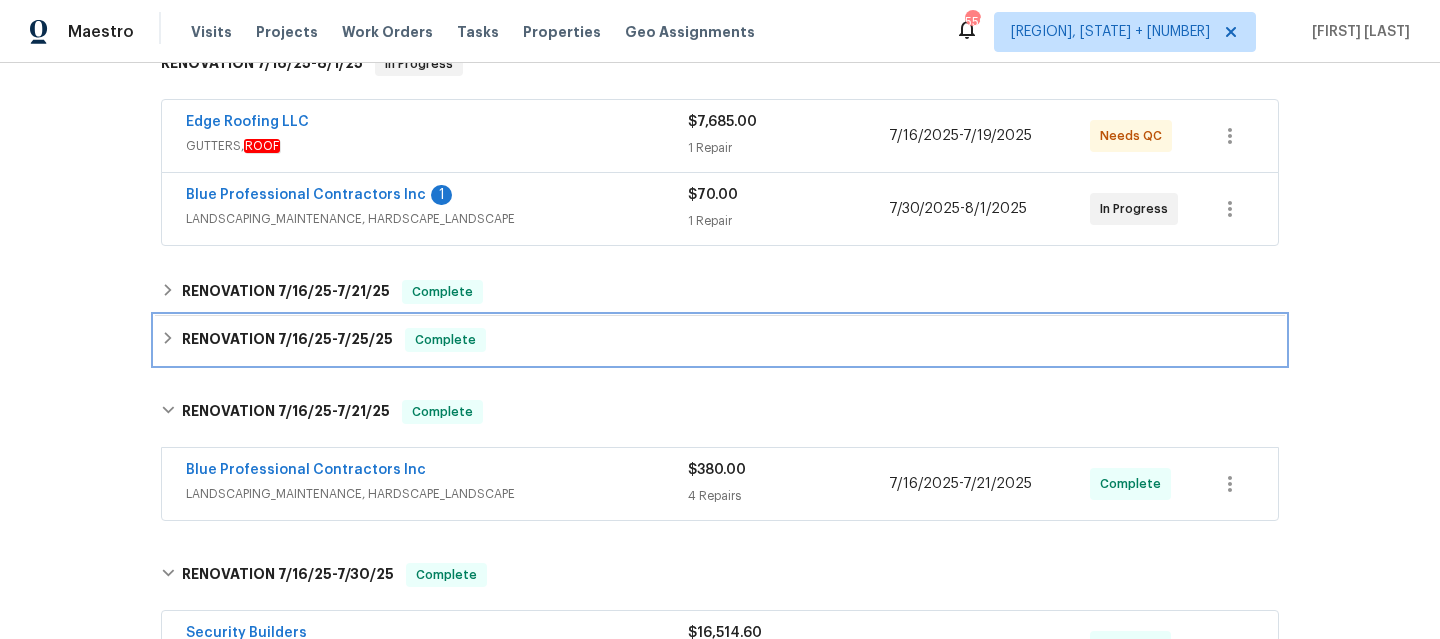 click on "RENOVATION   7/16/25  -  7/25/25 Complete" at bounding box center (720, 340) 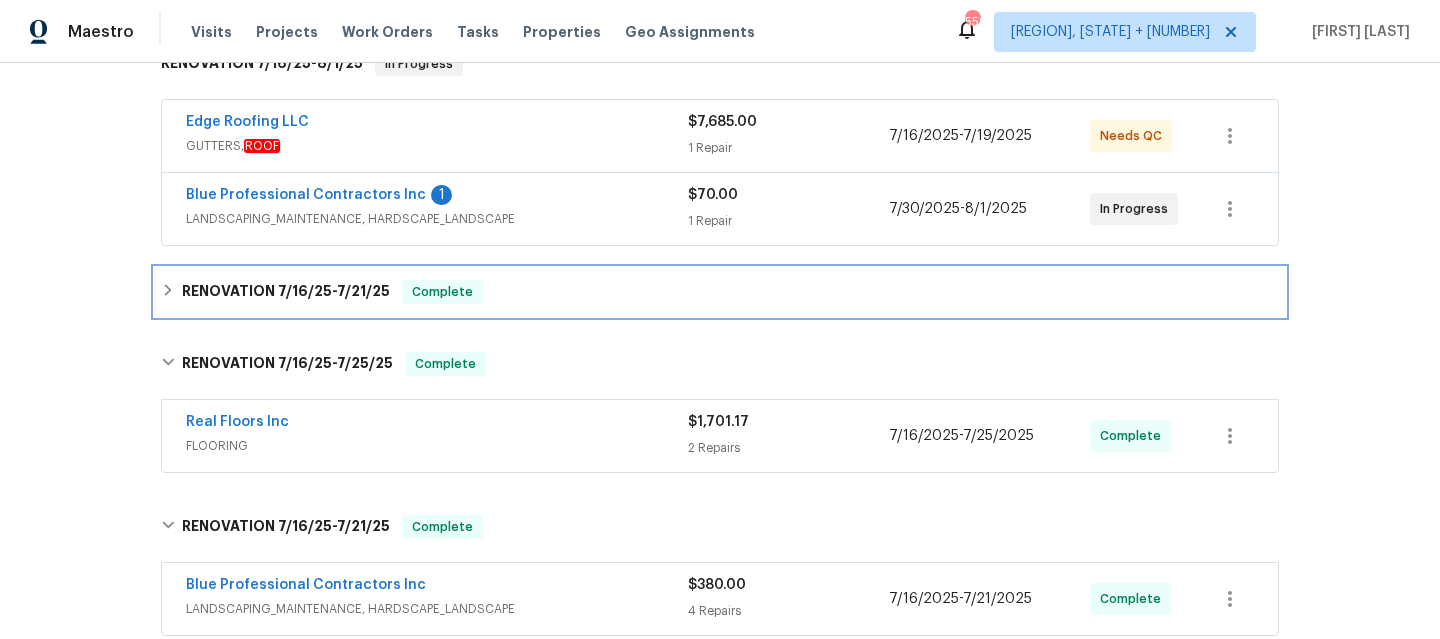 click on "RENOVATION   7/16/25  -  7/21/25 Complete" at bounding box center (720, 292) 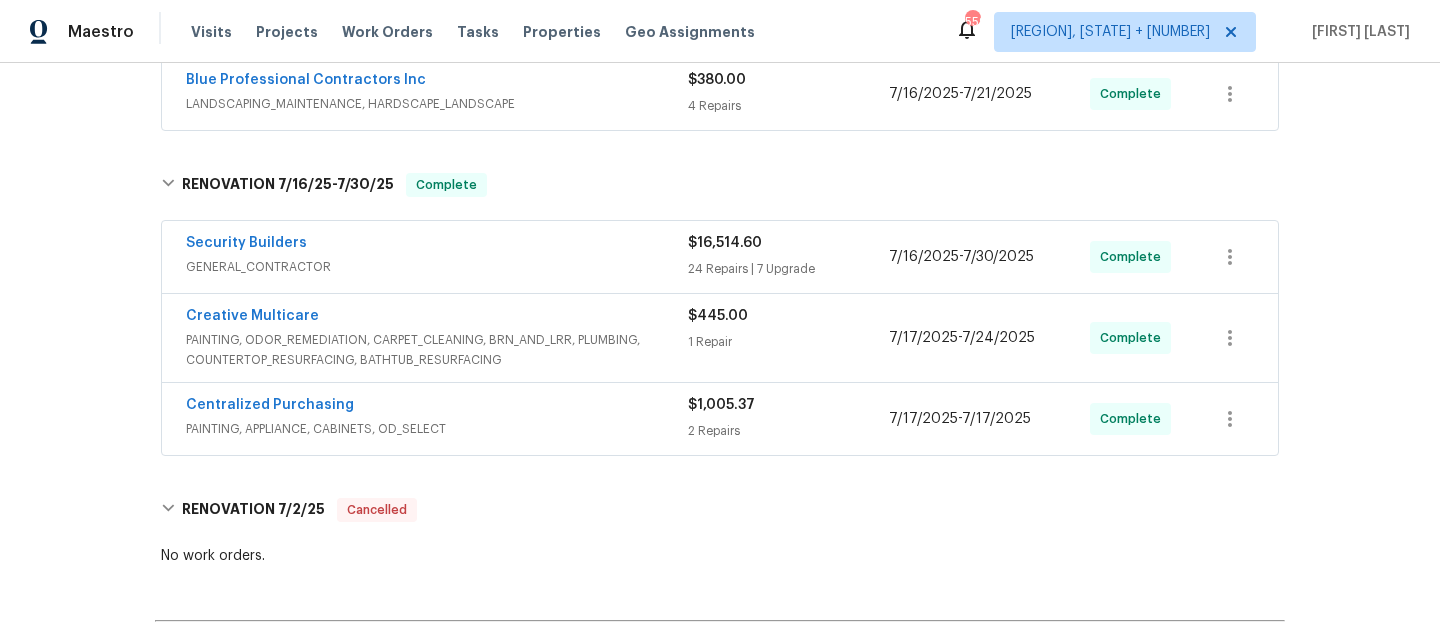 scroll, scrollTop: 1136, scrollLeft: 0, axis: vertical 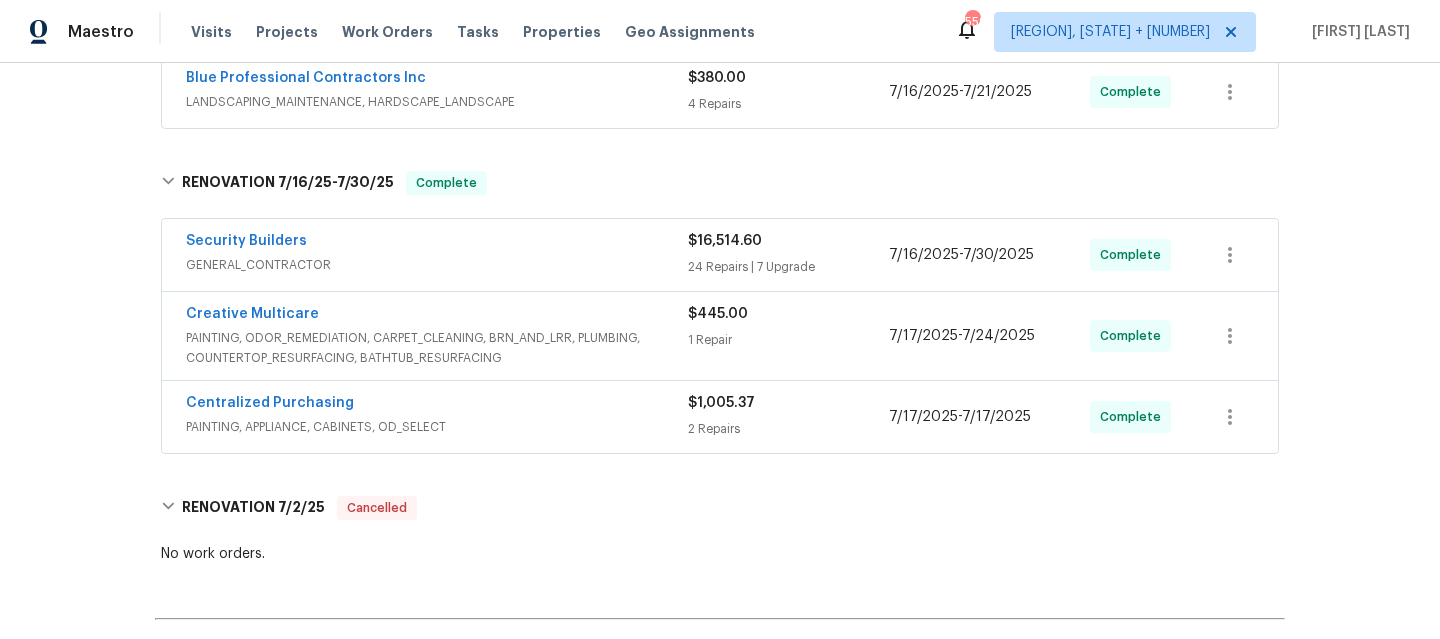 click on "PAINTING, APPLIANCE, CABINETS, OD_SELECT" at bounding box center [437, 427] 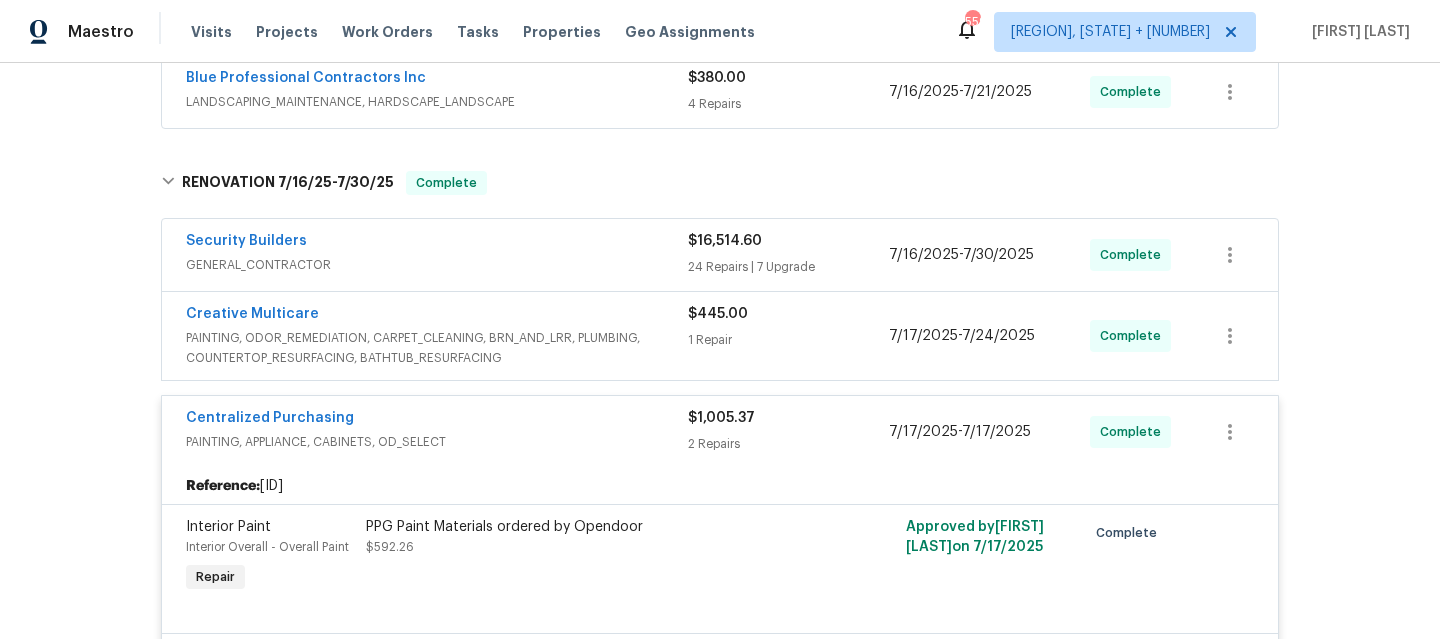 click on "PAINTING, ODOR_REMEDIATION, CARPET_CLEANING, BRN_AND_LRR, PLUMBING, COUNTERTOP_RESURFACING, BATHTUB_RESURFACING" at bounding box center (437, 348) 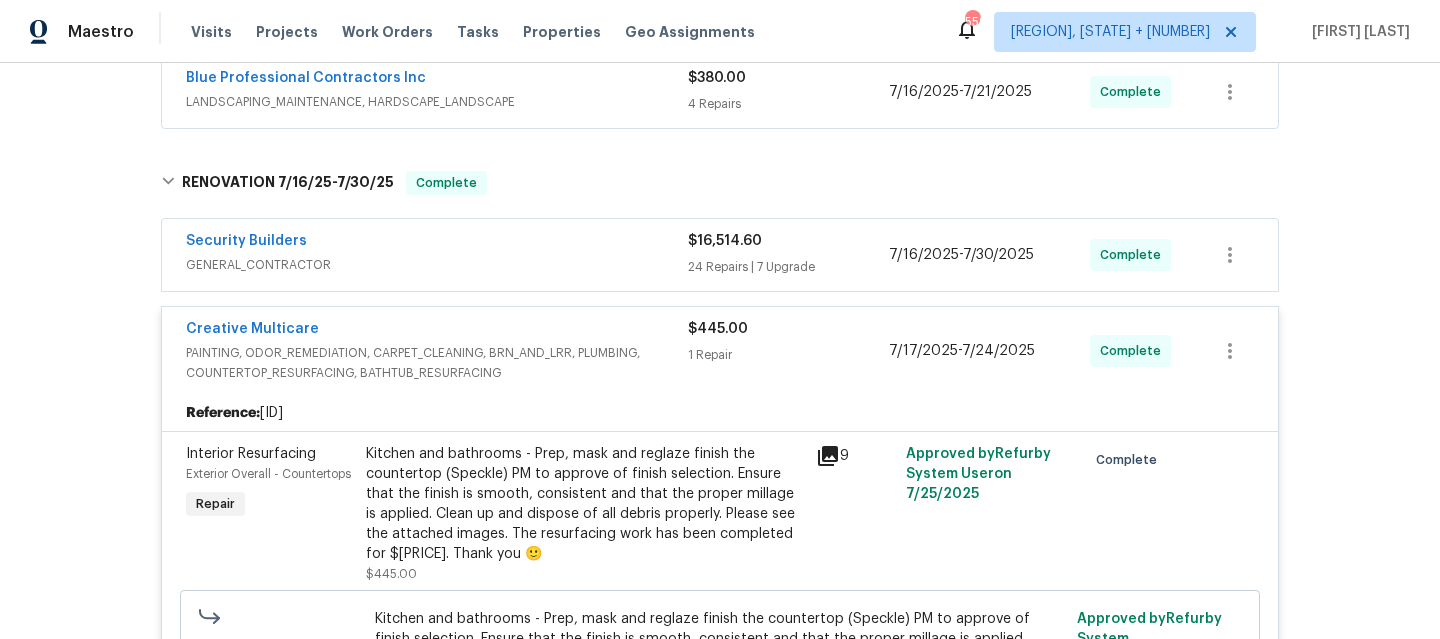 click on "Security Builders GENERAL_CONTRACTOR $16,514.60 24 Repairs | 7 Upgrade 7/16/2025  -  7/30/2025 Complete" at bounding box center (720, 255) 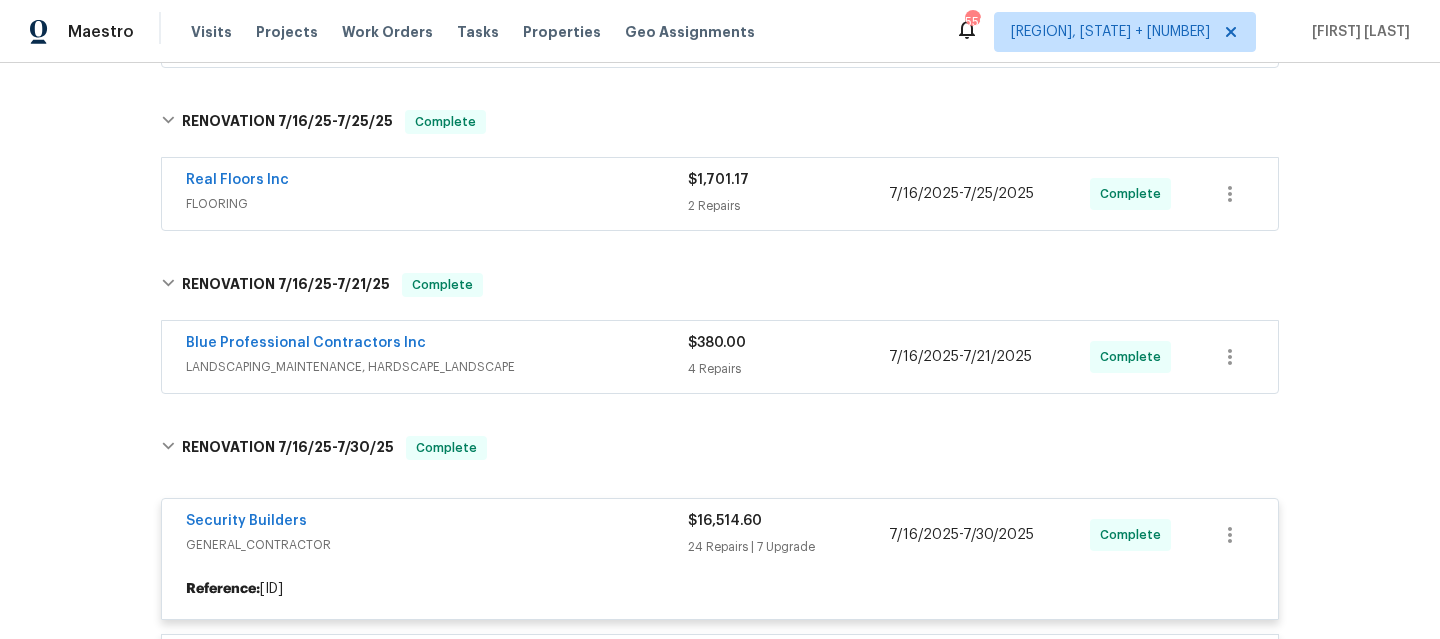 click on "LANDSCAPING_MAINTENANCE, HARDSCAPE_LANDSCAPE" at bounding box center [437, 367] 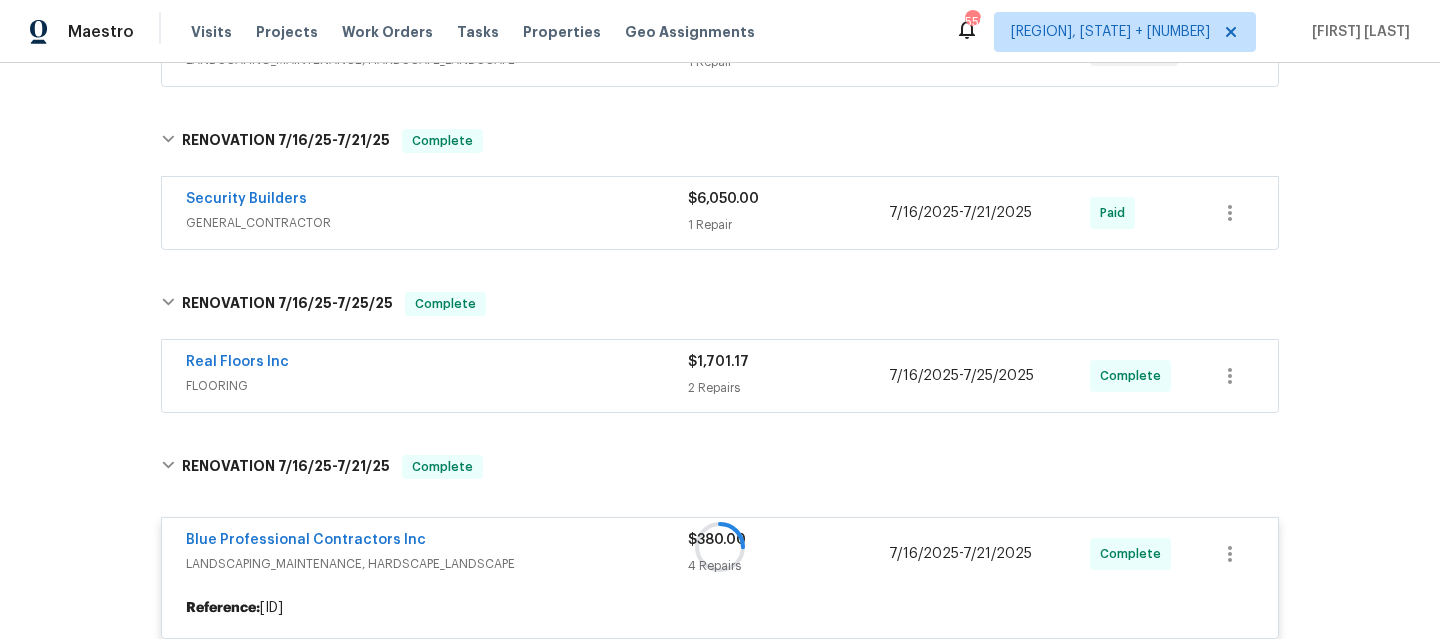 click on "Real Floors Inc" at bounding box center (437, 364) 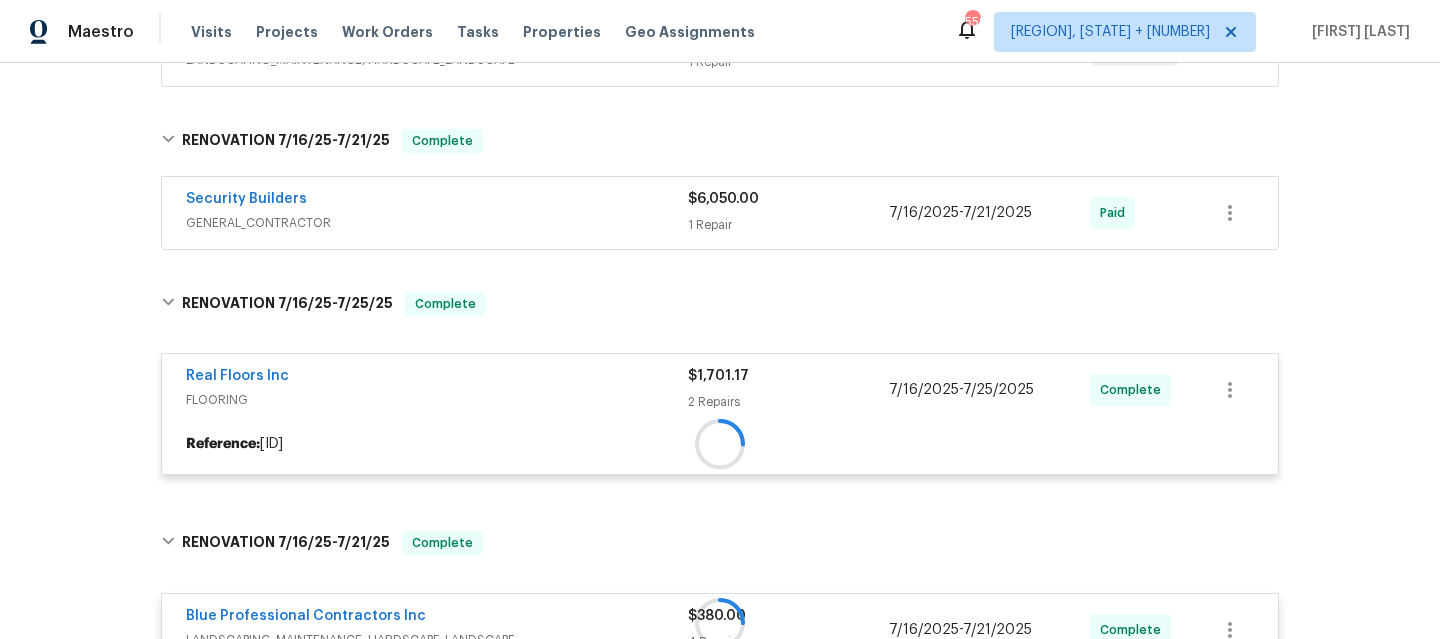scroll, scrollTop: 555, scrollLeft: 0, axis: vertical 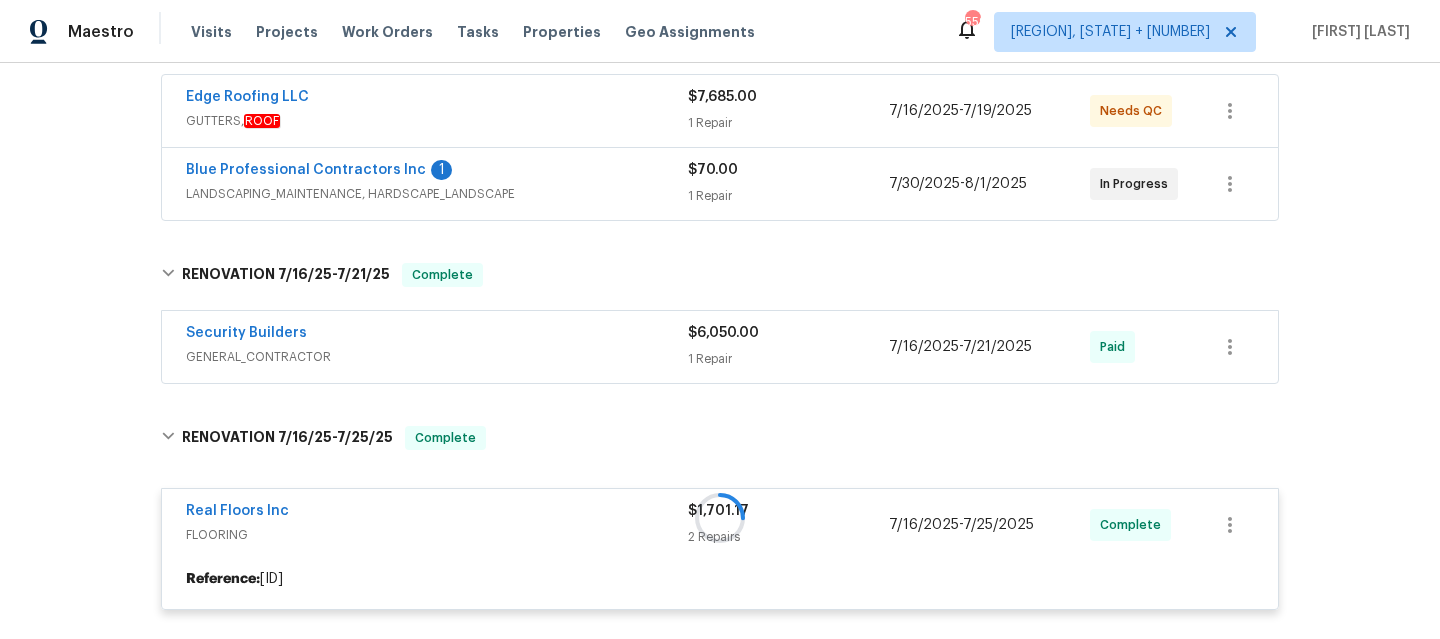 click on "GENERAL_CONTRACTOR" at bounding box center (437, 357) 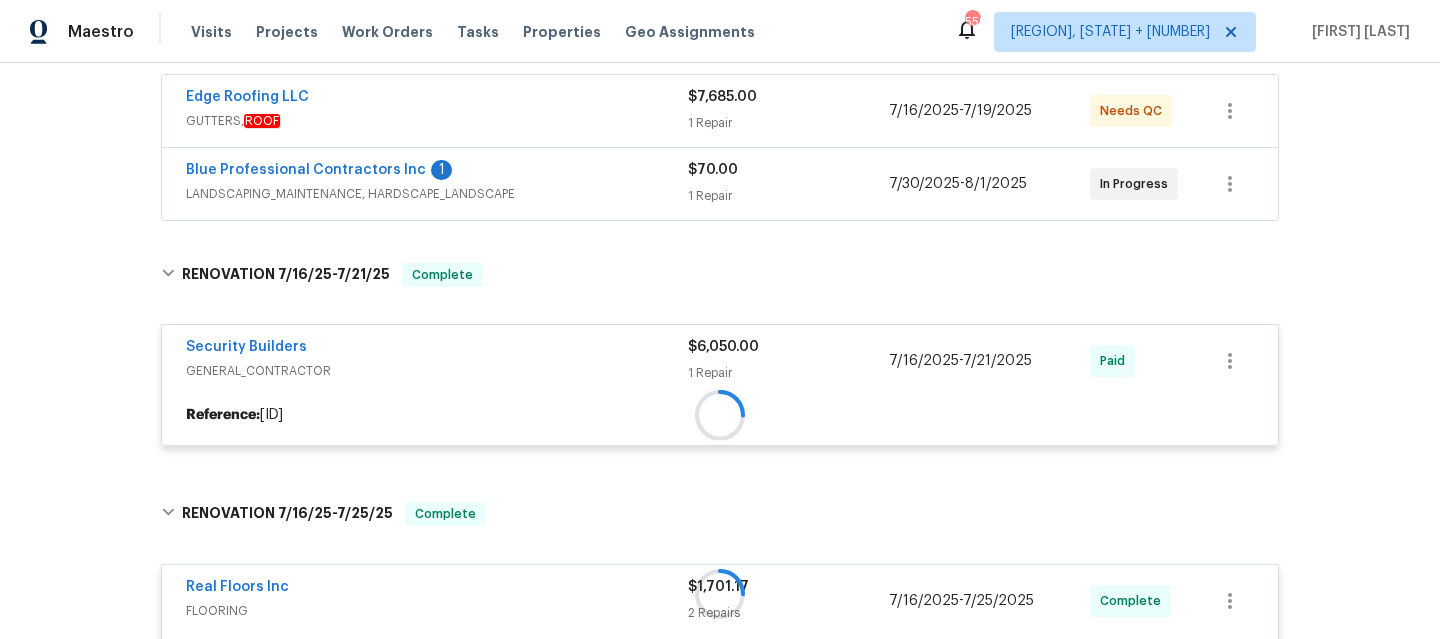 scroll, scrollTop: 388, scrollLeft: 0, axis: vertical 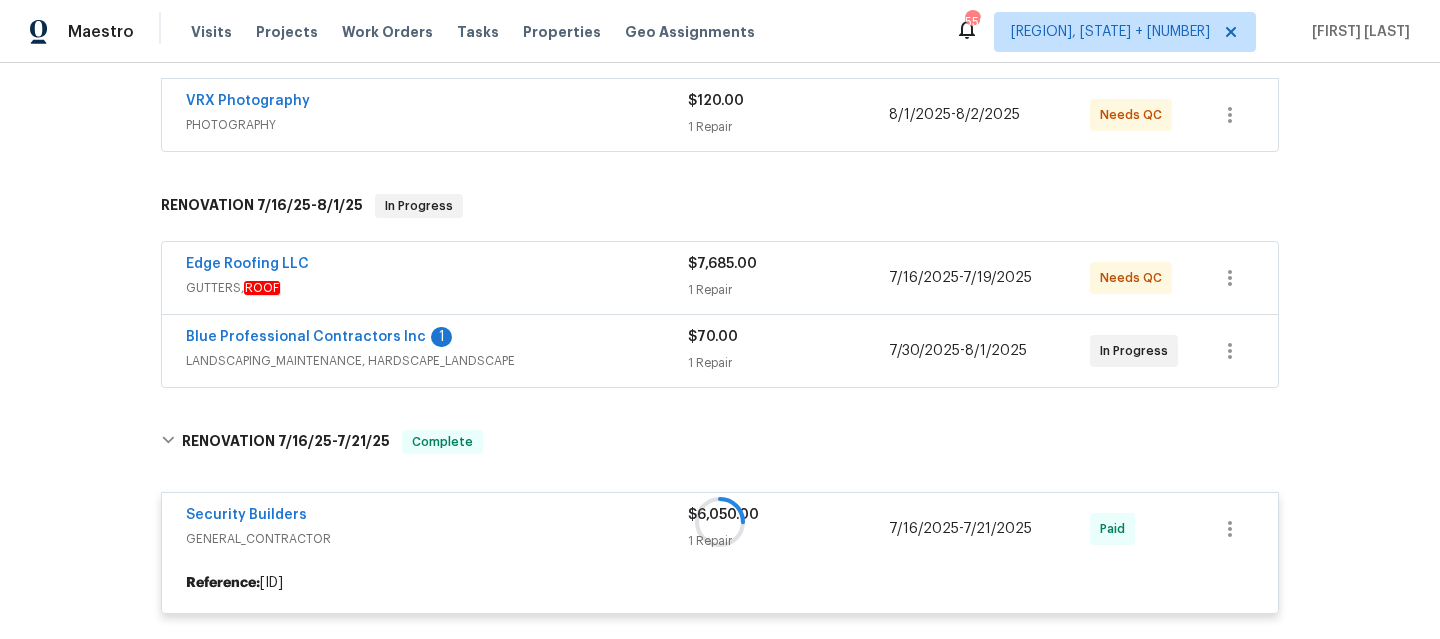 click on "Blue Professional Contractors Inc 1" at bounding box center [437, 339] 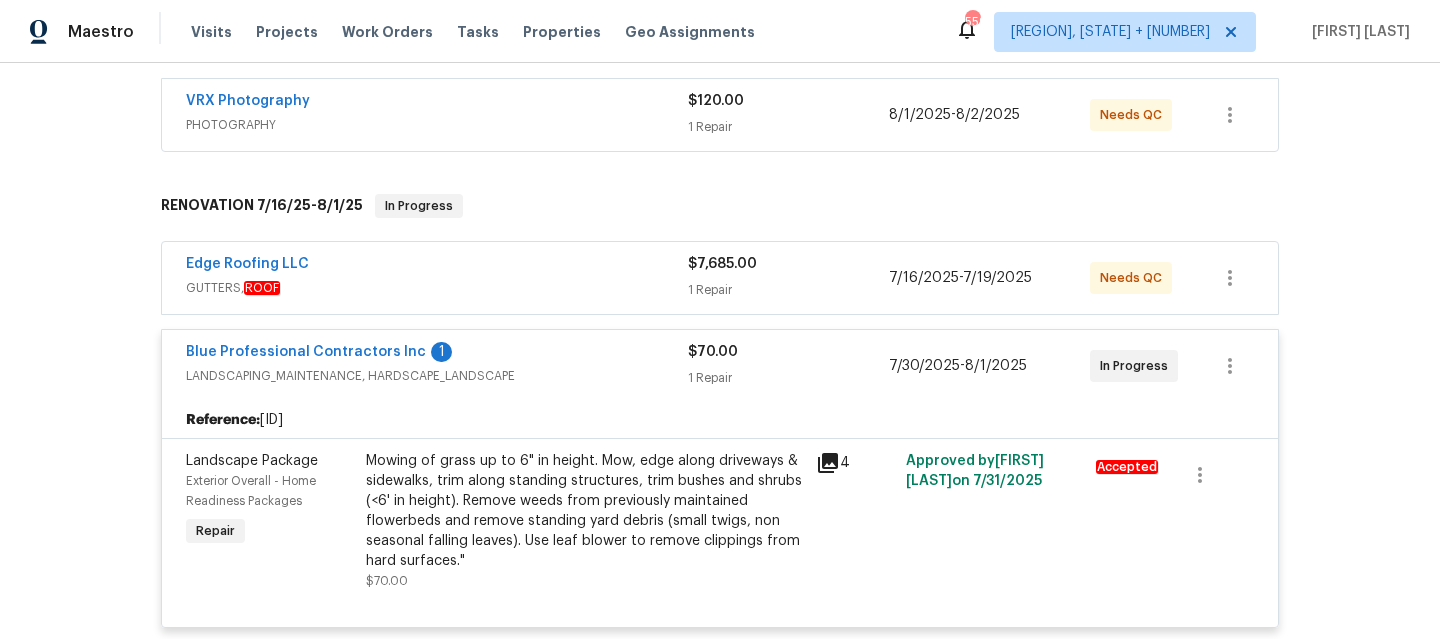 click on "Edge Roofing LLC GUTTERS,  ROOF" at bounding box center (437, 278) 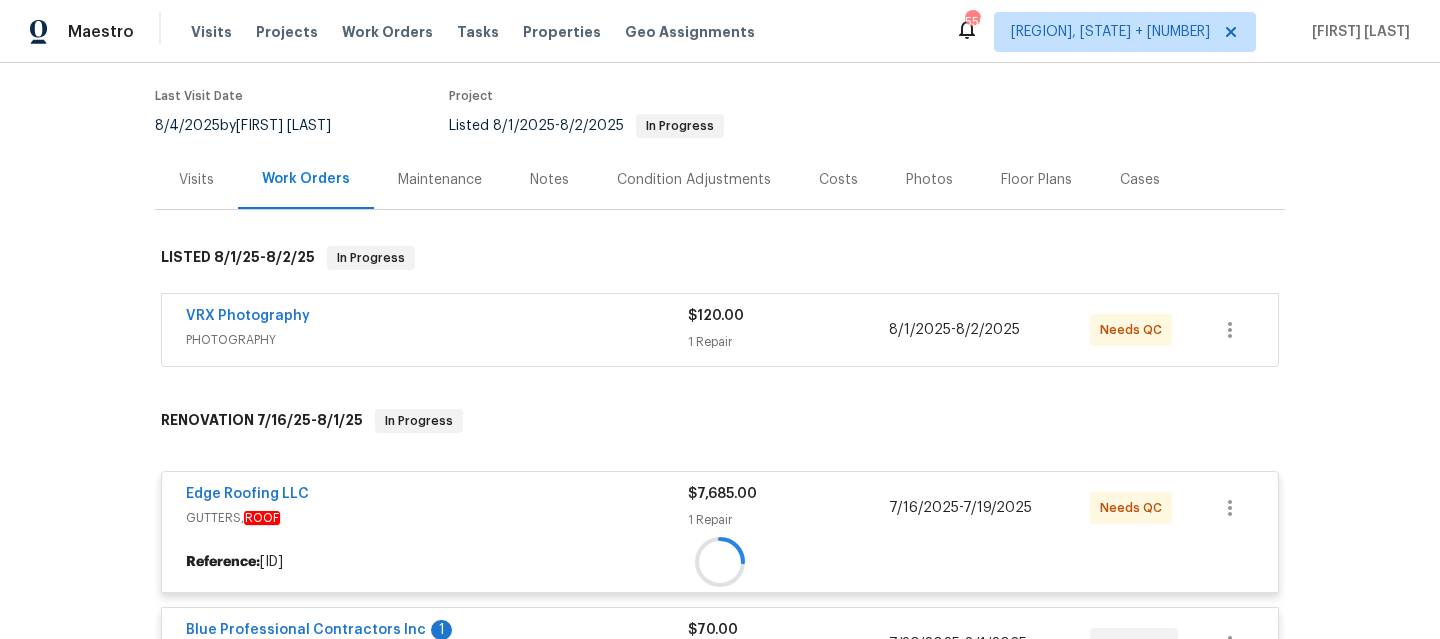 scroll, scrollTop: 172, scrollLeft: 0, axis: vertical 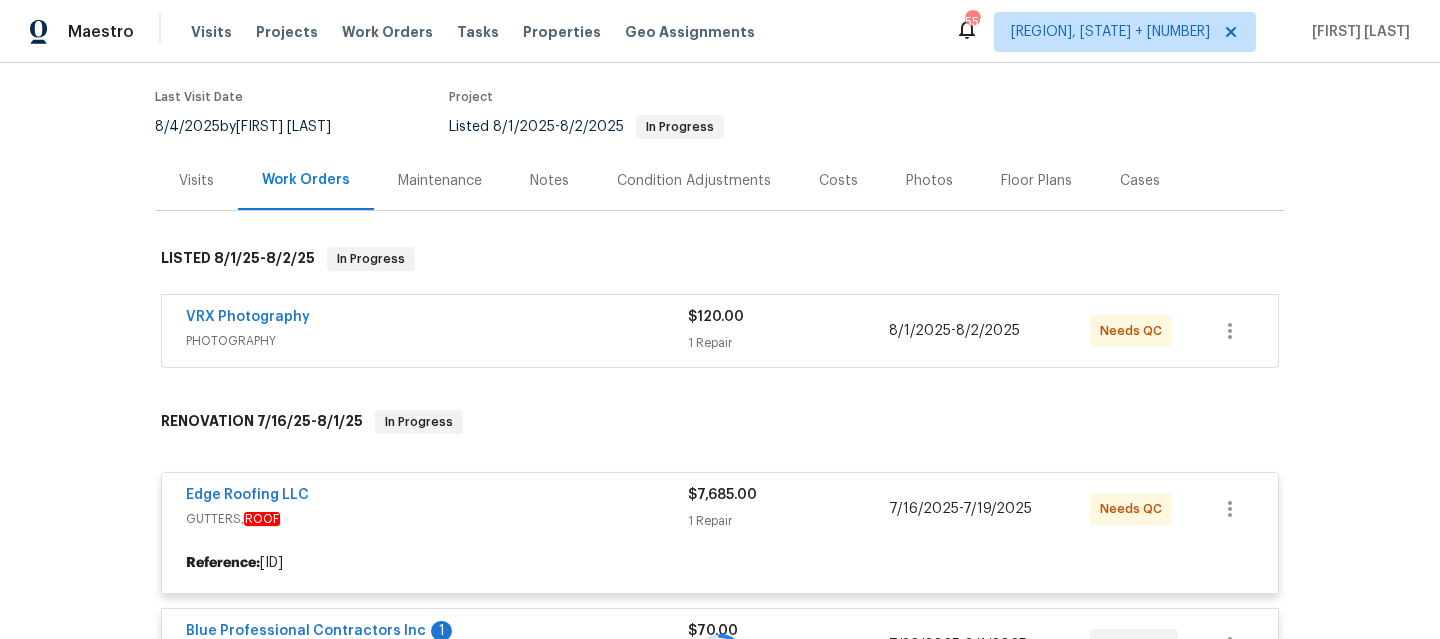 click on "PHOTOGRAPHY" at bounding box center (437, 341) 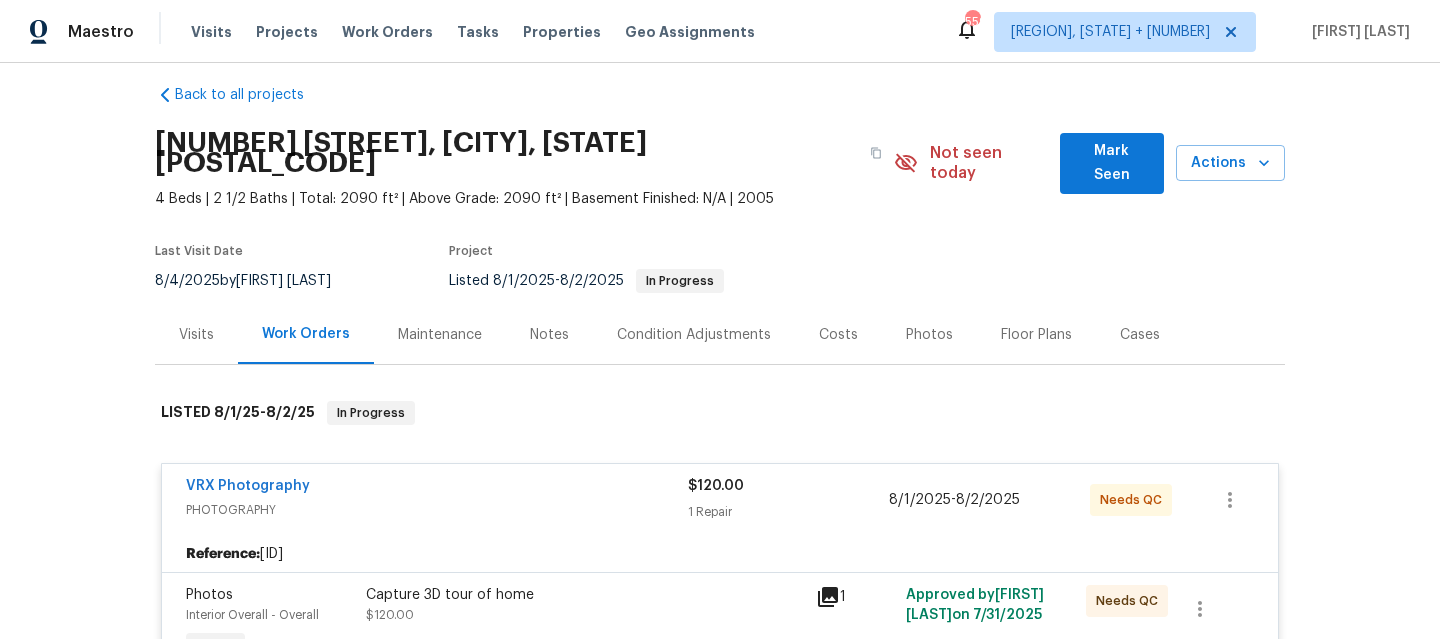 scroll, scrollTop: 0, scrollLeft: 0, axis: both 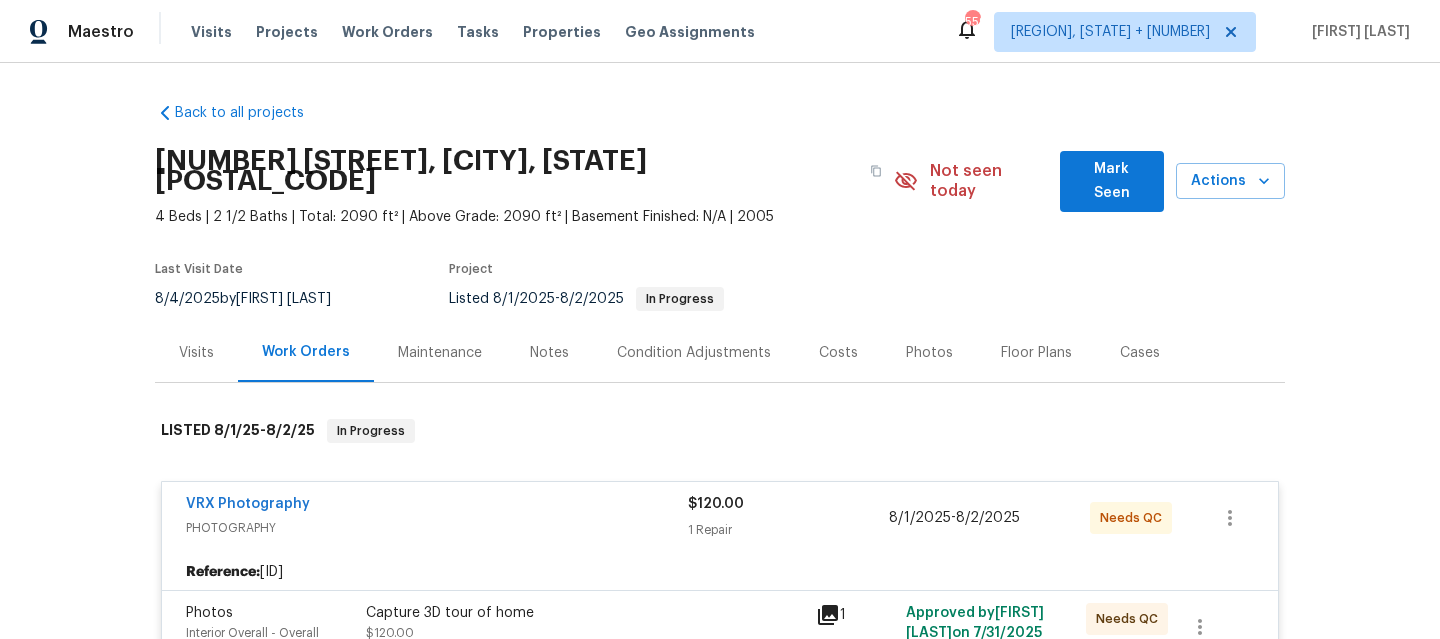 click on "Photos" at bounding box center [929, 353] 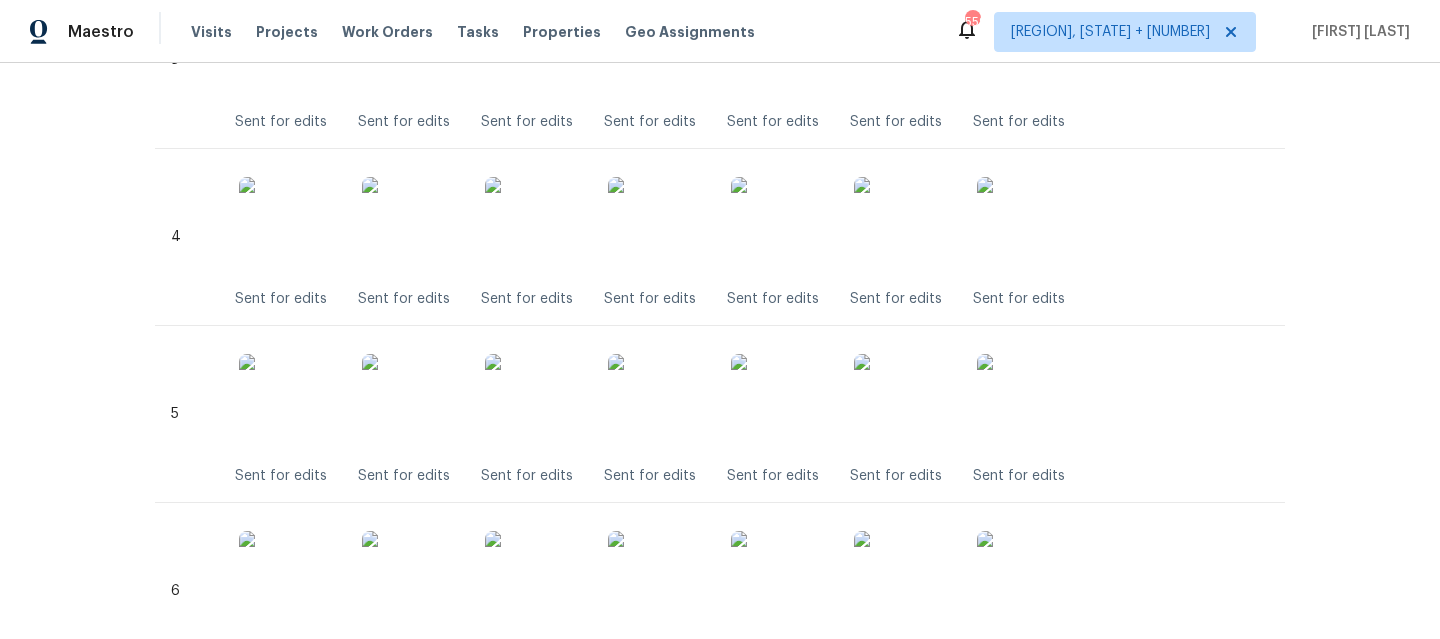 scroll, scrollTop: 1155, scrollLeft: 0, axis: vertical 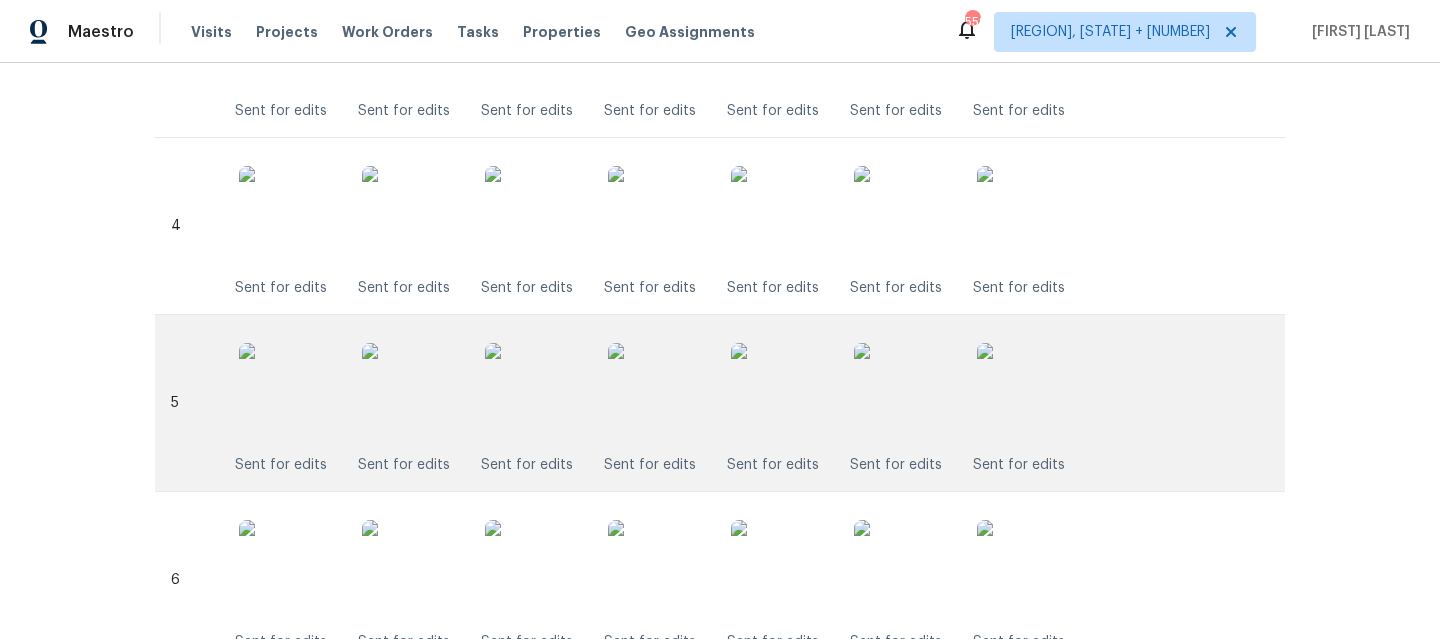click at bounding box center (658, 393) 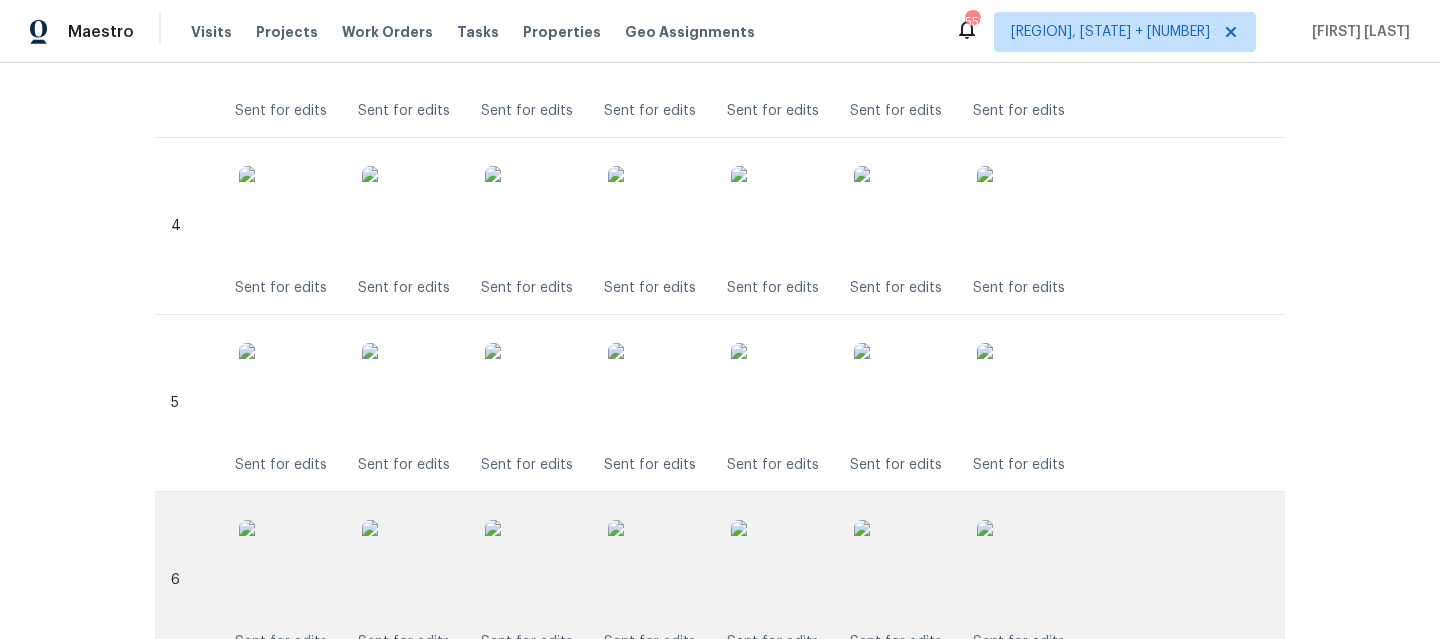 click at bounding box center [658, 570] 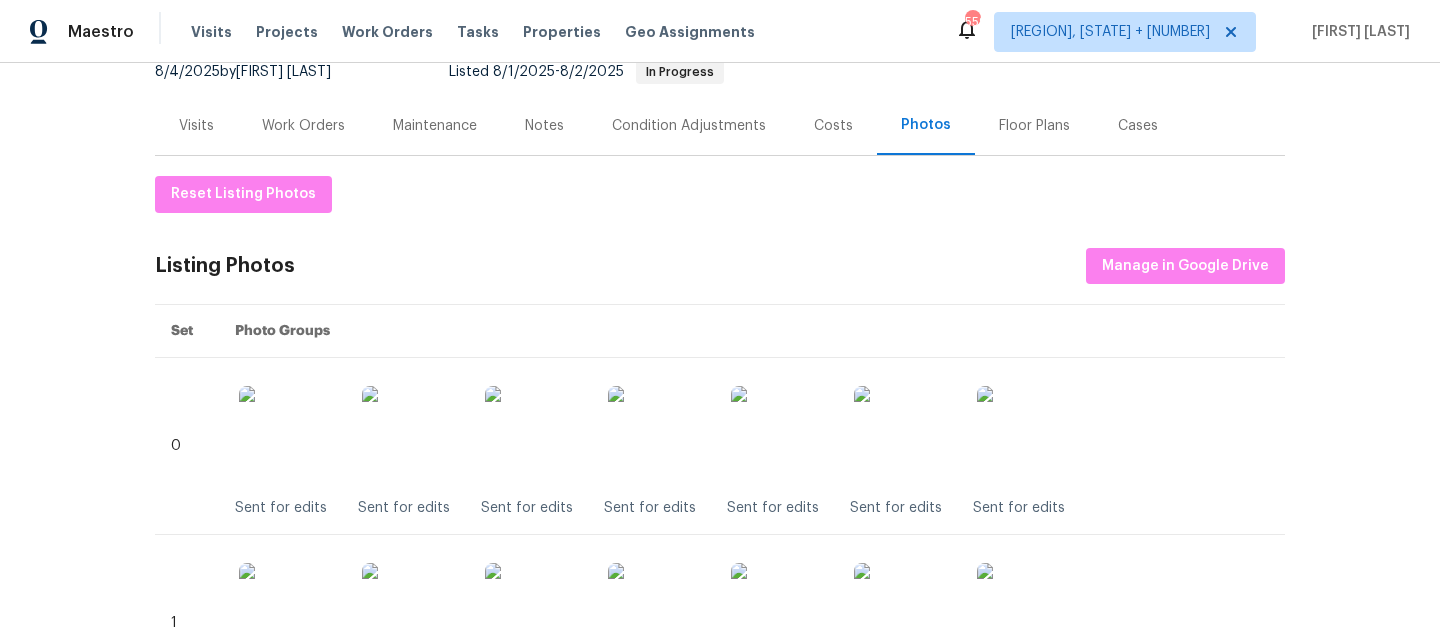 scroll, scrollTop: 131, scrollLeft: 0, axis: vertical 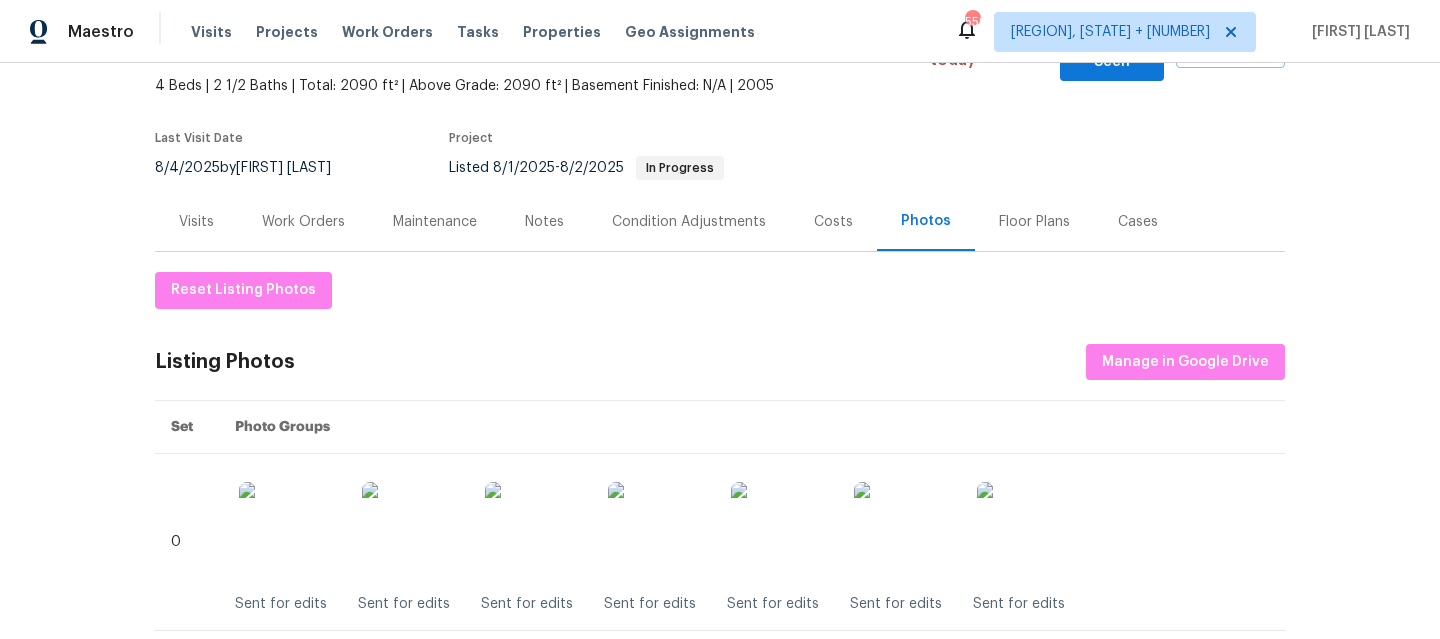 click on "Work Orders" at bounding box center [303, 222] 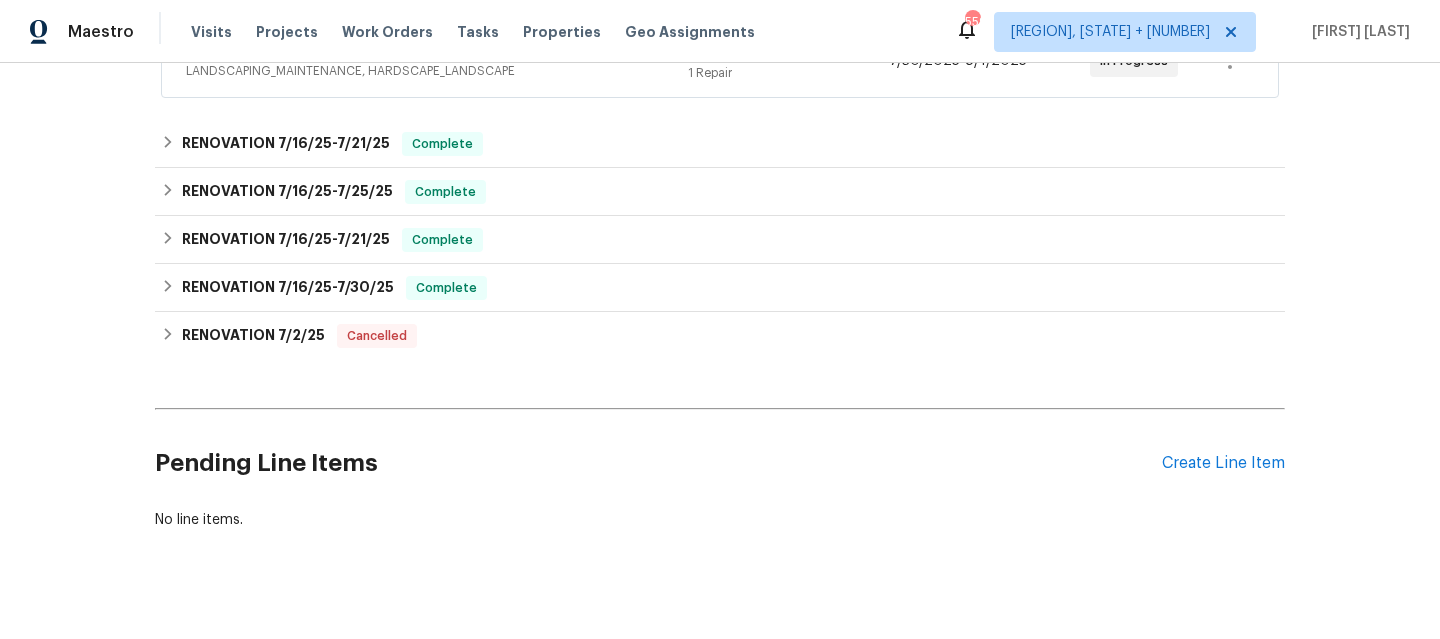 scroll, scrollTop: 700, scrollLeft: 0, axis: vertical 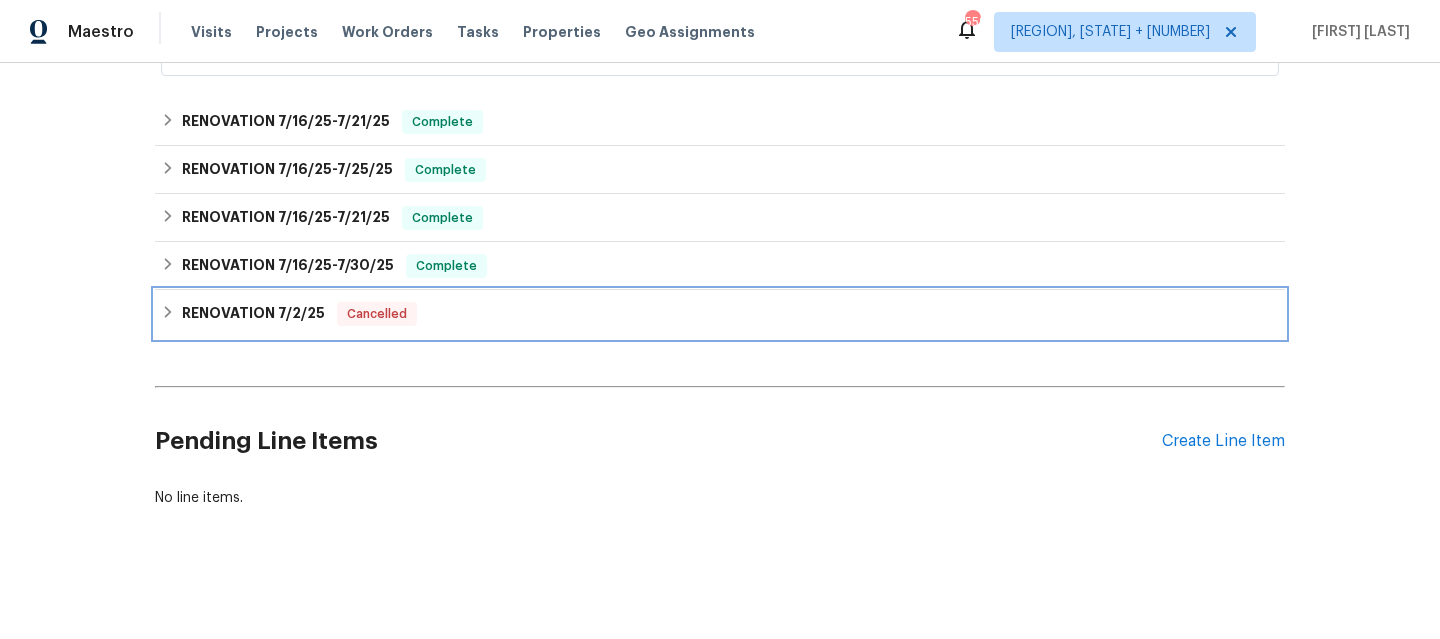 click on "RENOVATION   7/2/25 Cancelled" at bounding box center [720, 314] 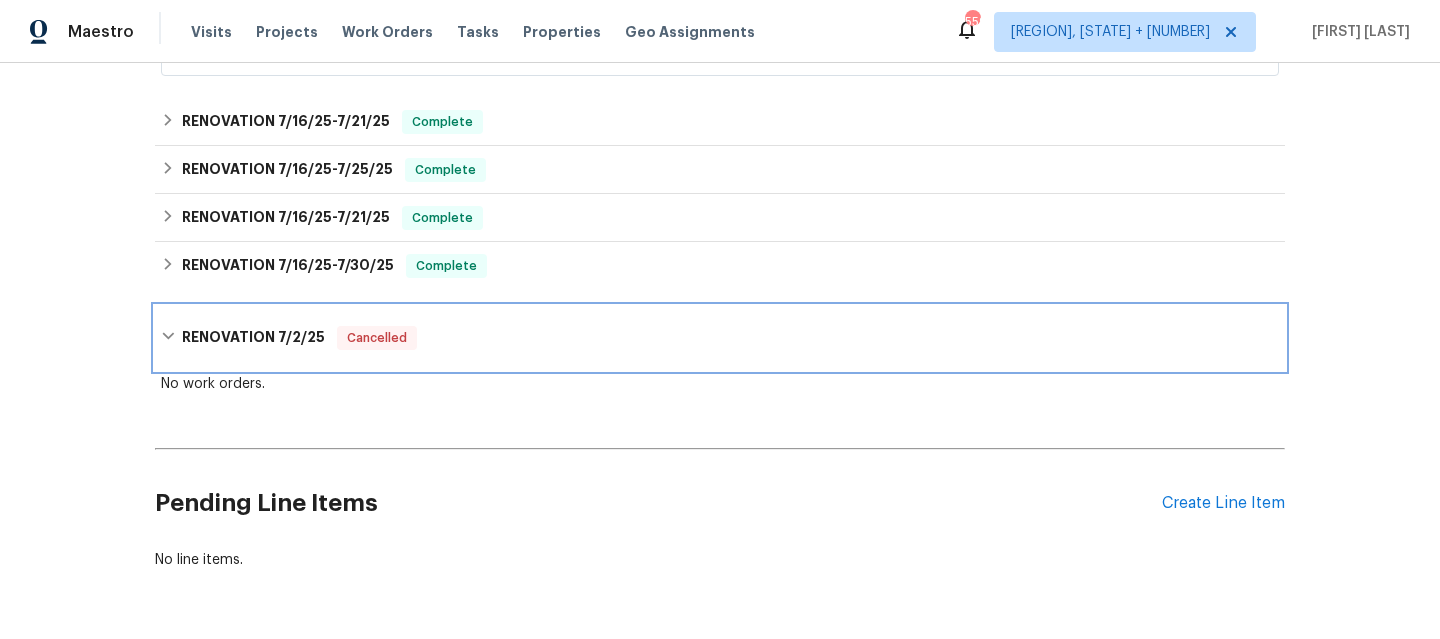 click on "RENOVATION   7/2/25 Cancelled" at bounding box center [720, 338] 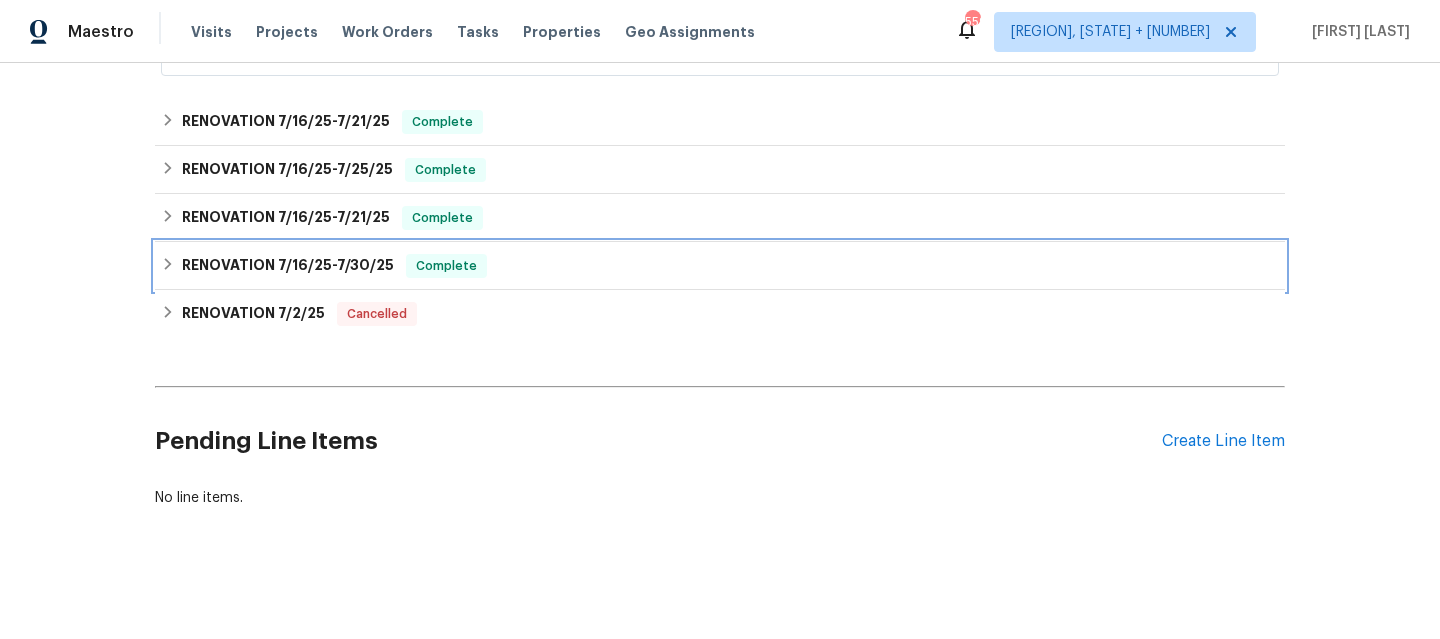 click on "RENOVATION   7/16/25  -  7/30/25 Complete" at bounding box center [720, 266] 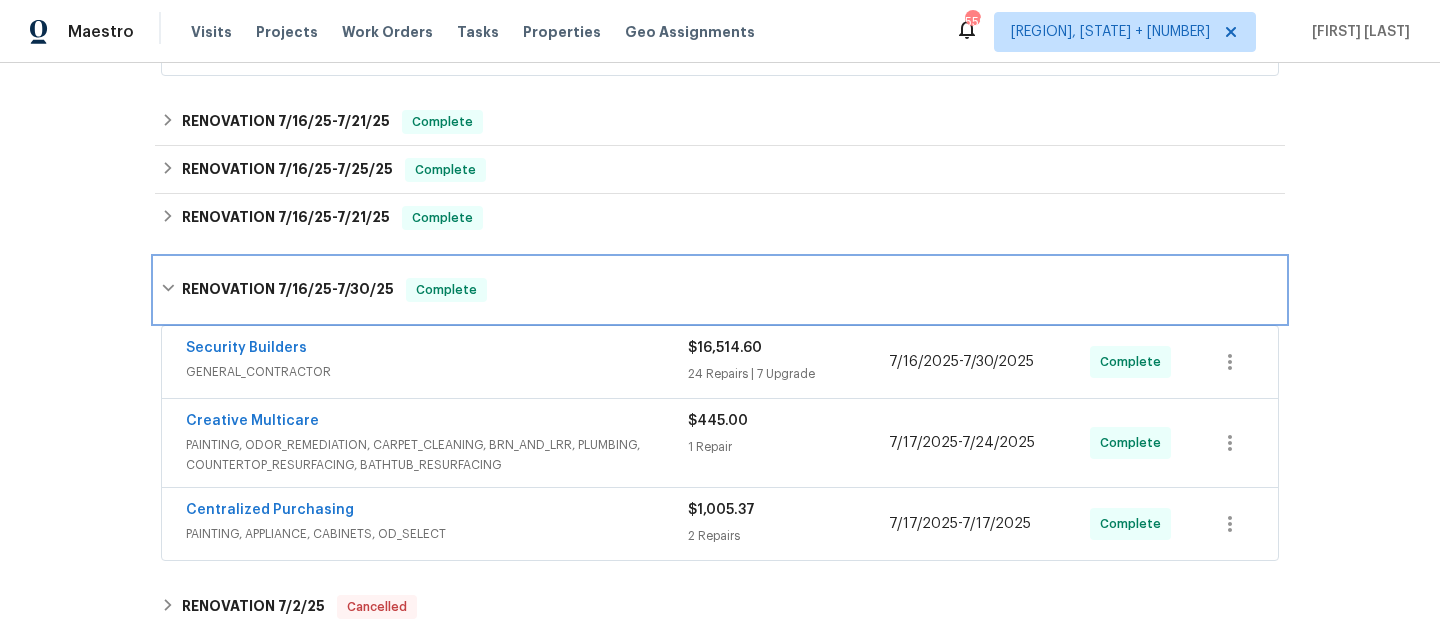 scroll, scrollTop: 810, scrollLeft: 0, axis: vertical 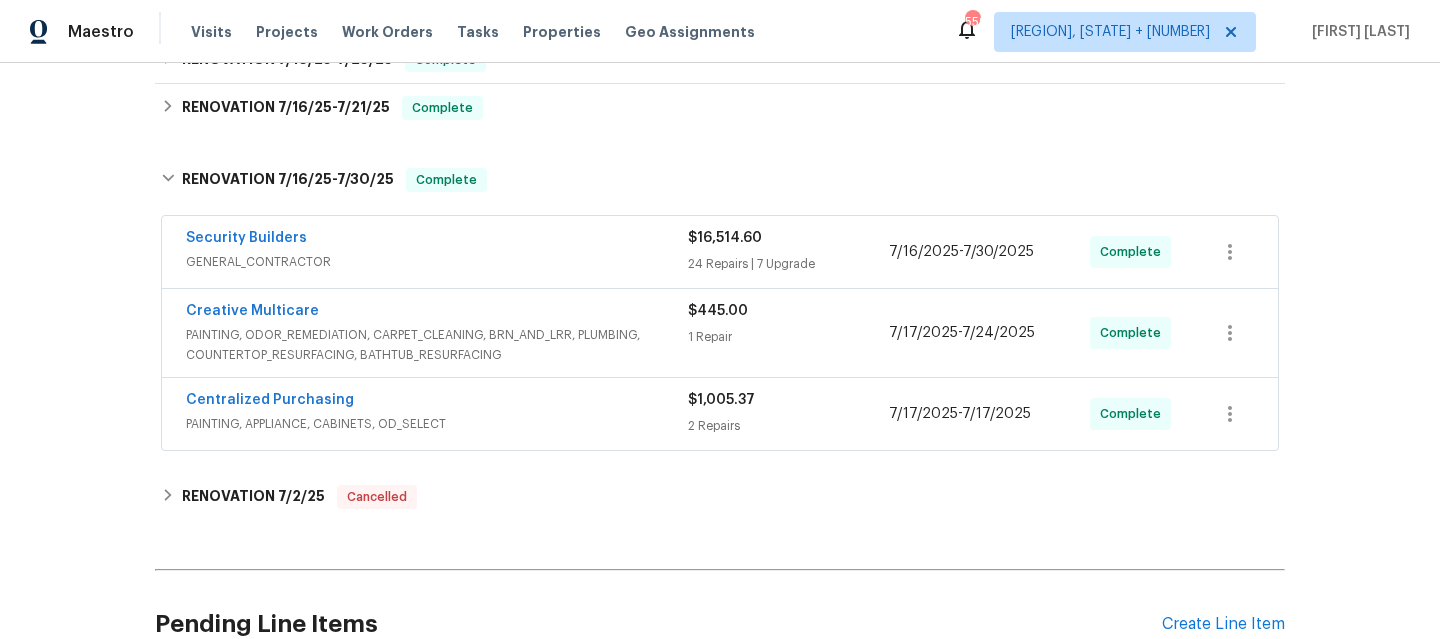 click on "Centralized Purchasing" at bounding box center [437, 402] 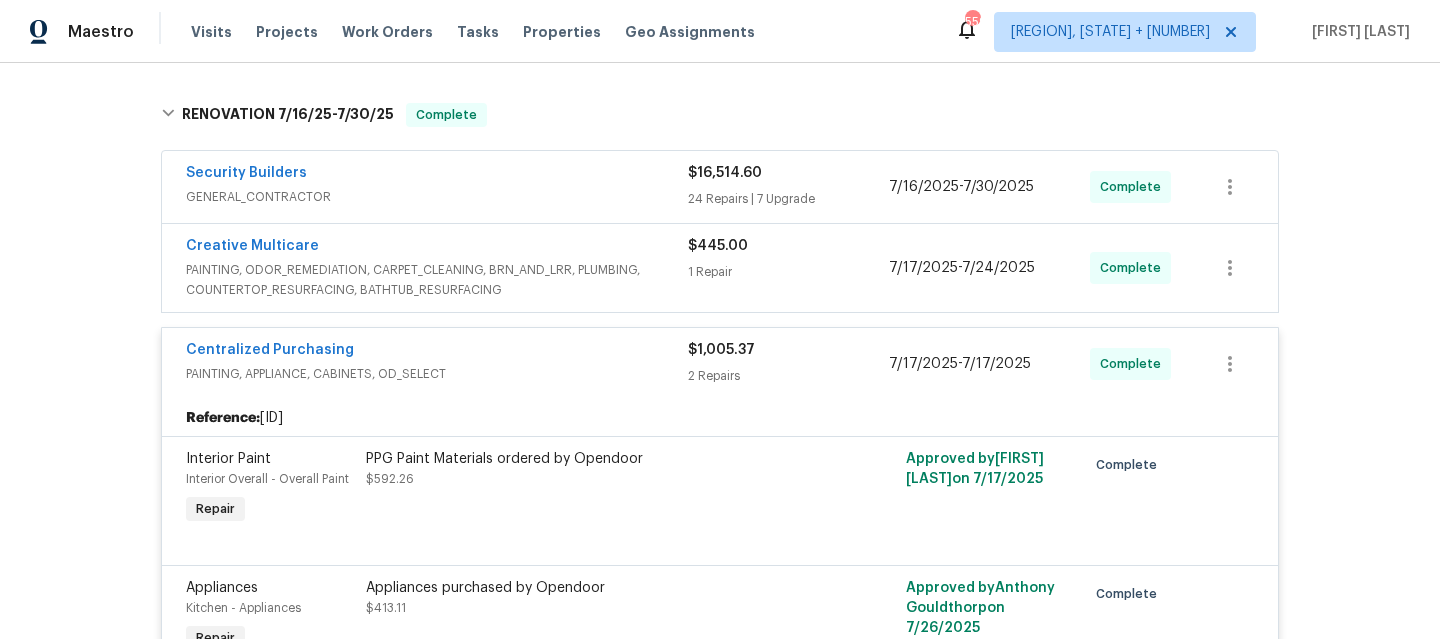 scroll, scrollTop: 869, scrollLeft: 0, axis: vertical 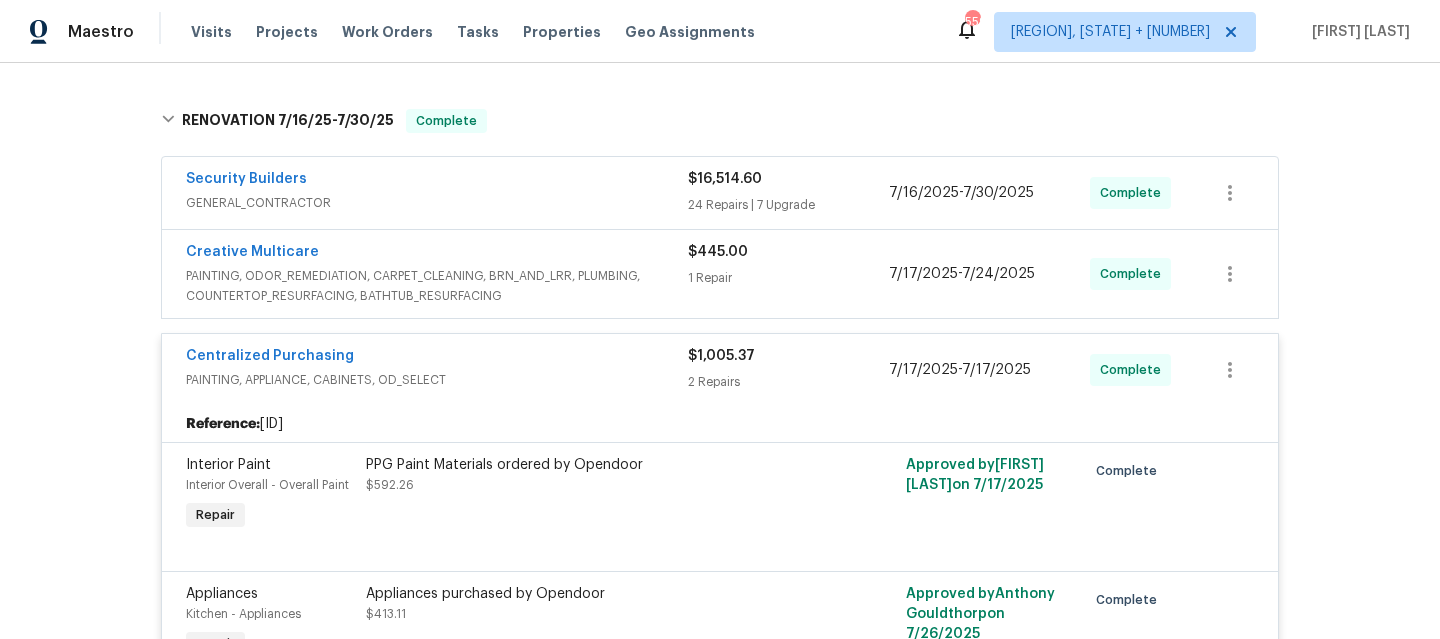 click on "PAINTING, APPLIANCE, CABINETS, OD_SELECT" at bounding box center [437, 380] 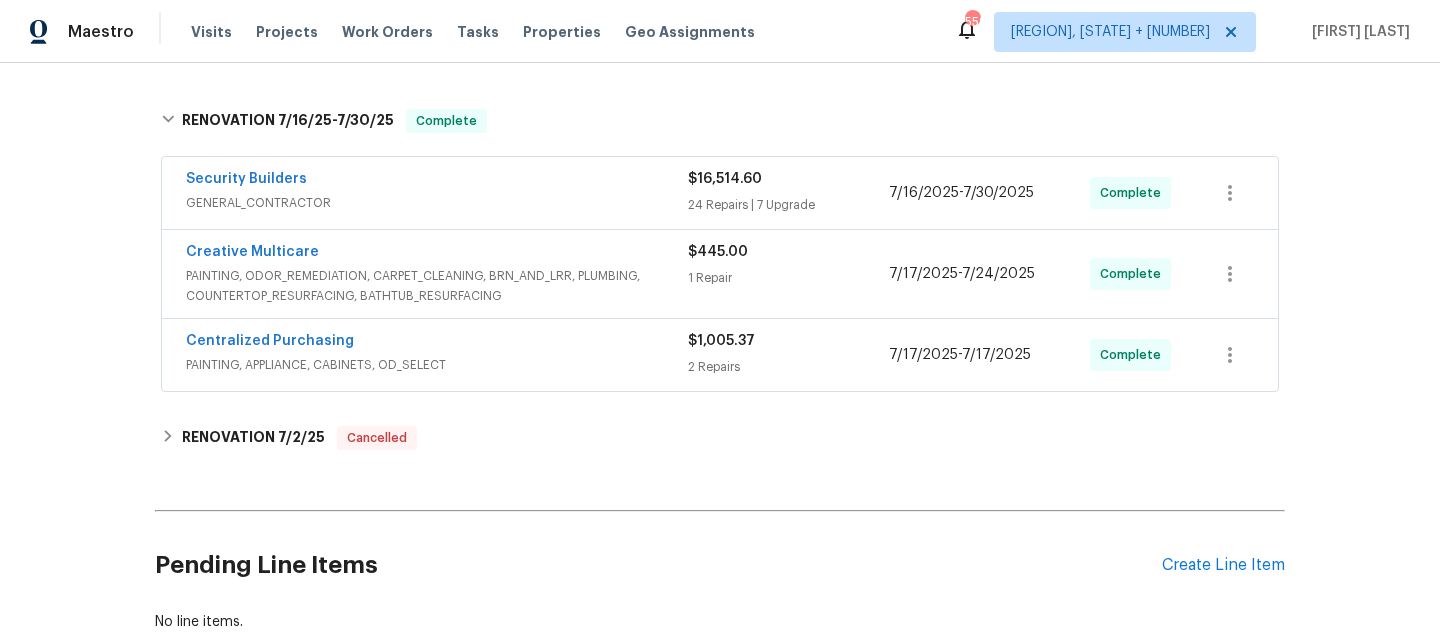 click on "PAINTING, ODOR_REMEDIATION, CARPET_CLEANING, BRN_AND_LRR, PLUMBING, COUNTERTOP_RESURFACING, BATHTUB_RESURFACING" at bounding box center (437, 286) 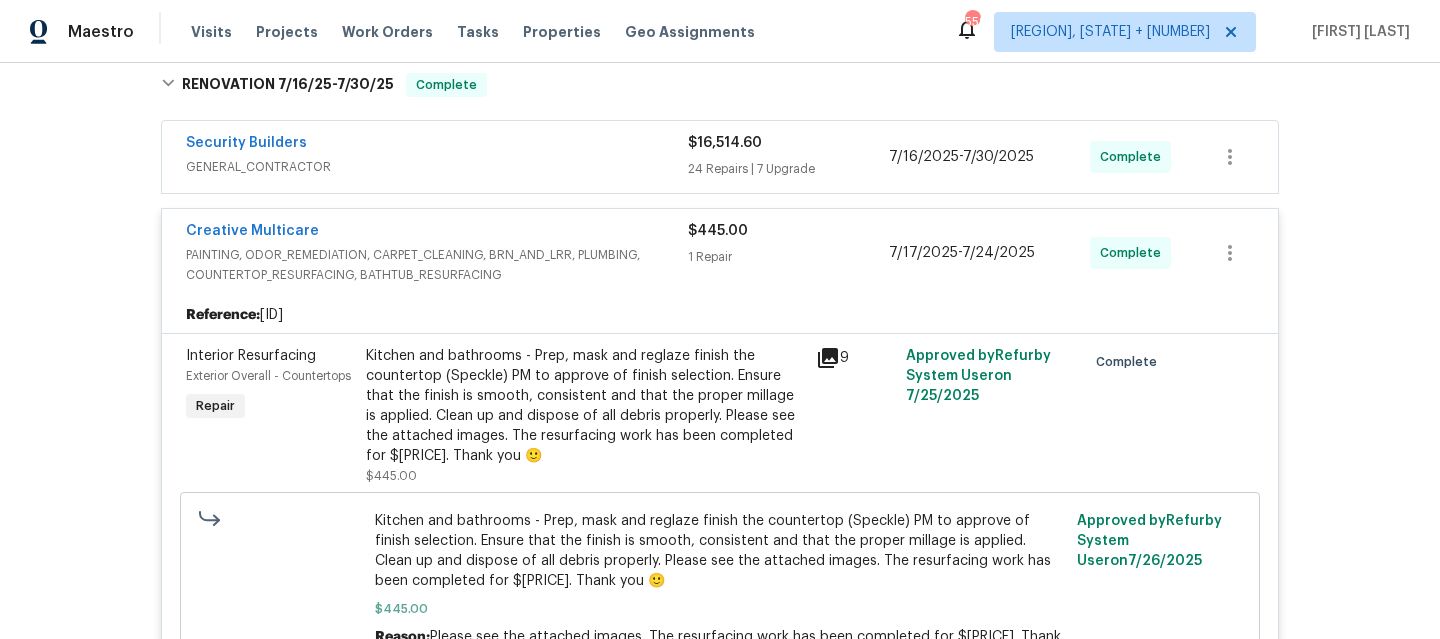 scroll, scrollTop: 897, scrollLeft: 0, axis: vertical 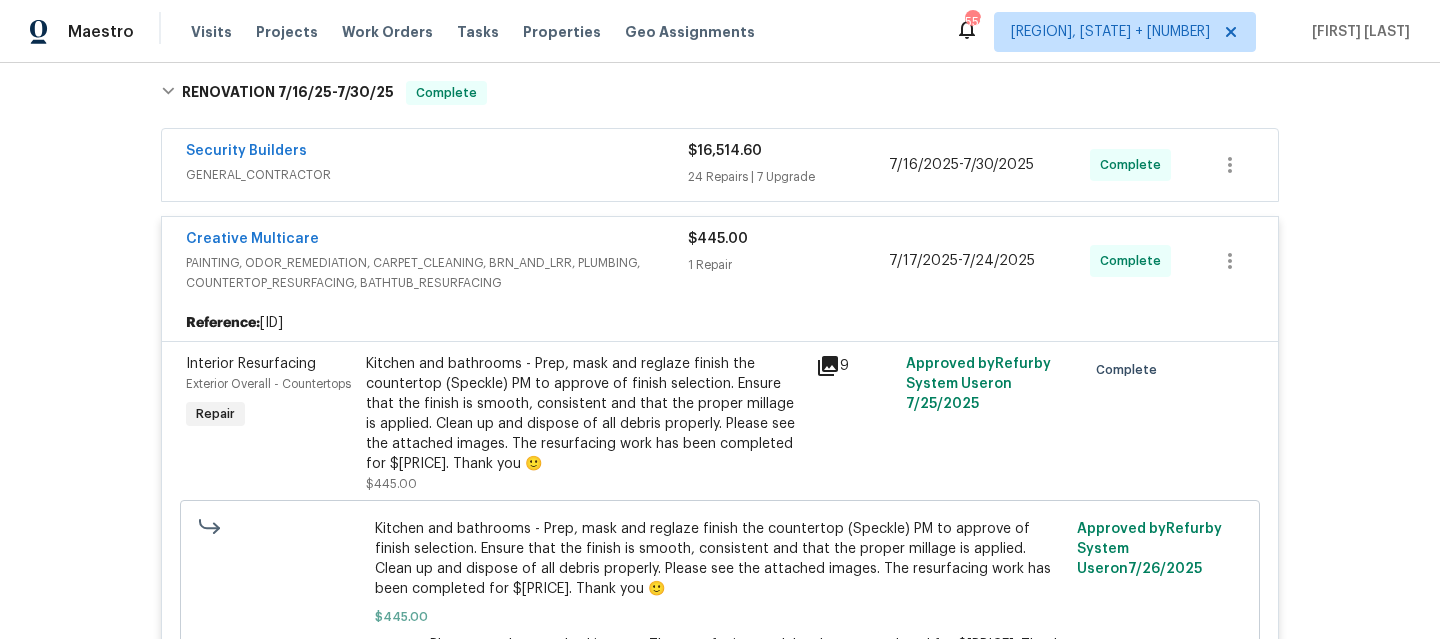 click on "Creative Multicare PAINTING, ODOR_REMEDIATION, CARPET_CLEANING, BRN_AND_LRR, PLUMBING, COUNTERTOP_RESURFACING, BATHTUB_RESURFACING $445.00 1 Repair 7/17/2025  -  7/24/2025 Complete" at bounding box center (720, 261) 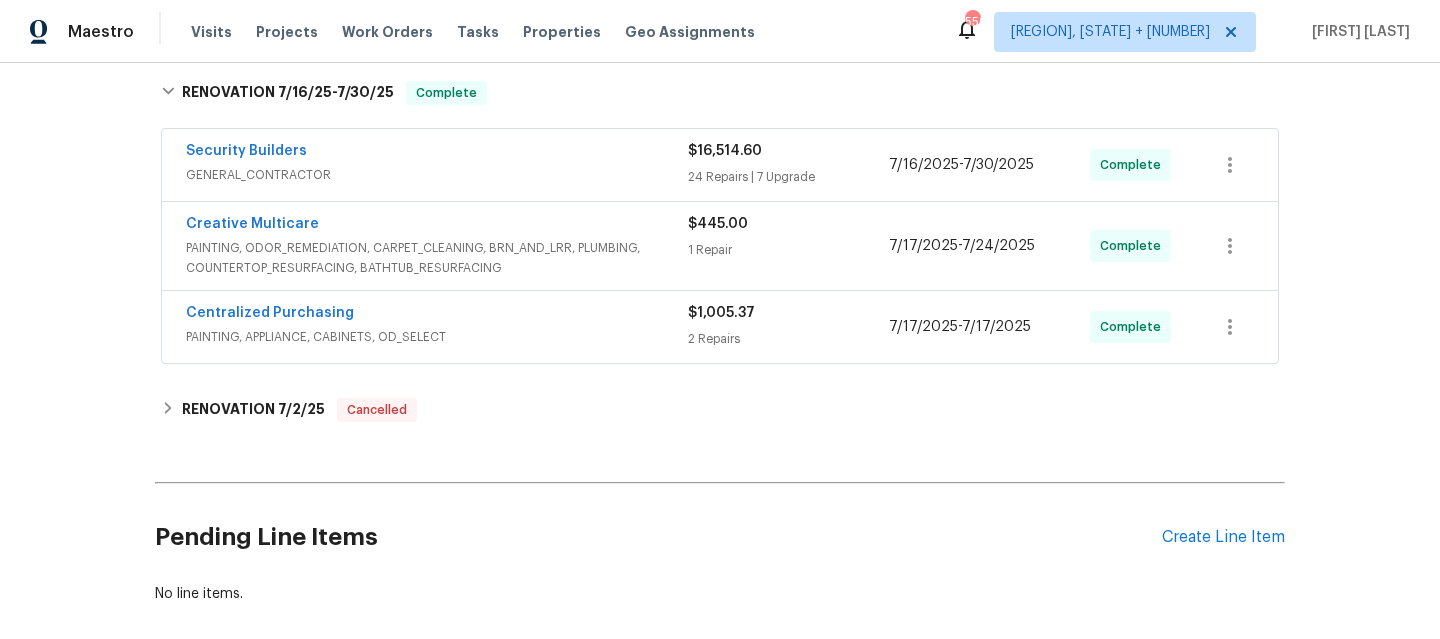 click on "GENERAL_CONTRACTOR" at bounding box center (437, 175) 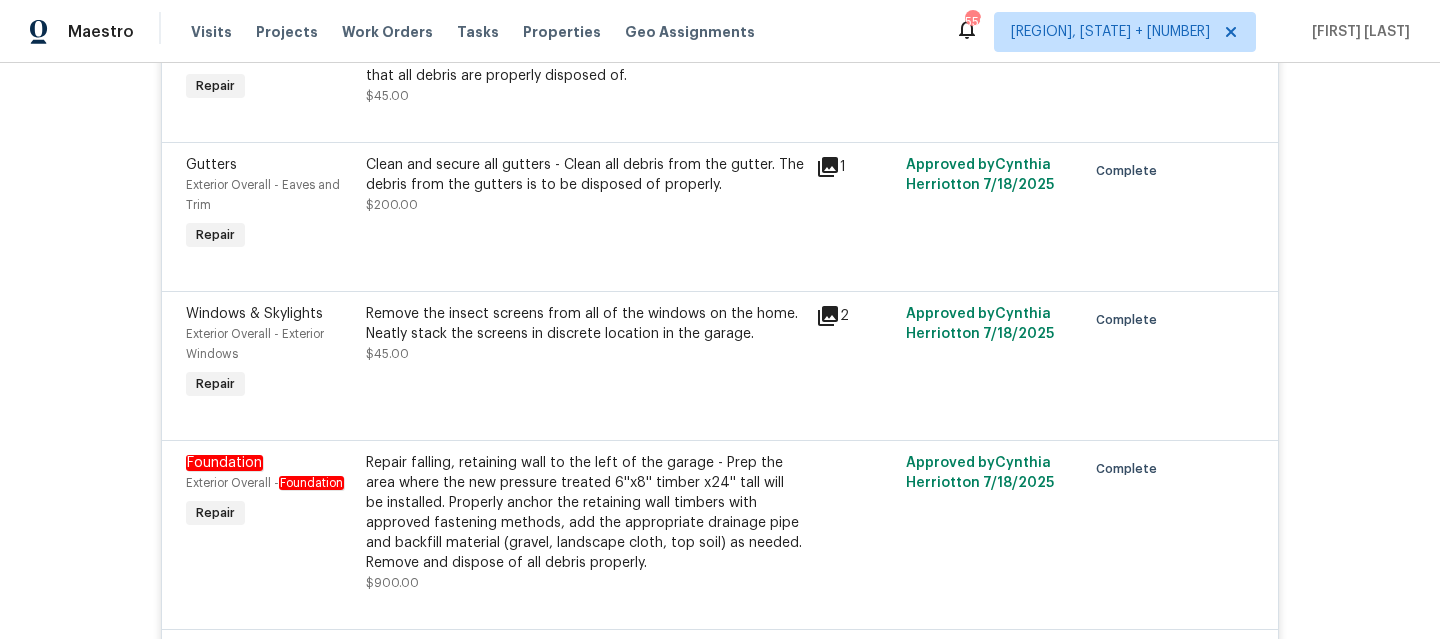 scroll, scrollTop: 2445, scrollLeft: 0, axis: vertical 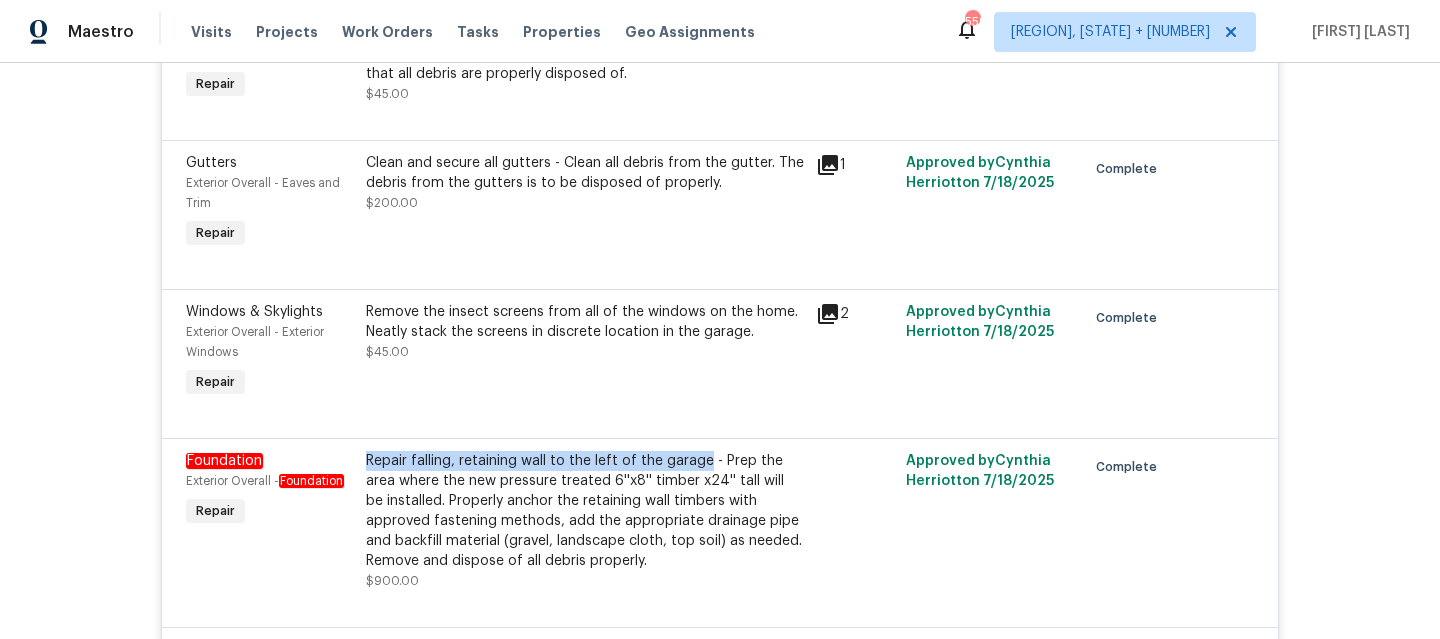 drag, startPoint x: 356, startPoint y: 447, endPoint x: 696, endPoint y: 446, distance: 340.00146 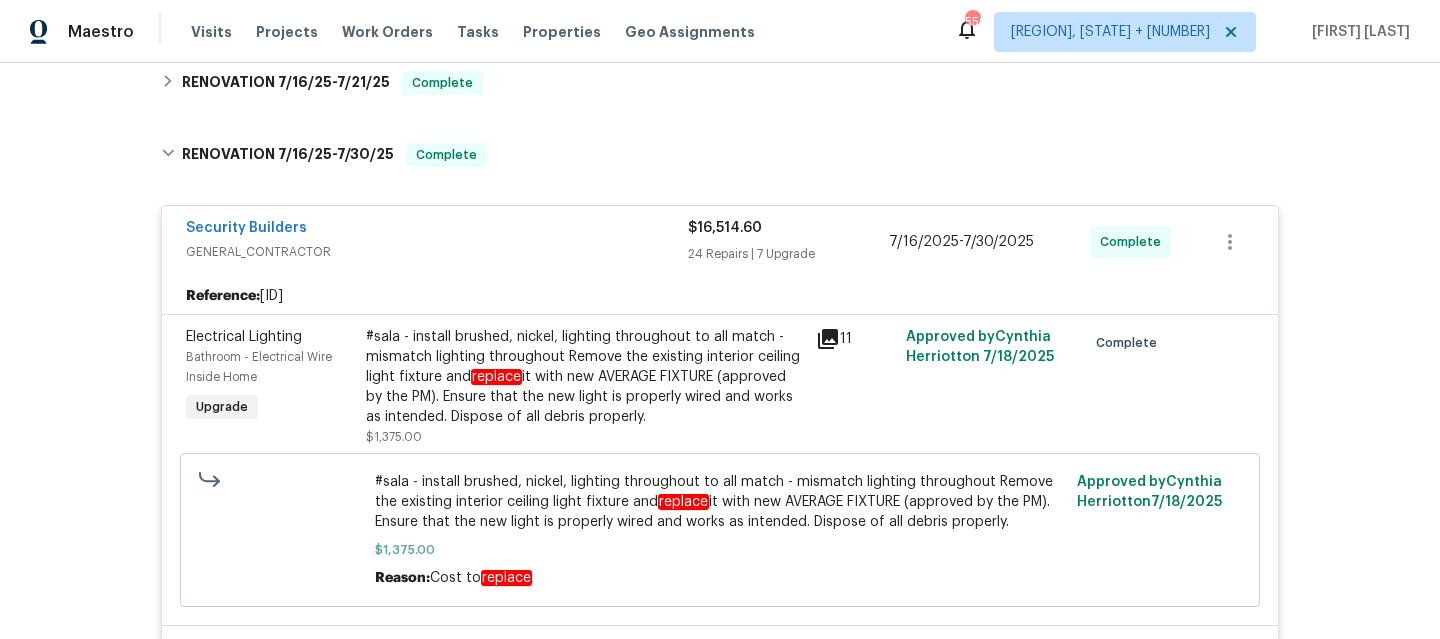 scroll, scrollTop: 832, scrollLeft: 0, axis: vertical 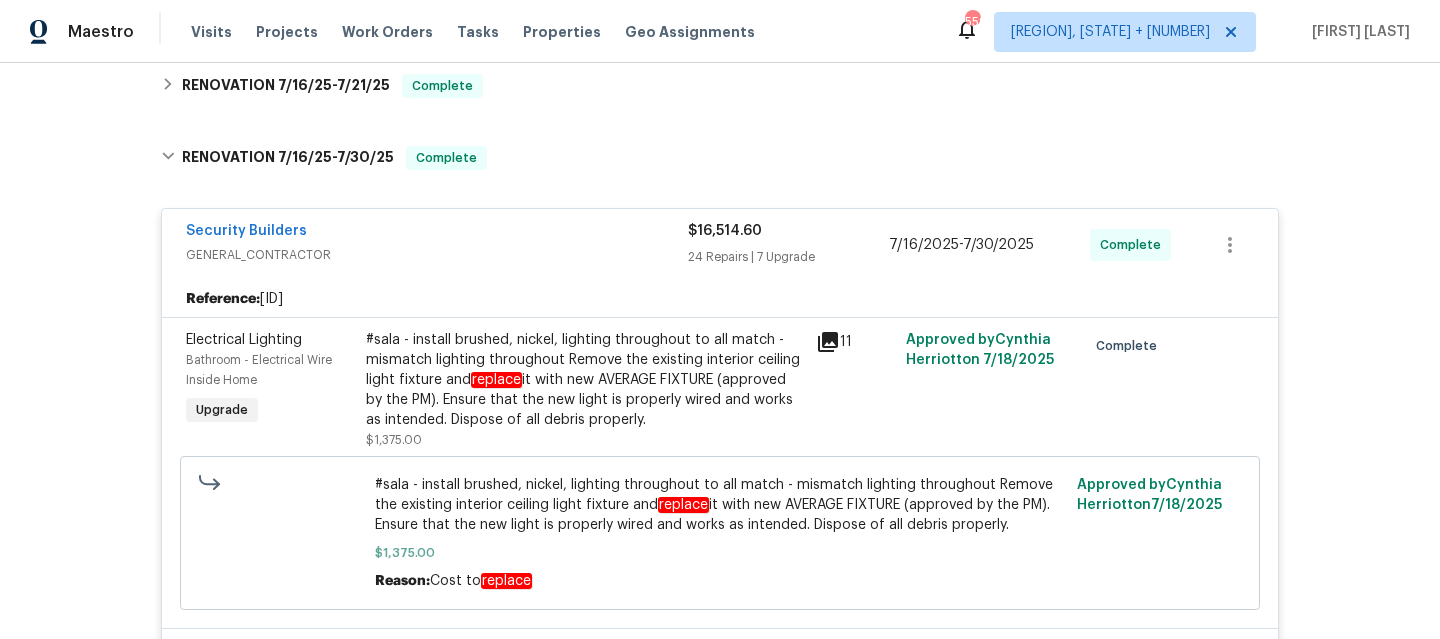 click on "GENERAL_CONTRACTOR" at bounding box center (437, 255) 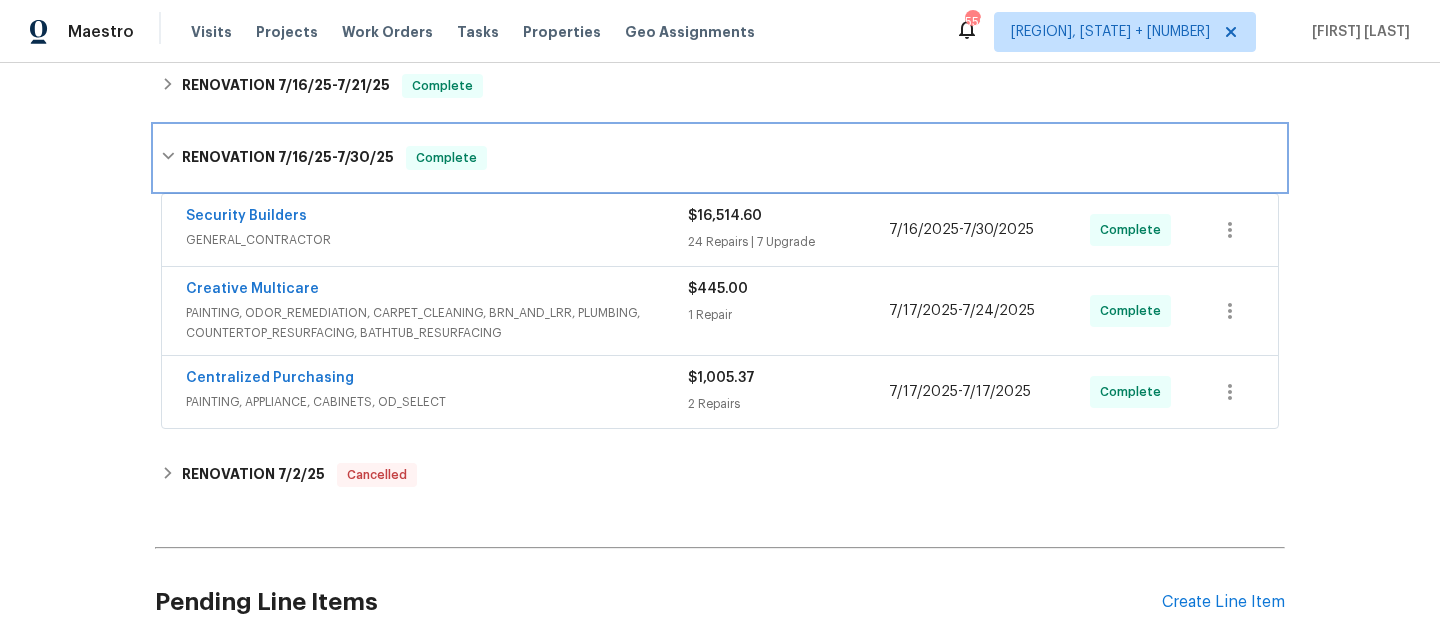 click on "RENOVATION   7/16/25  -  7/30/25 Complete" at bounding box center (720, 158) 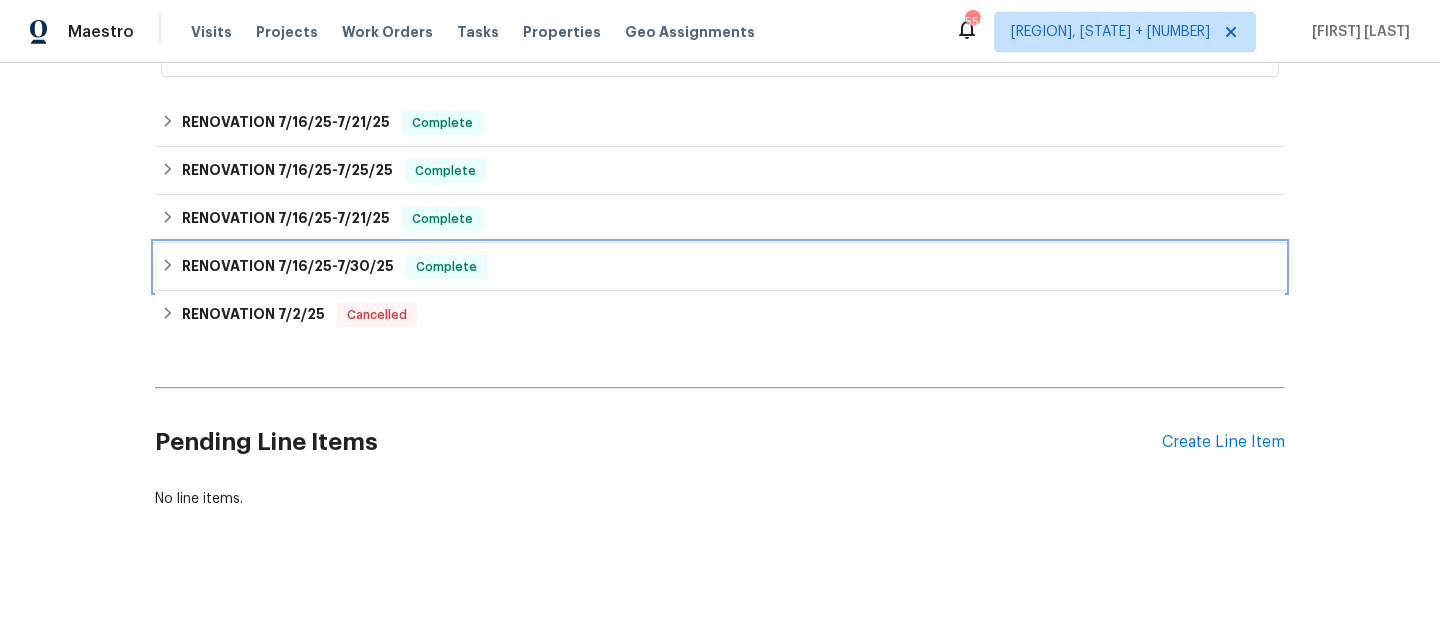scroll, scrollTop: 583, scrollLeft: 0, axis: vertical 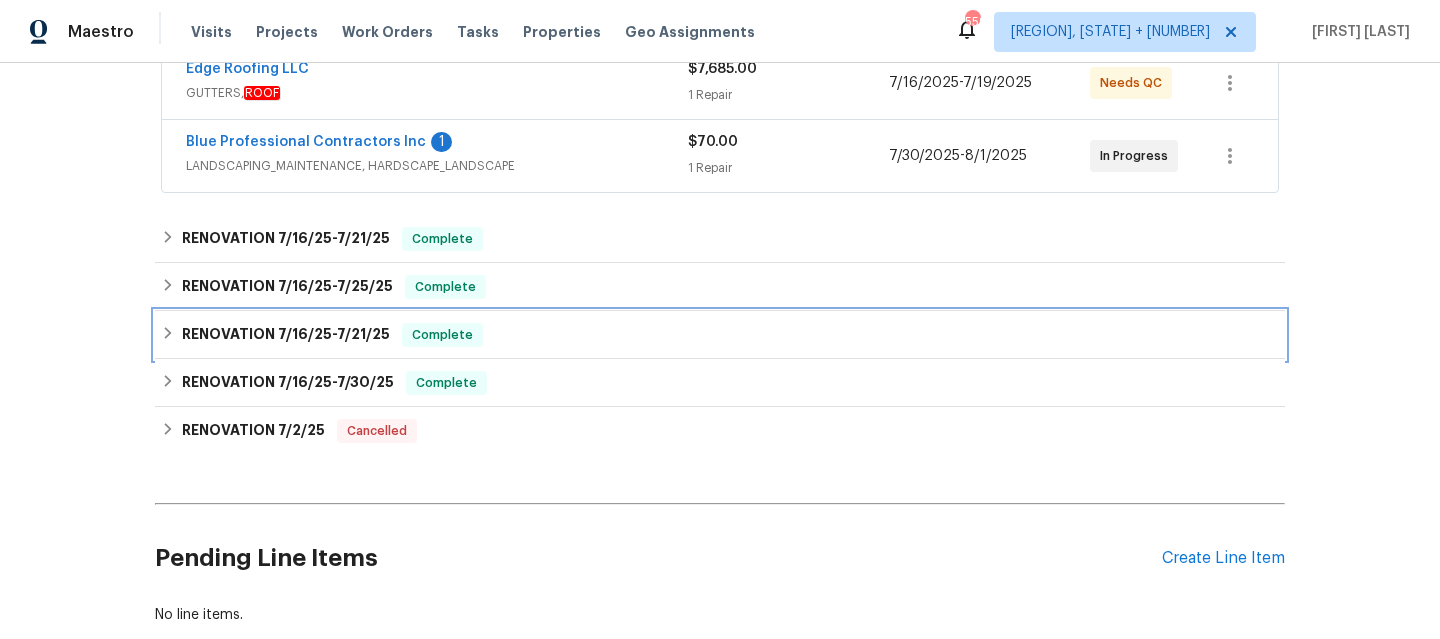 click on "RENOVATION   7/16/25  -  7/21/25 Complete" at bounding box center [720, 335] 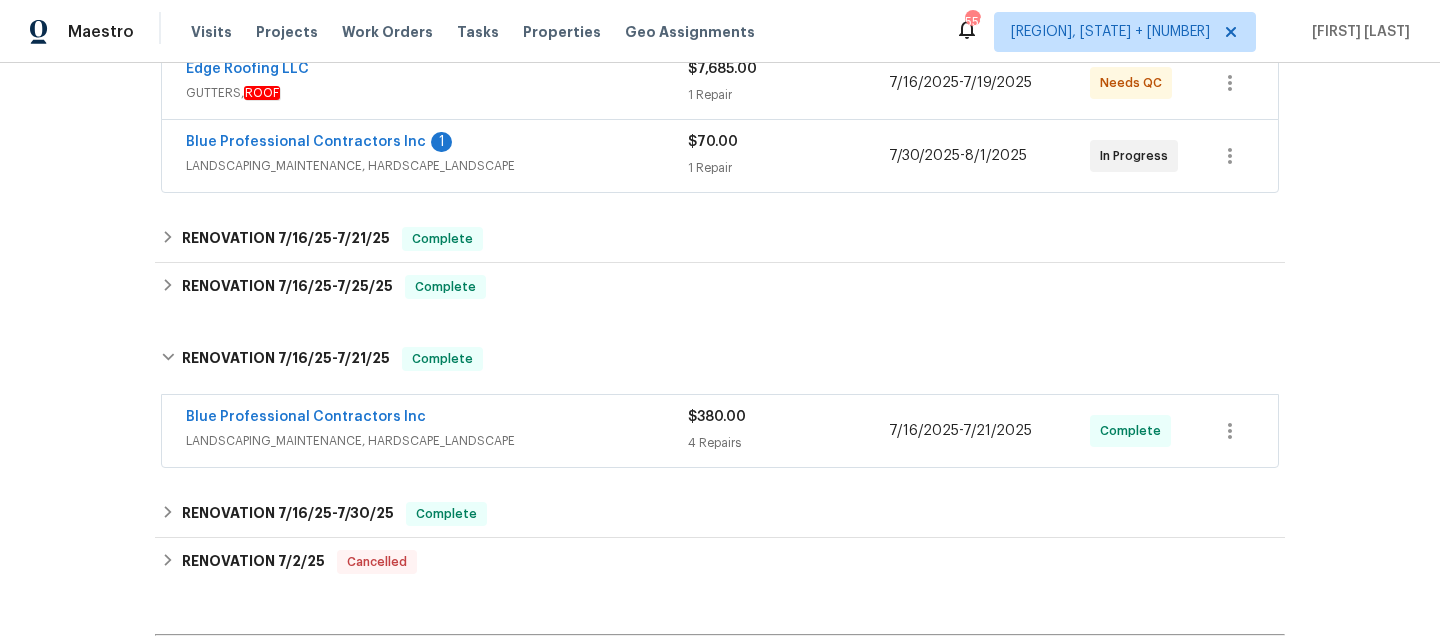 click on "Blue Professional Contractors Inc" at bounding box center [437, 419] 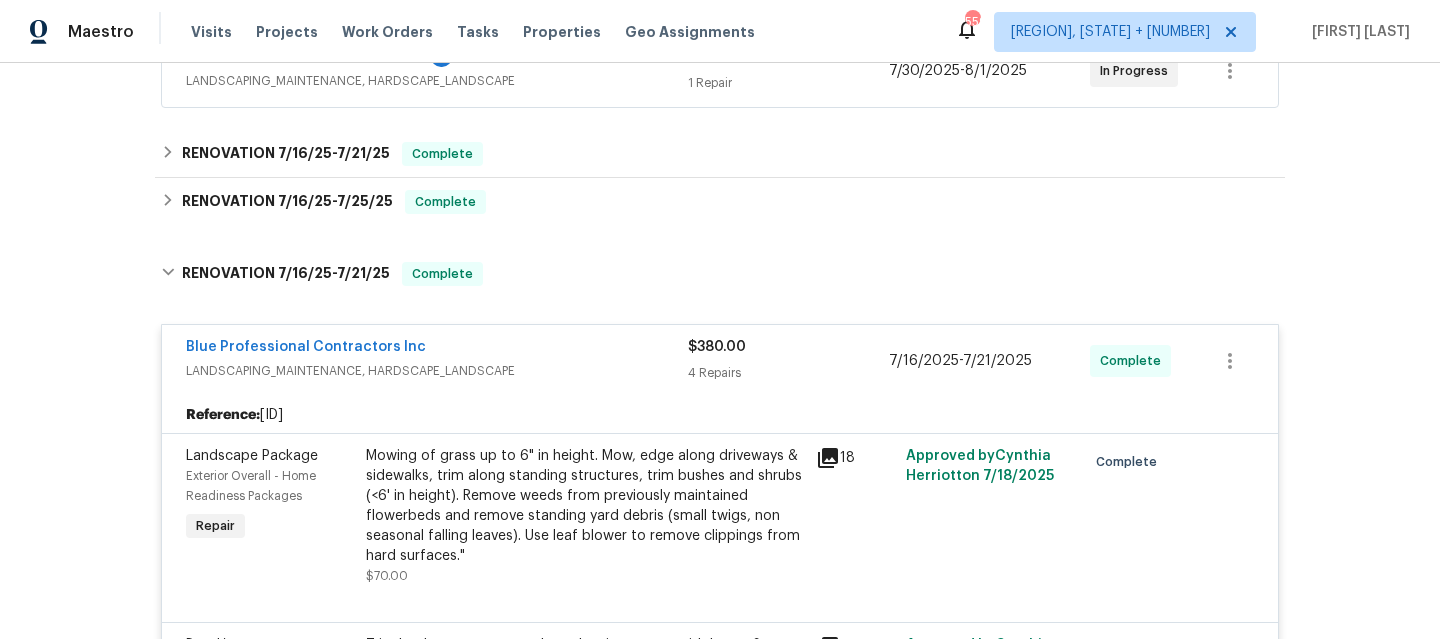 scroll, scrollTop: 463, scrollLeft: 0, axis: vertical 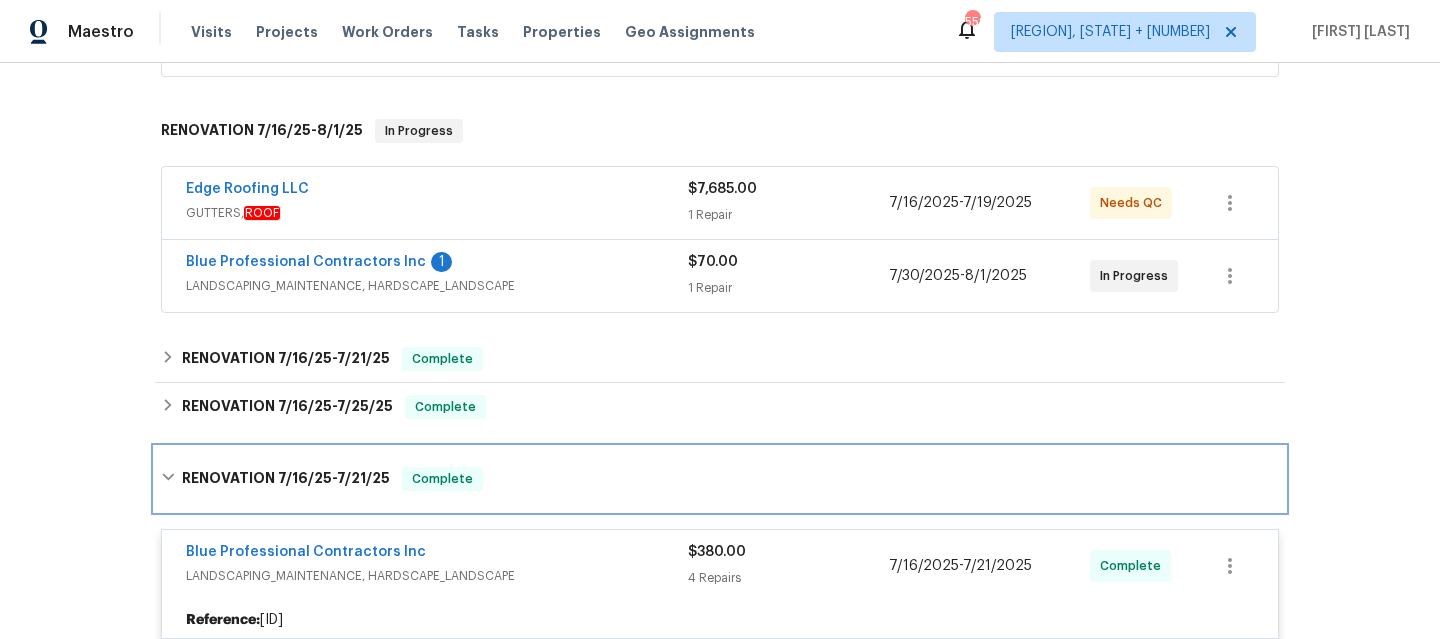 click on "RENOVATION   7/16/25  -  7/21/25 Complete" at bounding box center [720, 479] 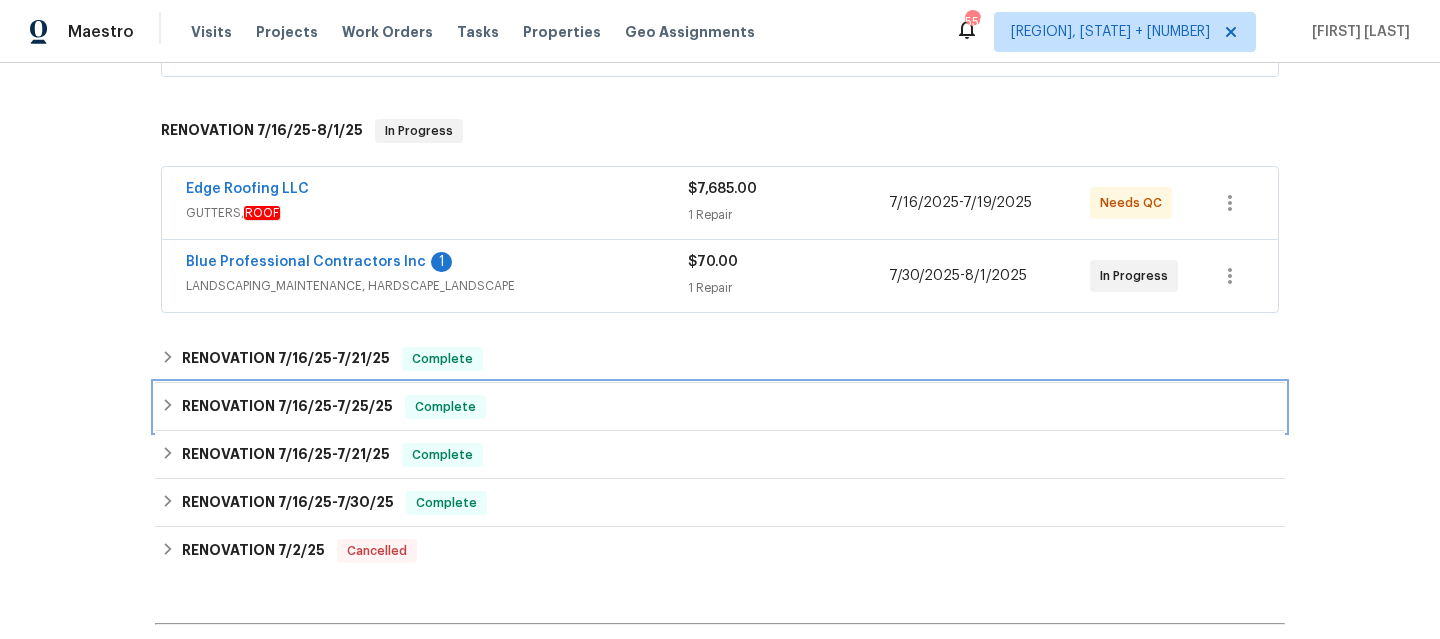 click on "RENOVATION   7/16/25  -  7/25/25 Complete" at bounding box center (720, 407) 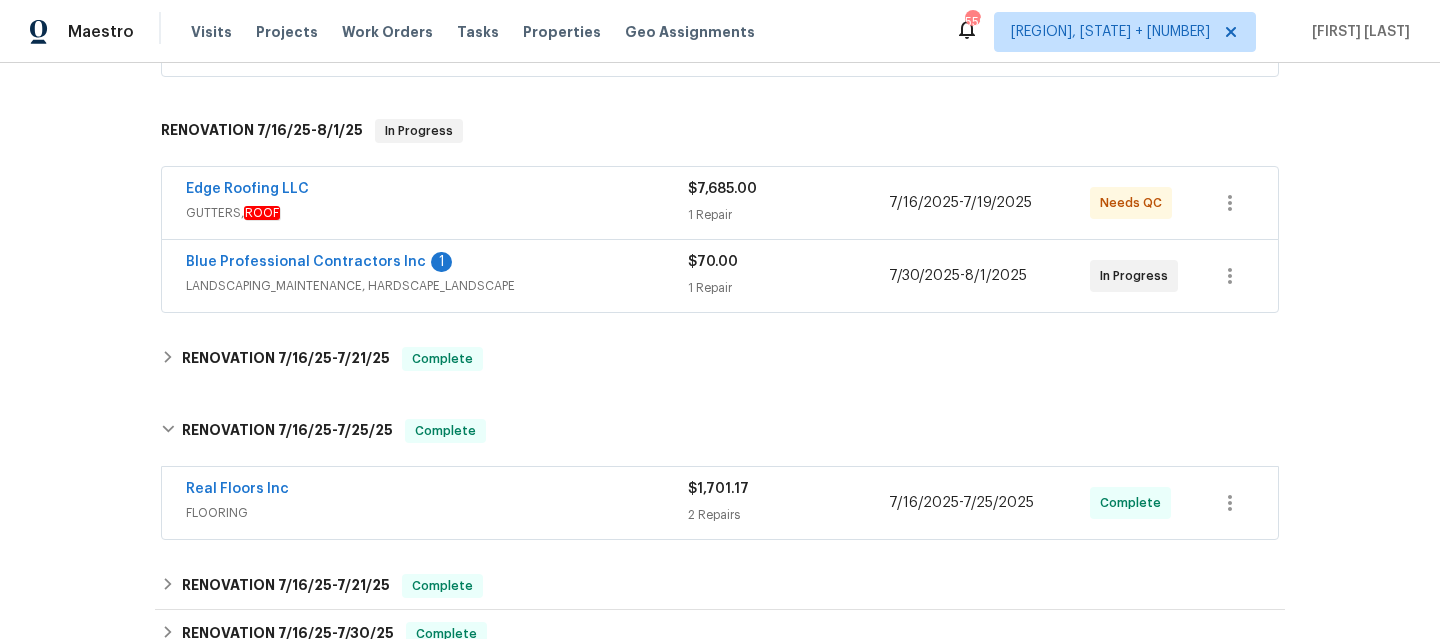 click on "FLOORING" at bounding box center [437, 513] 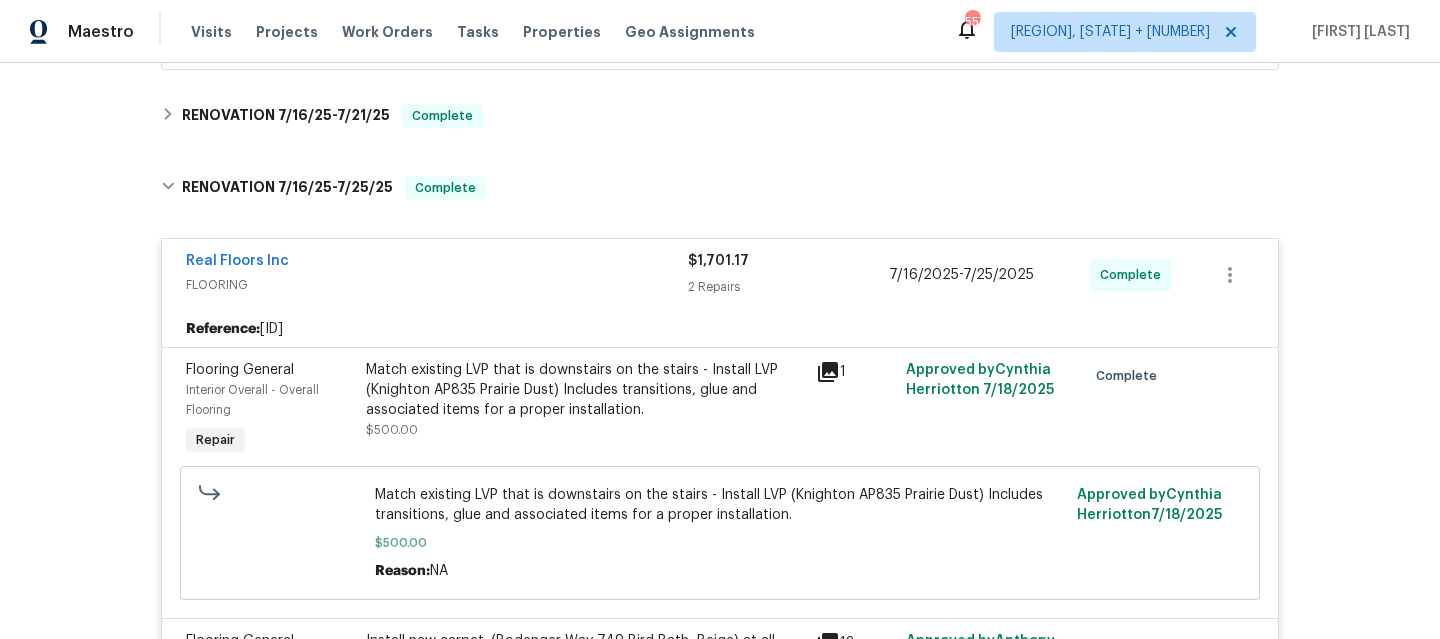 scroll, scrollTop: 703, scrollLeft: 0, axis: vertical 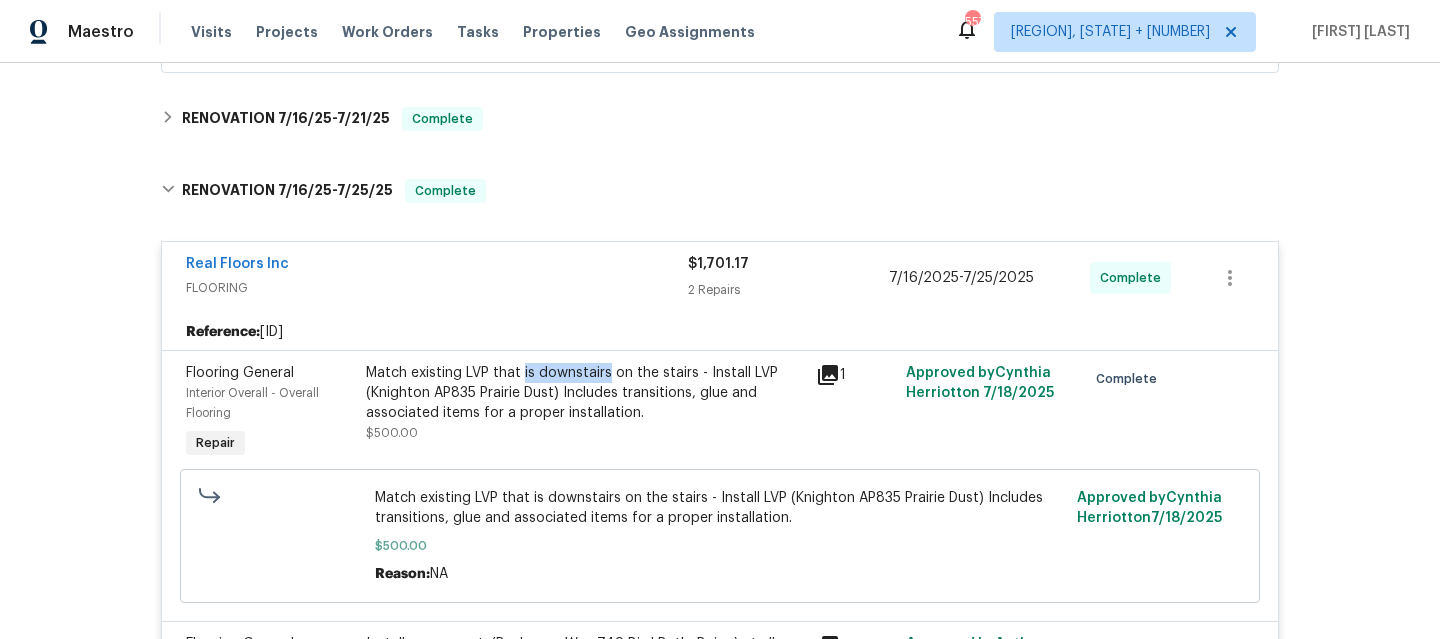 drag, startPoint x: 516, startPoint y: 350, endPoint x: 597, endPoint y: 350, distance: 81 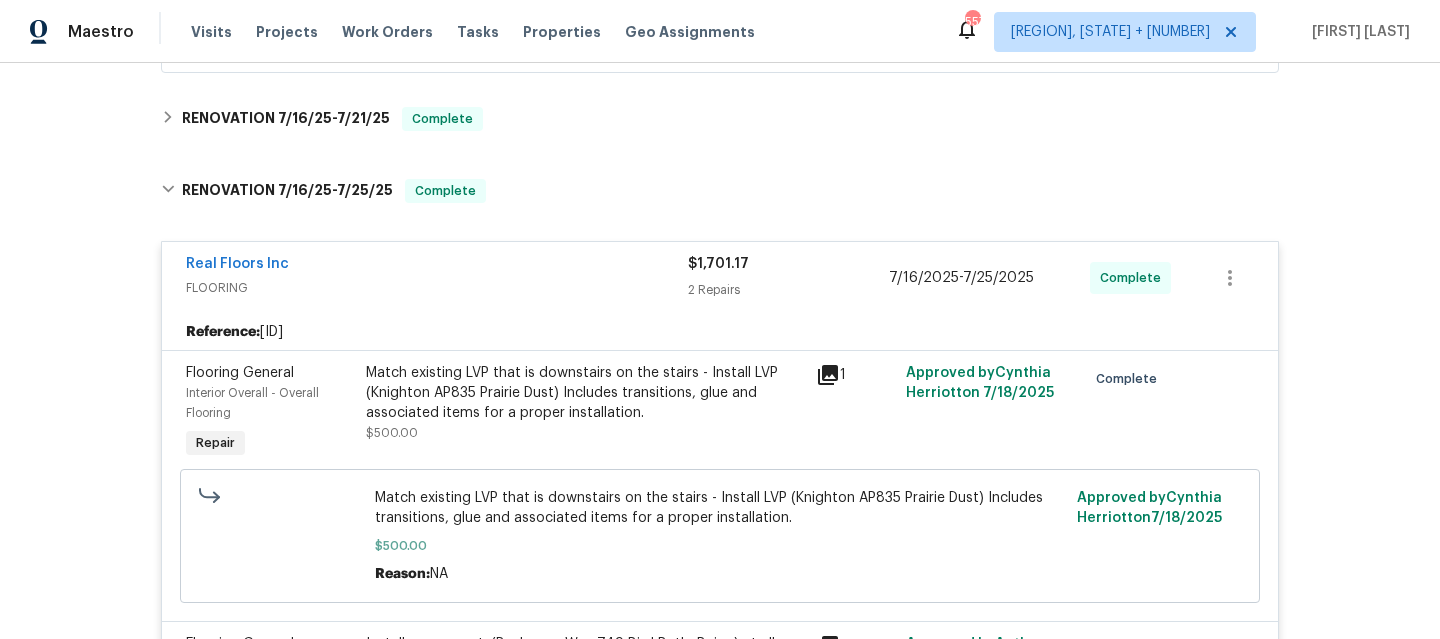 click on "Match existing LVP that is downstairs on the stairs  - Install LVP (Knighton AP835 Prairie Dust) Includes transitions, glue and associated items for a proper installation. $500.00" at bounding box center [585, 403] 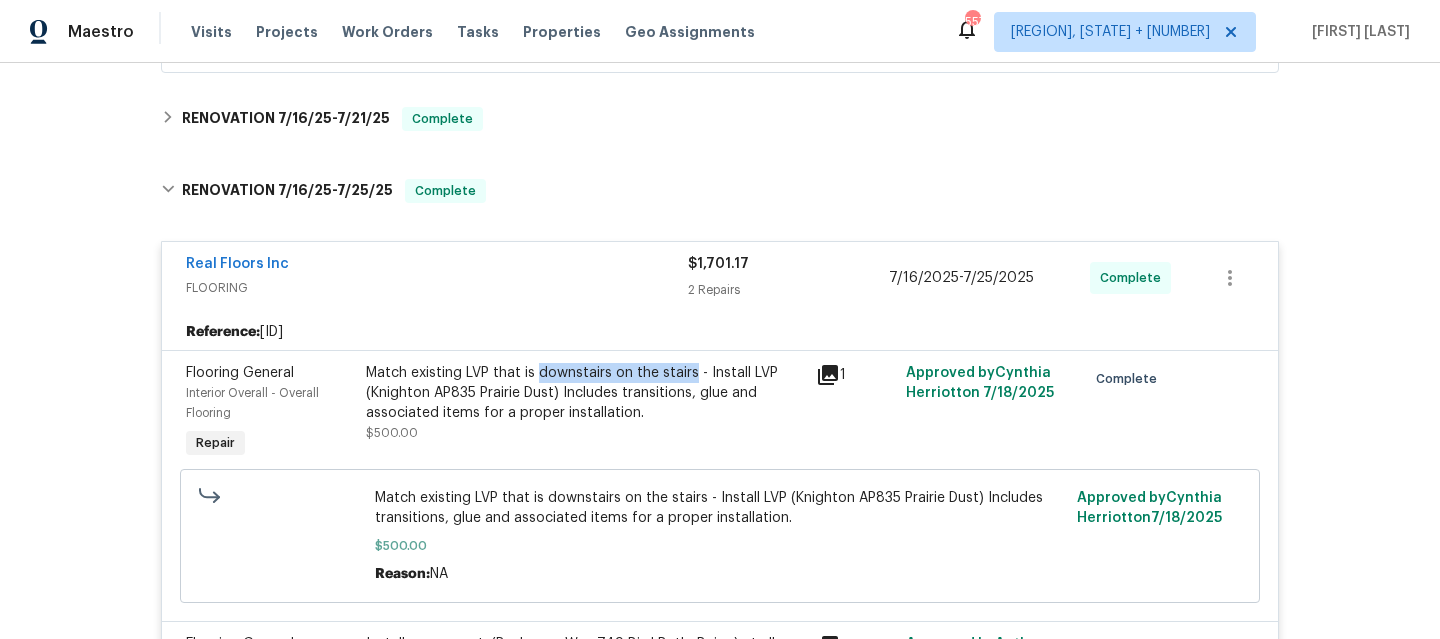 drag, startPoint x: 530, startPoint y: 358, endPoint x: 684, endPoint y: 350, distance: 154.20766 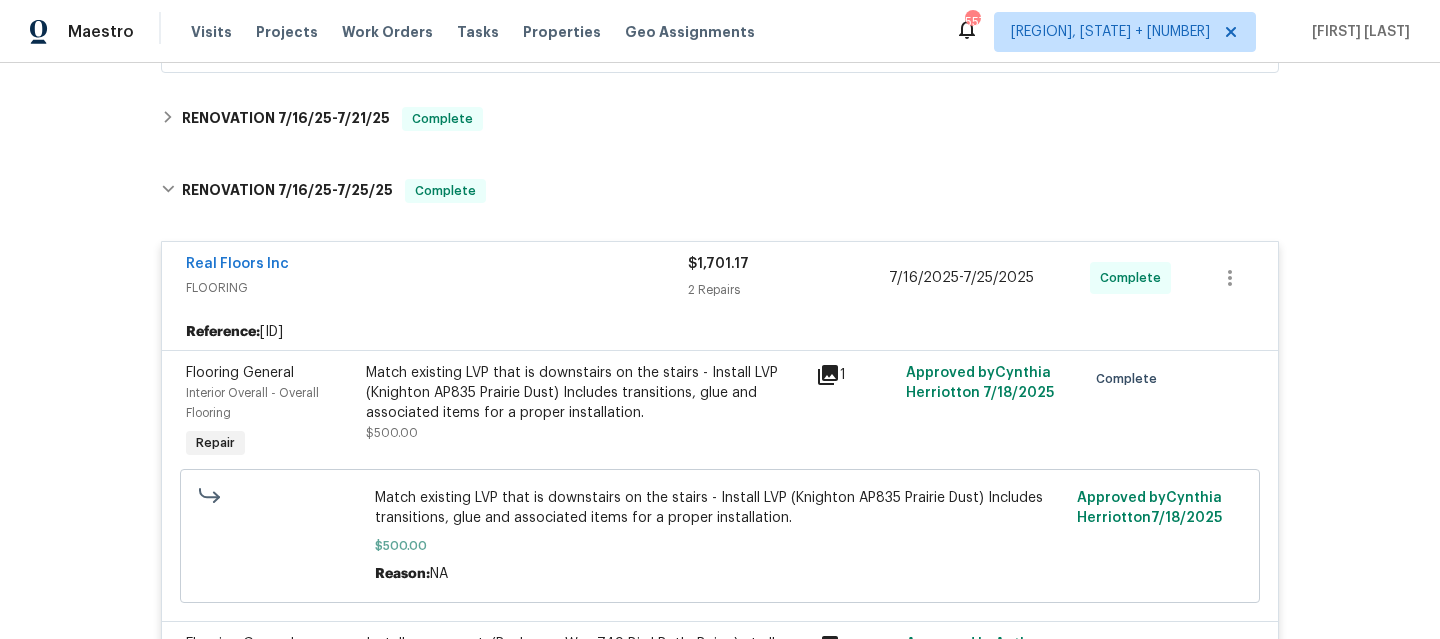 click on "FLOORING" at bounding box center [437, 288] 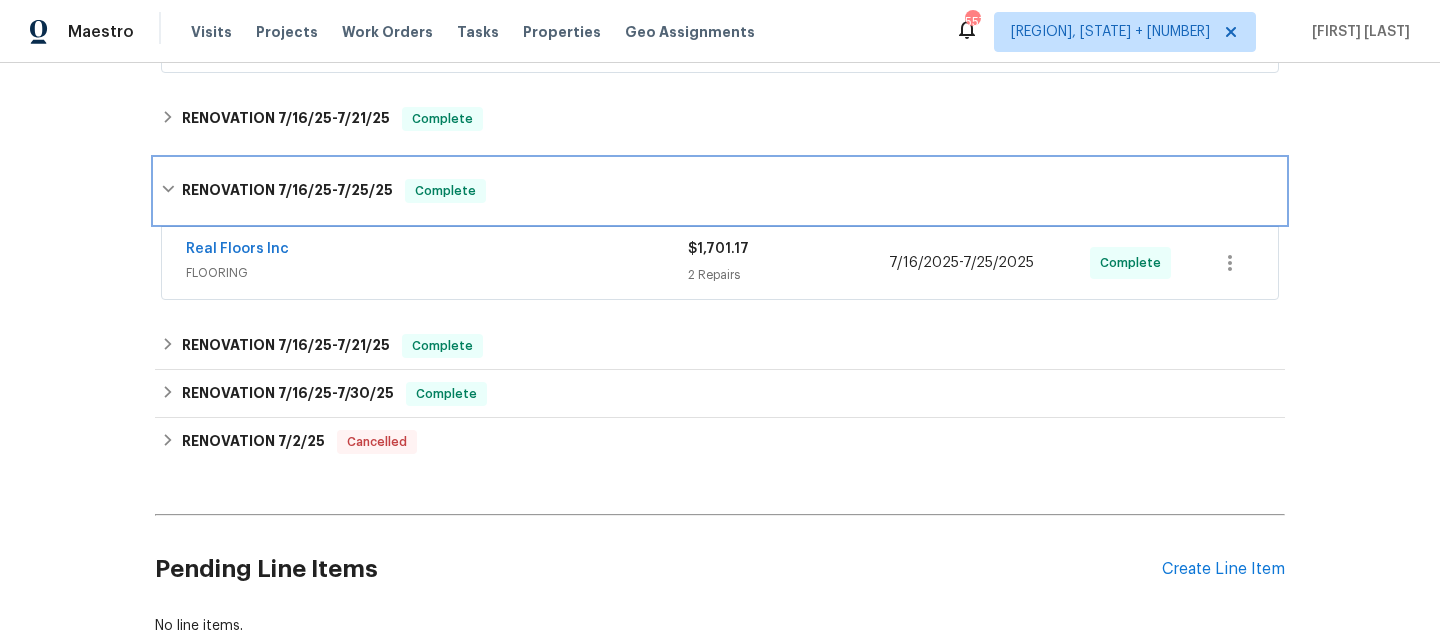 click on "RENOVATION   7/16/25  -  7/25/25 Complete" at bounding box center (720, 191) 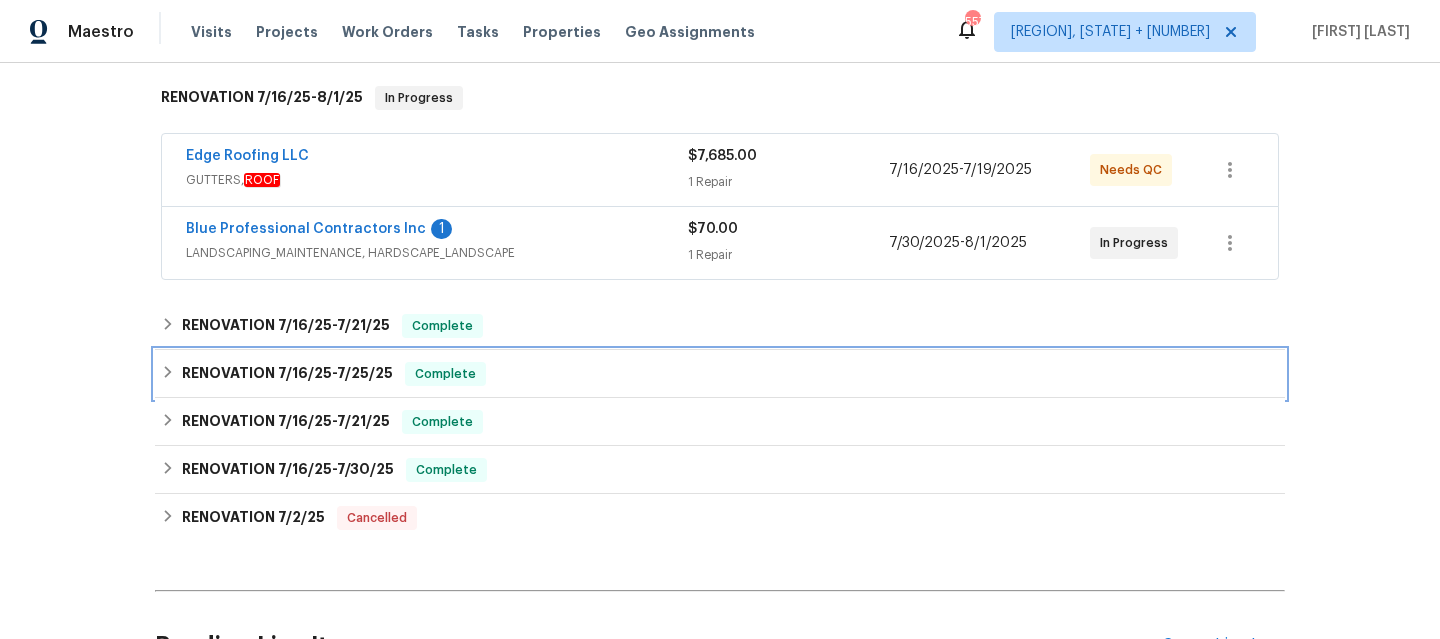 scroll, scrollTop: 492, scrollLeft: 0, axis: vertical 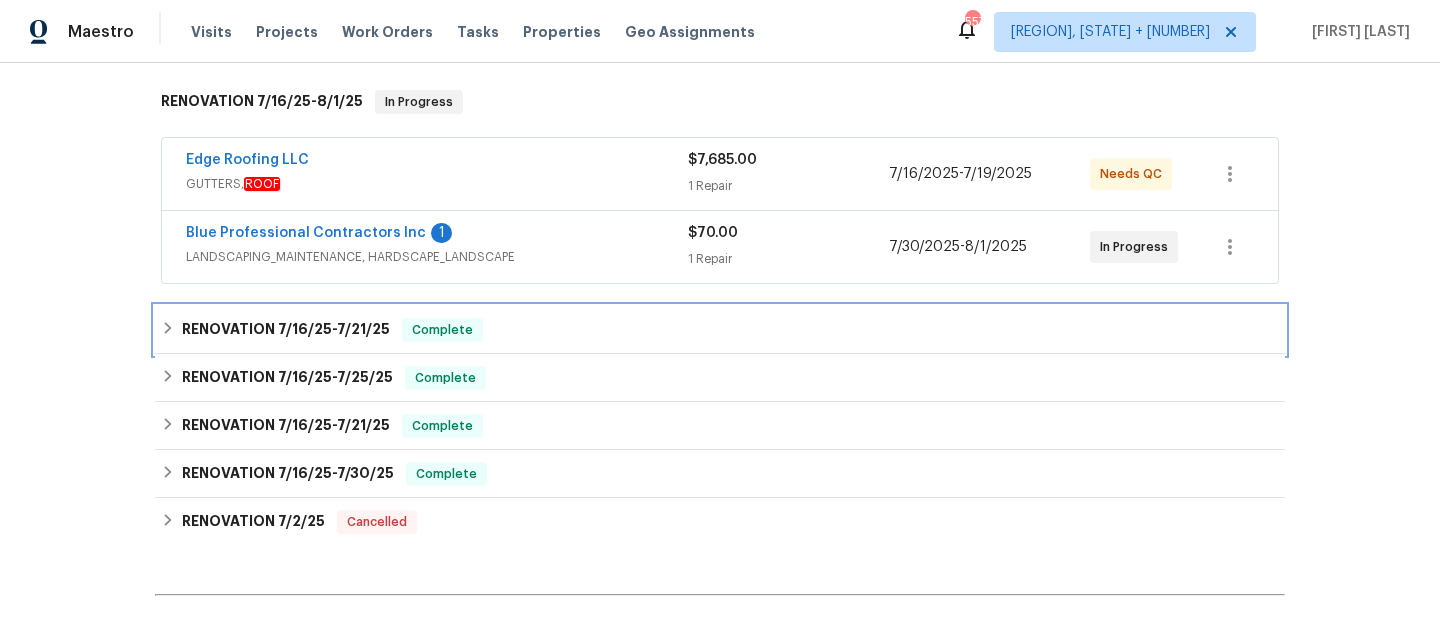 click on "RENOVATION   7/16/25  -  7/21/25 Complete" at bounding box center (720, 330) 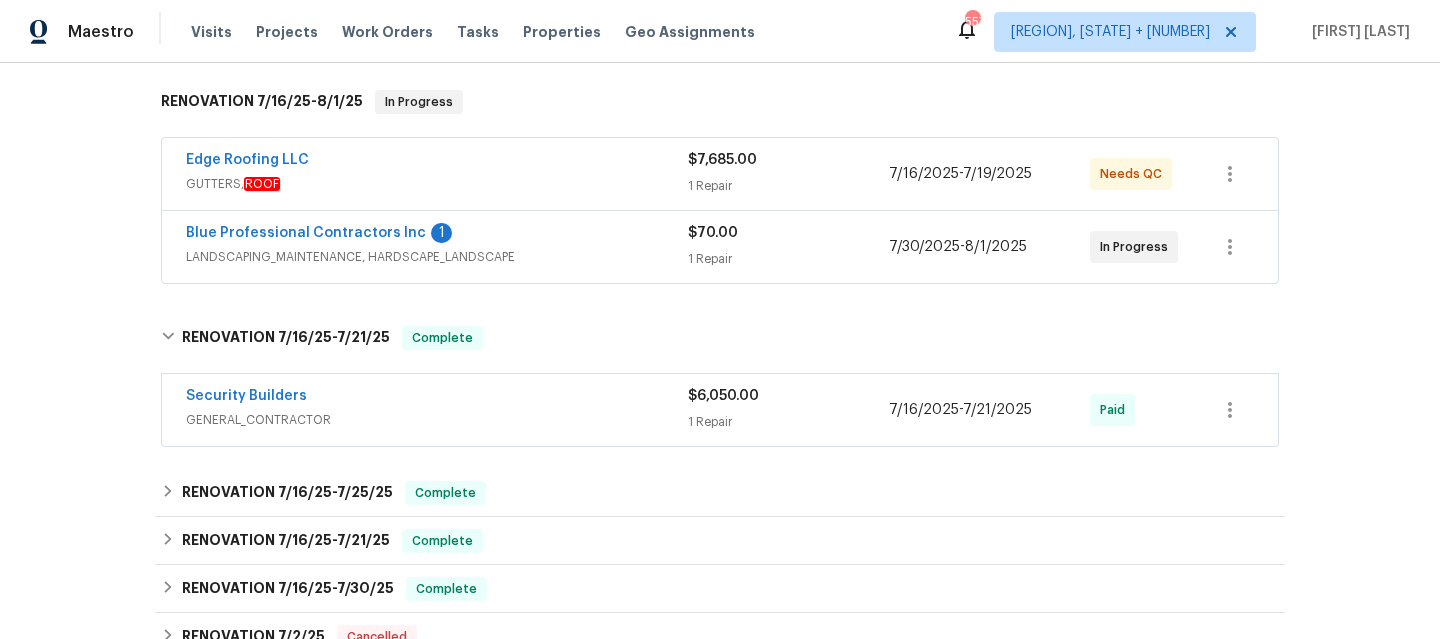 click on "GENERAL_CONTRACTOR" at bounding box center [437, 420] 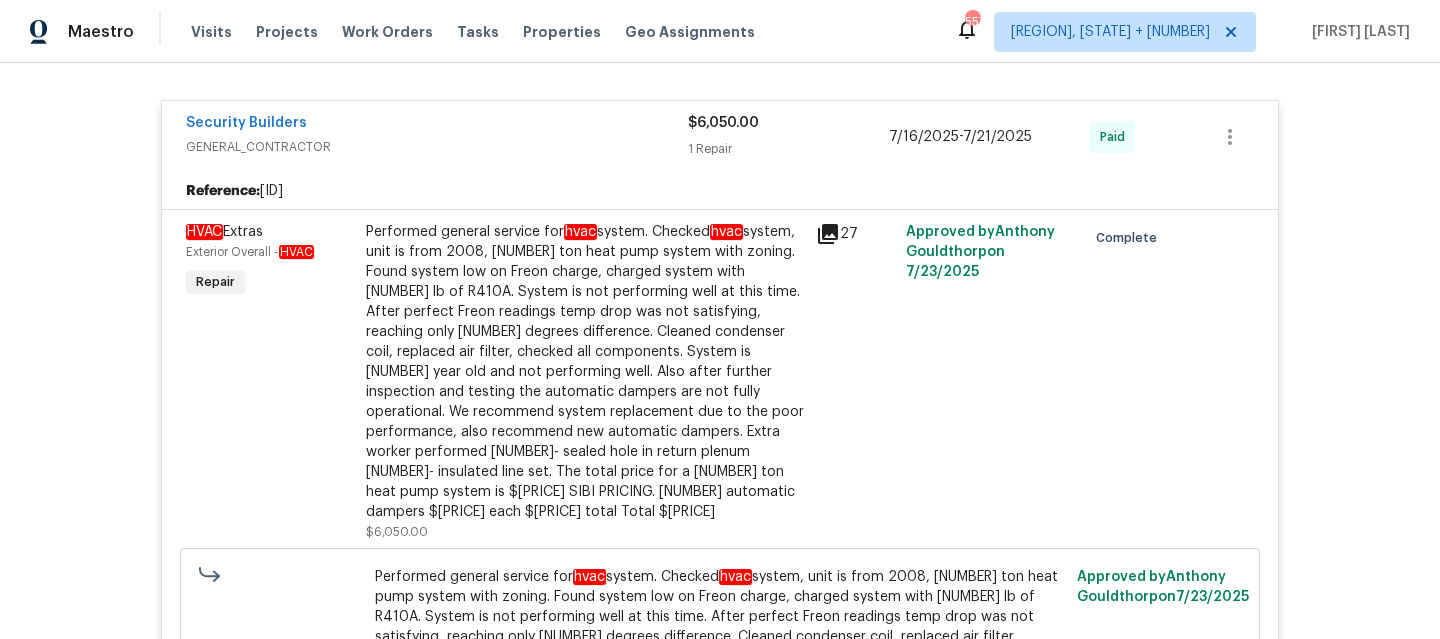 scroll, scrollTop: 761, scrollLeft: 0, axis: vertical 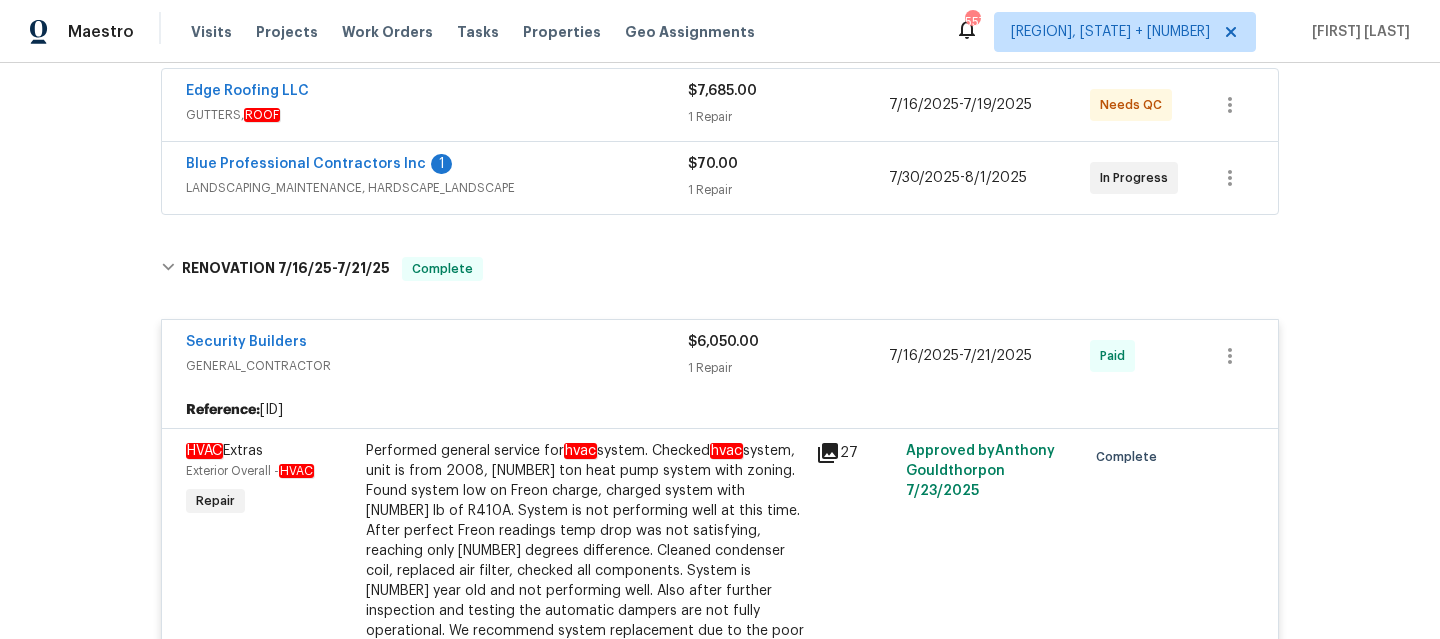 click on "Security Builders GENERAL_CONTRACTOR $6,050.00 1 Repair 7/16/2025  -  7/21/2025 Paid" at bounding box center (720, 356) 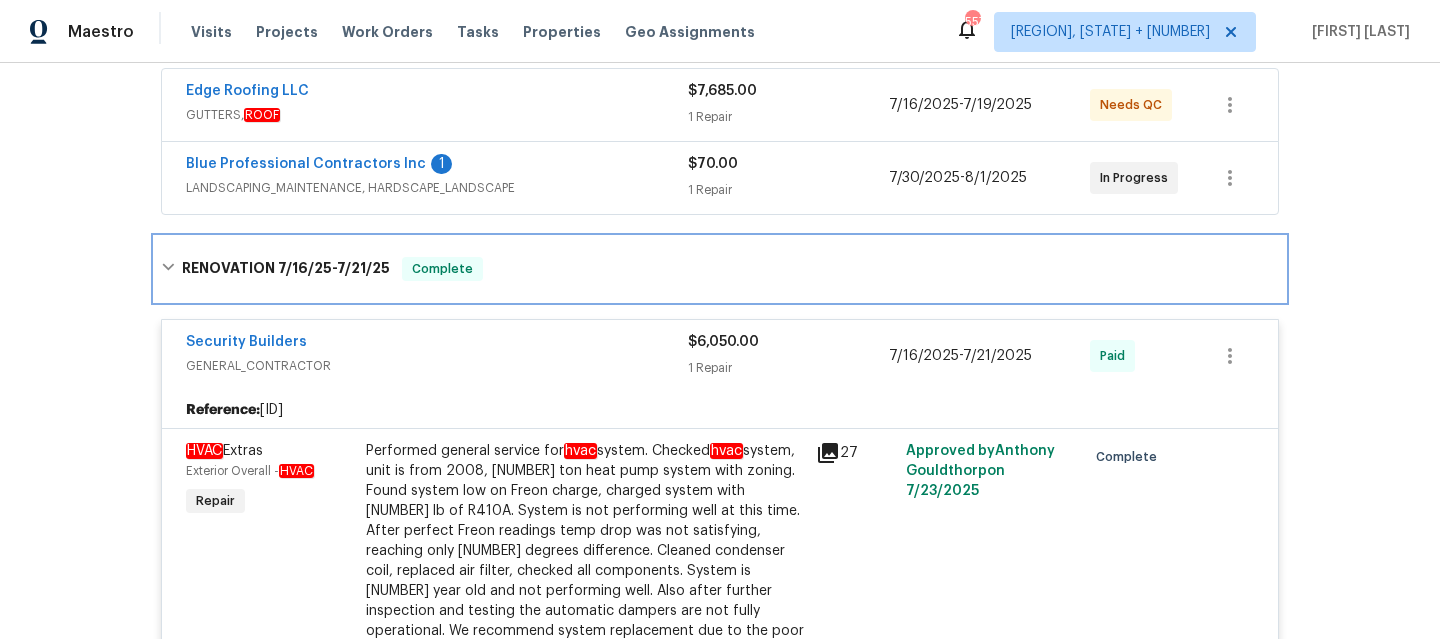 click on "RENOVATION   7/16/25  -  7/21/25 Complete" at bounding box center [720, 269] 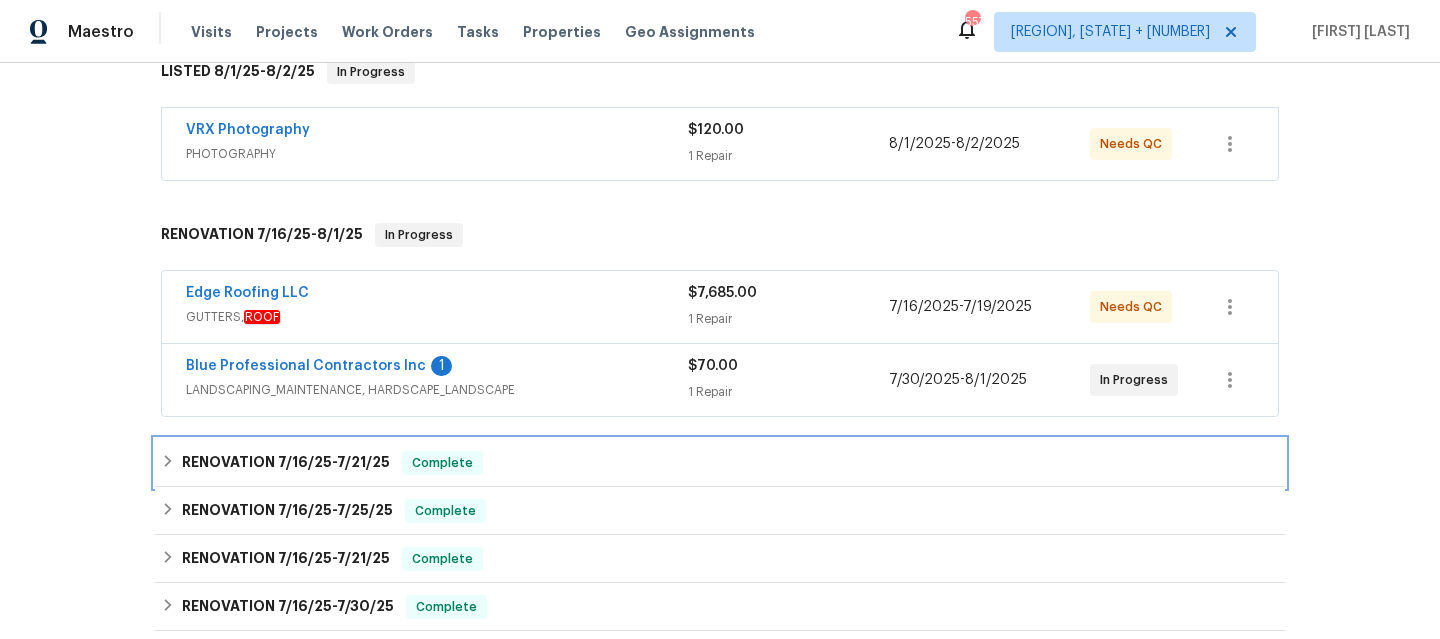 scroll, scrollTop: 355, scrollLeft: 0, axis: vertical 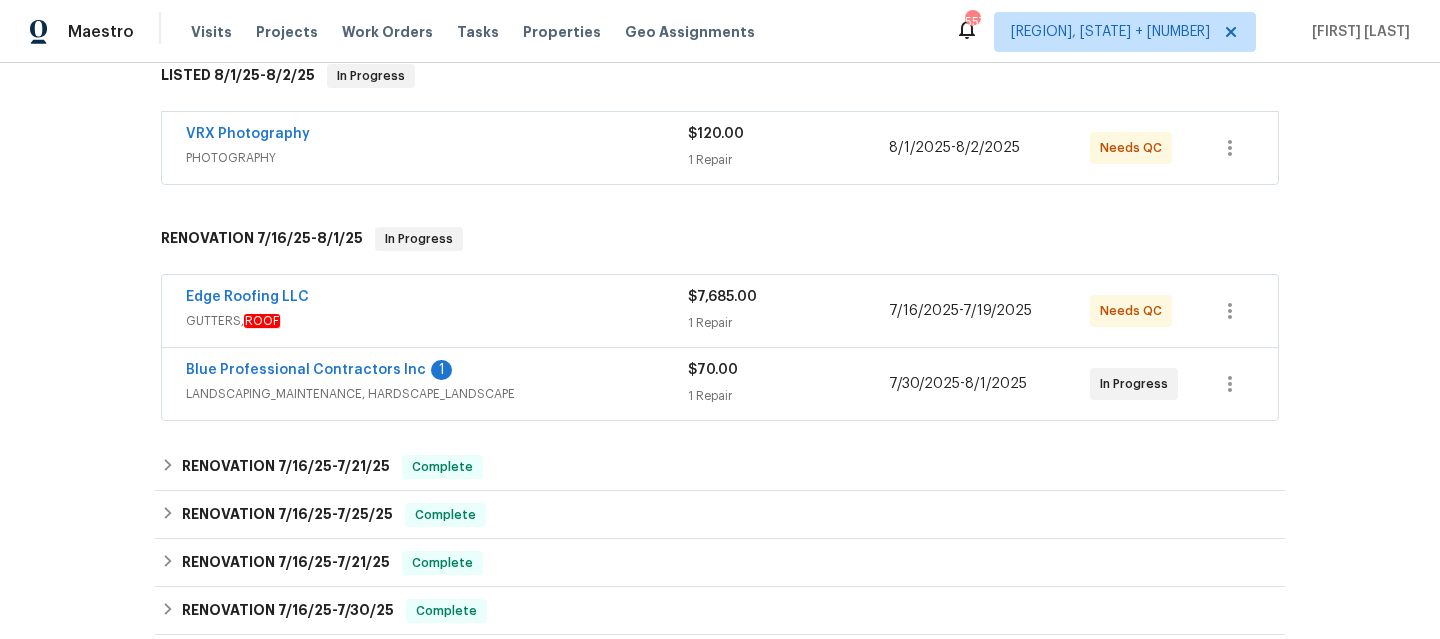 click on "Blue Professional Contractors Inc 1 LANDSCAPING_MAINTENANCE, HARDSCAPE_LANDSCAPE" at bounding box center [437, 384] 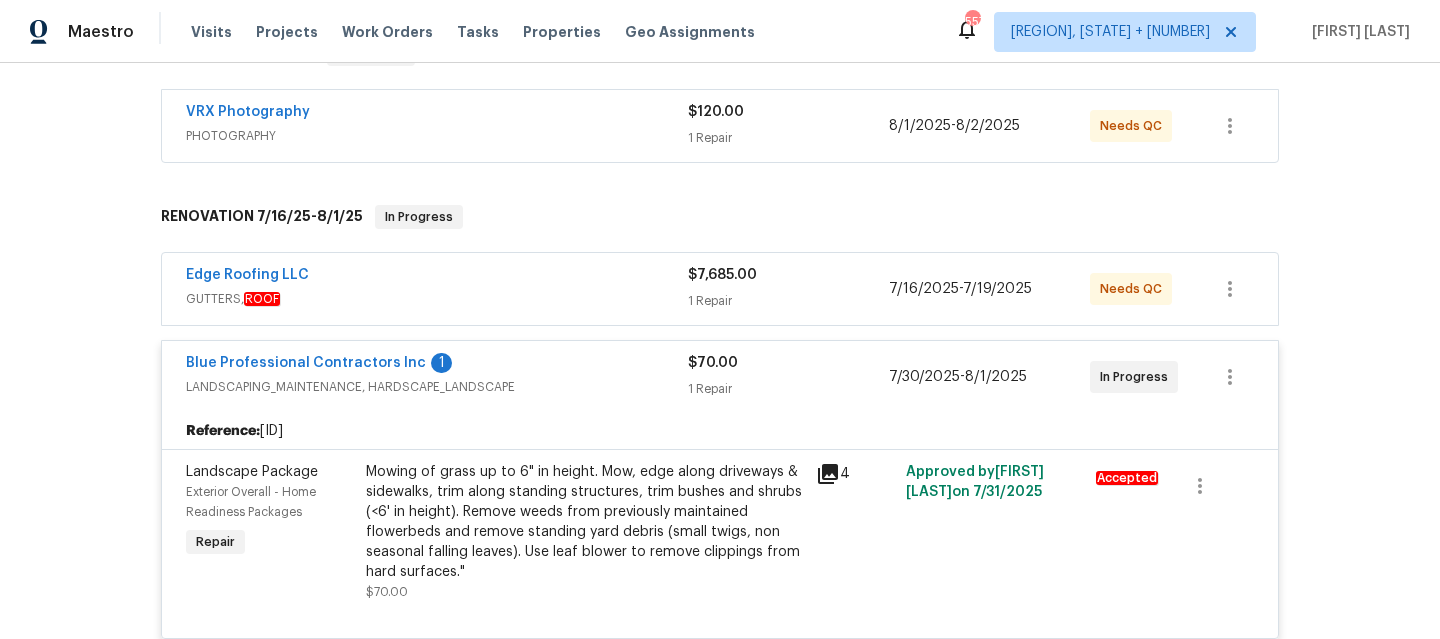 scroll, scrollTop: 381, scrollLeft: 0, axis: vertical 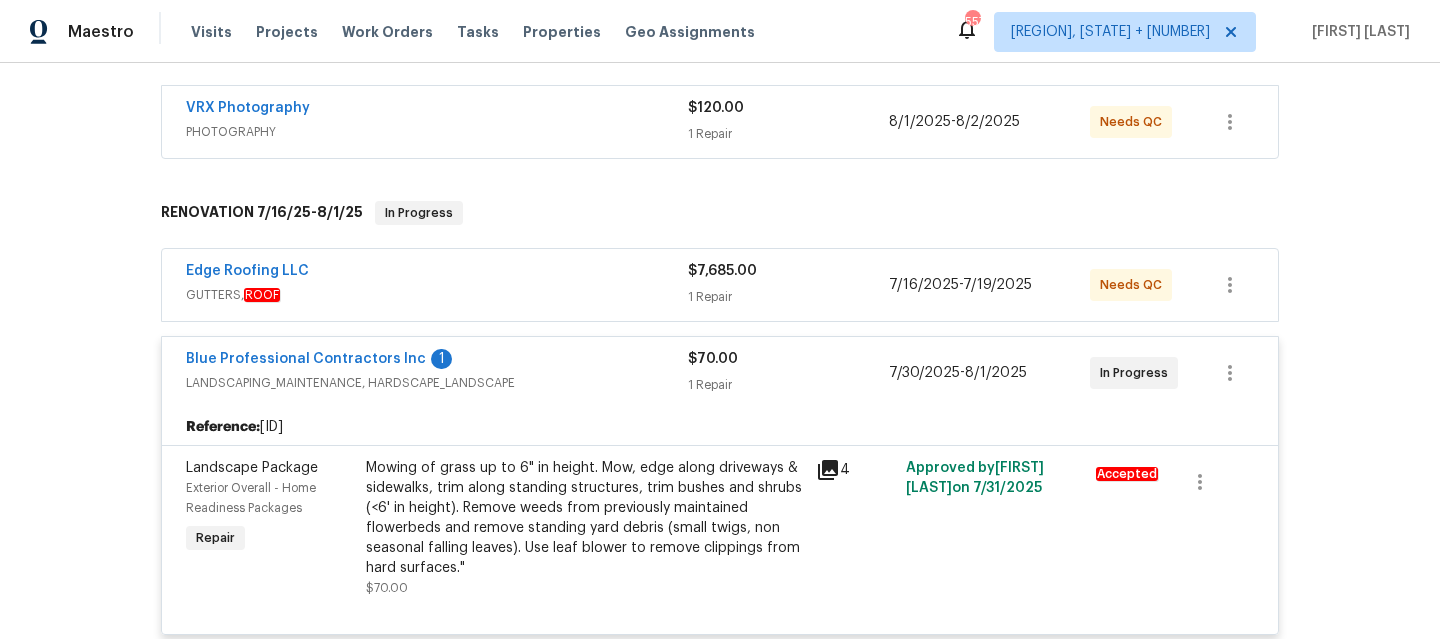 click on "Blue Professional Contractors Inc 1" at bounding box center (437, 361) 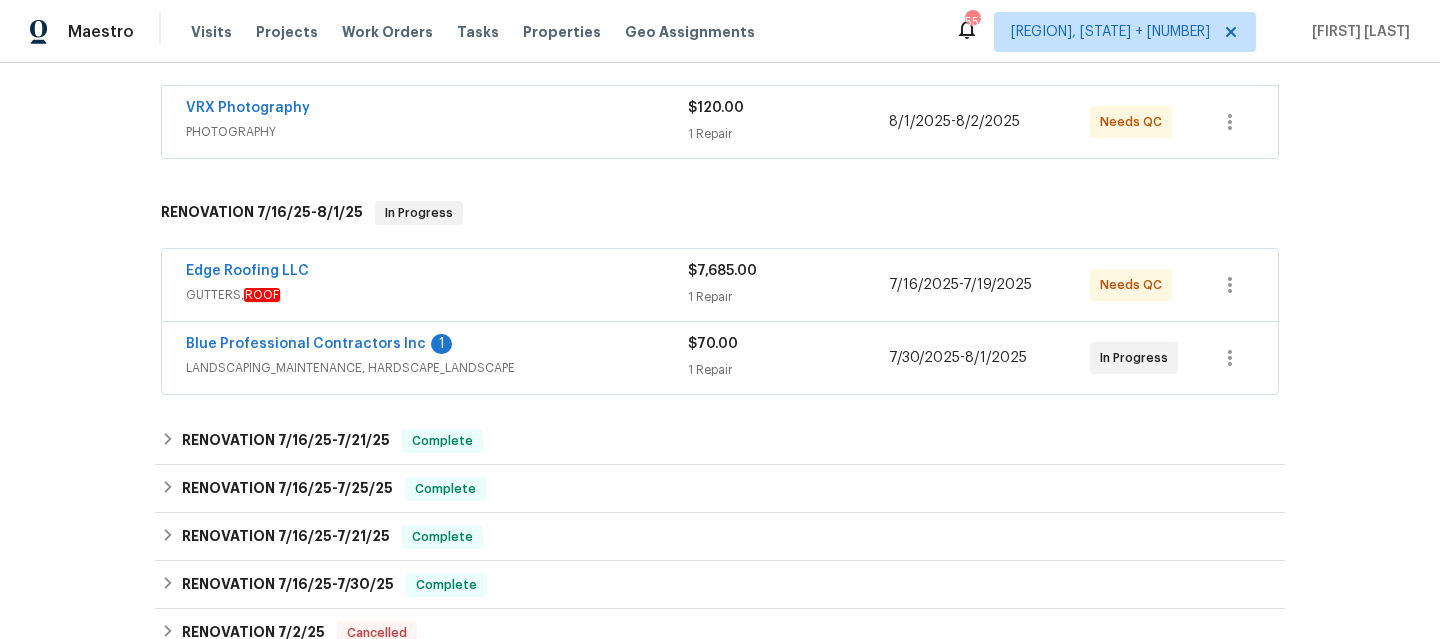 click on "Edge Roofing LLC" at bounding box center [437, 273] 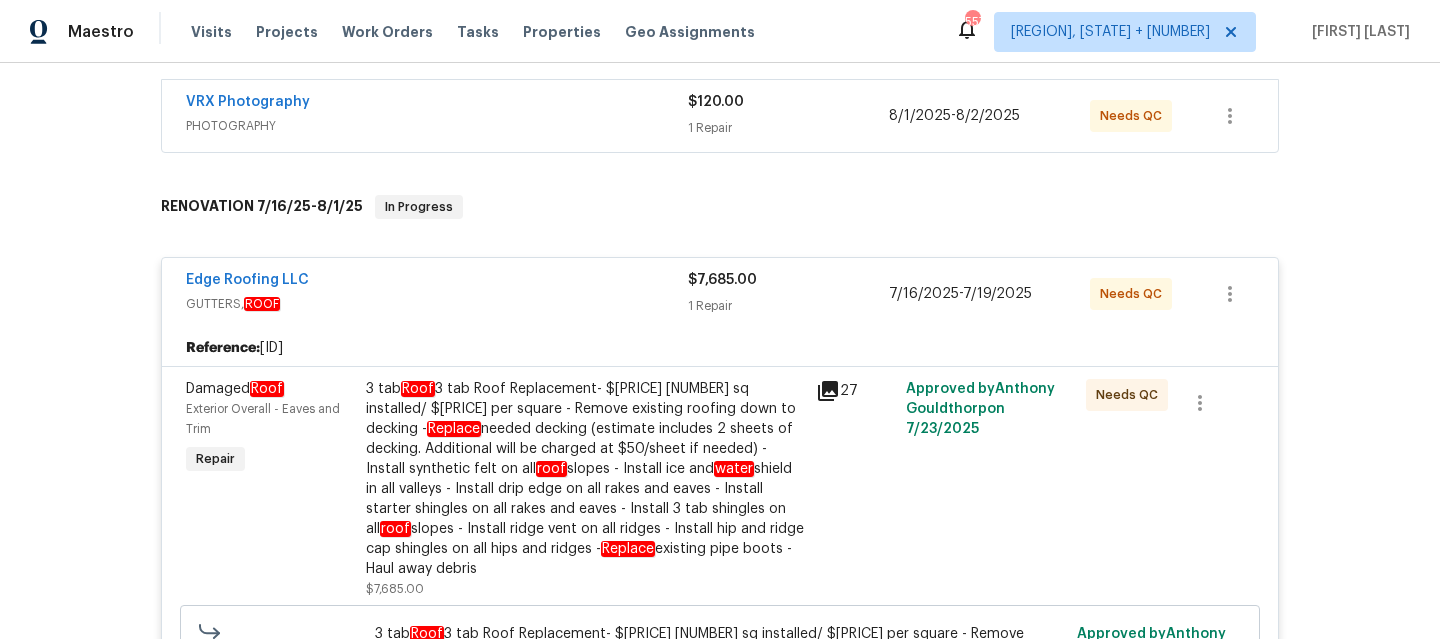scroll, scrollTop: 316, scrollLeft: 0, axis: vertical 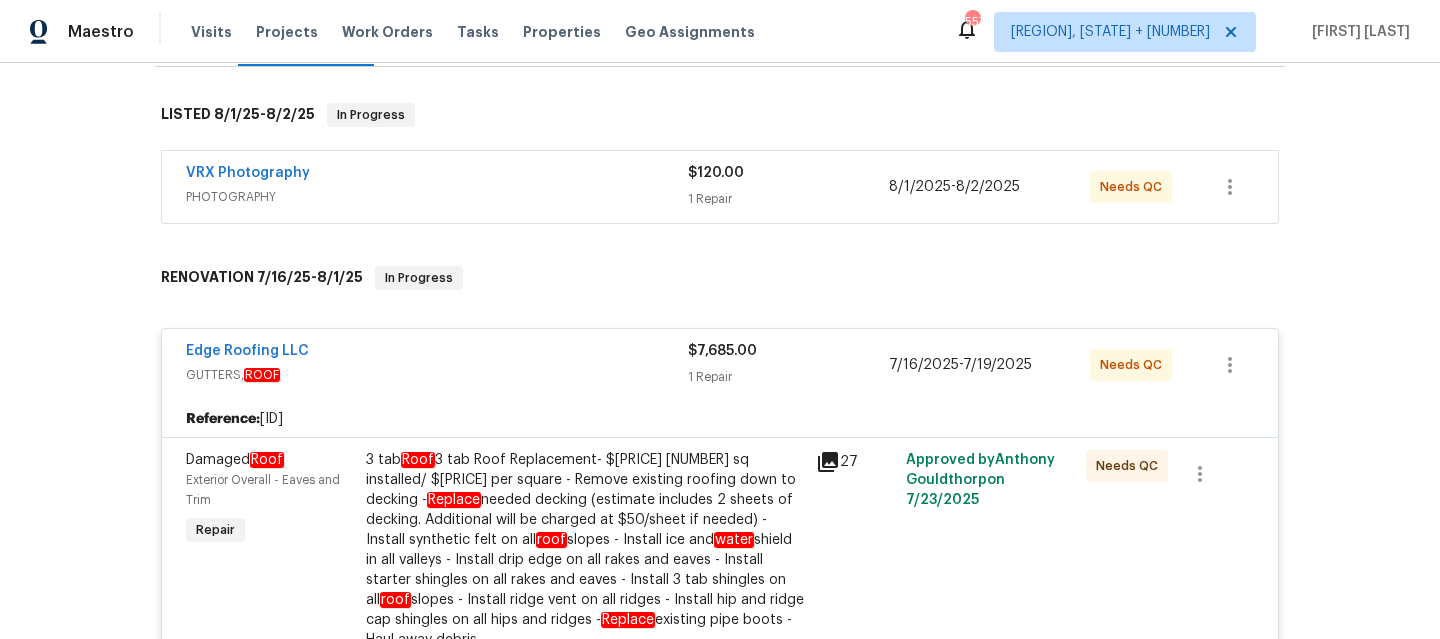 click on "Edge Roofing LLC" at bounding box center [437, 353] 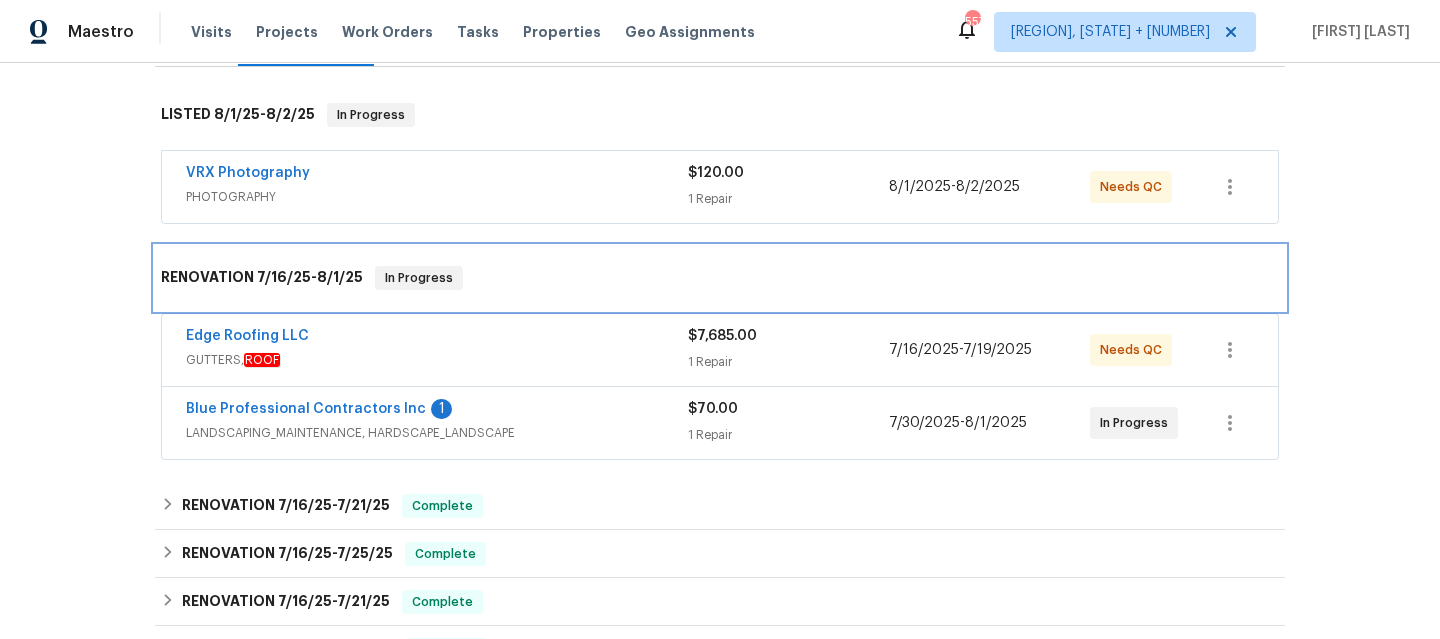 click on "RENOVATION   7/16/25  -  8/1/25 In Progress" at bounding box center [720, 278] 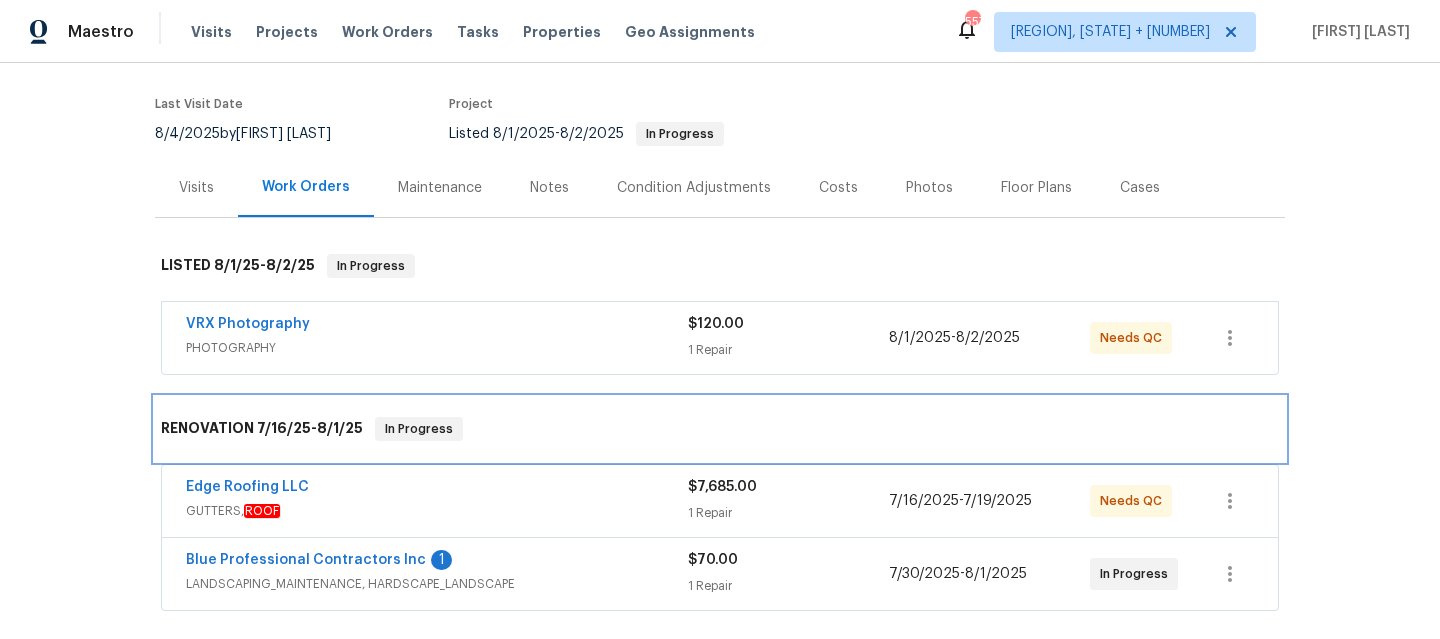scroll, scrollTop: 165, scrollLeft: 0, axis: vertical 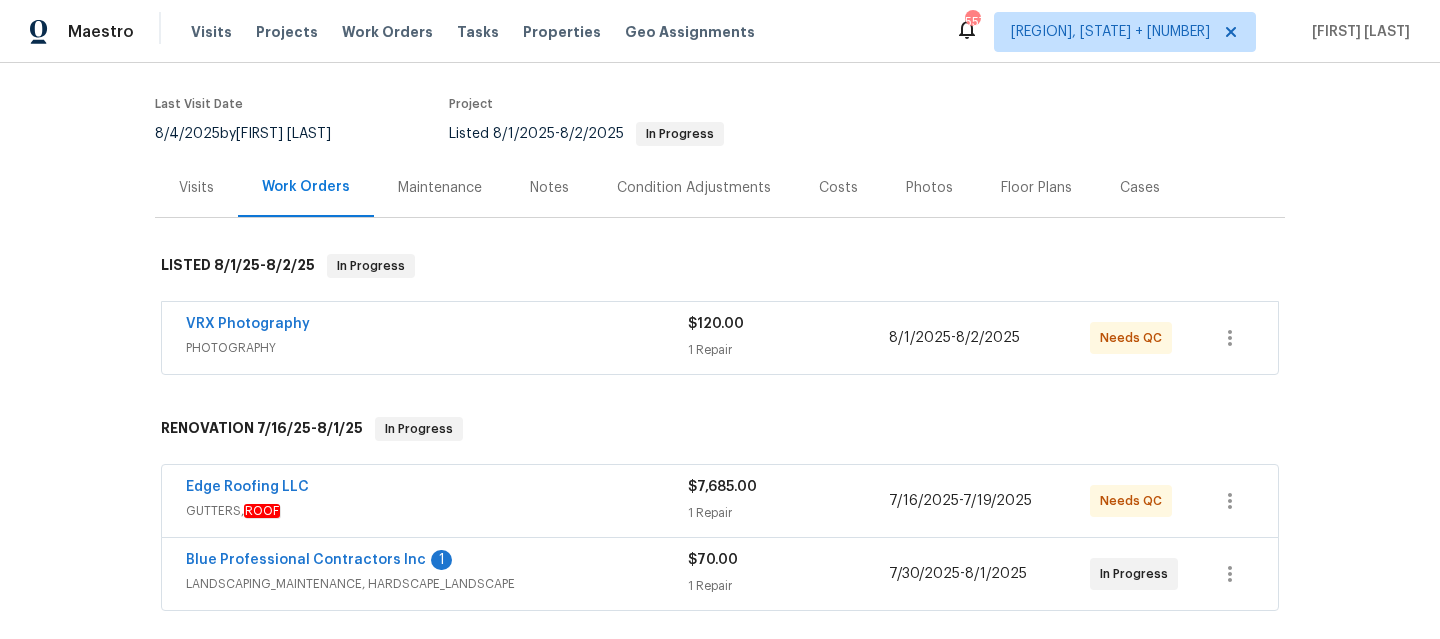 click on "VRX Photography PHOTOGRAPHY $120.00 1 Repair 8/1/2025  -  8/2/2025 Needs QC" at bounding box center [720, 338] 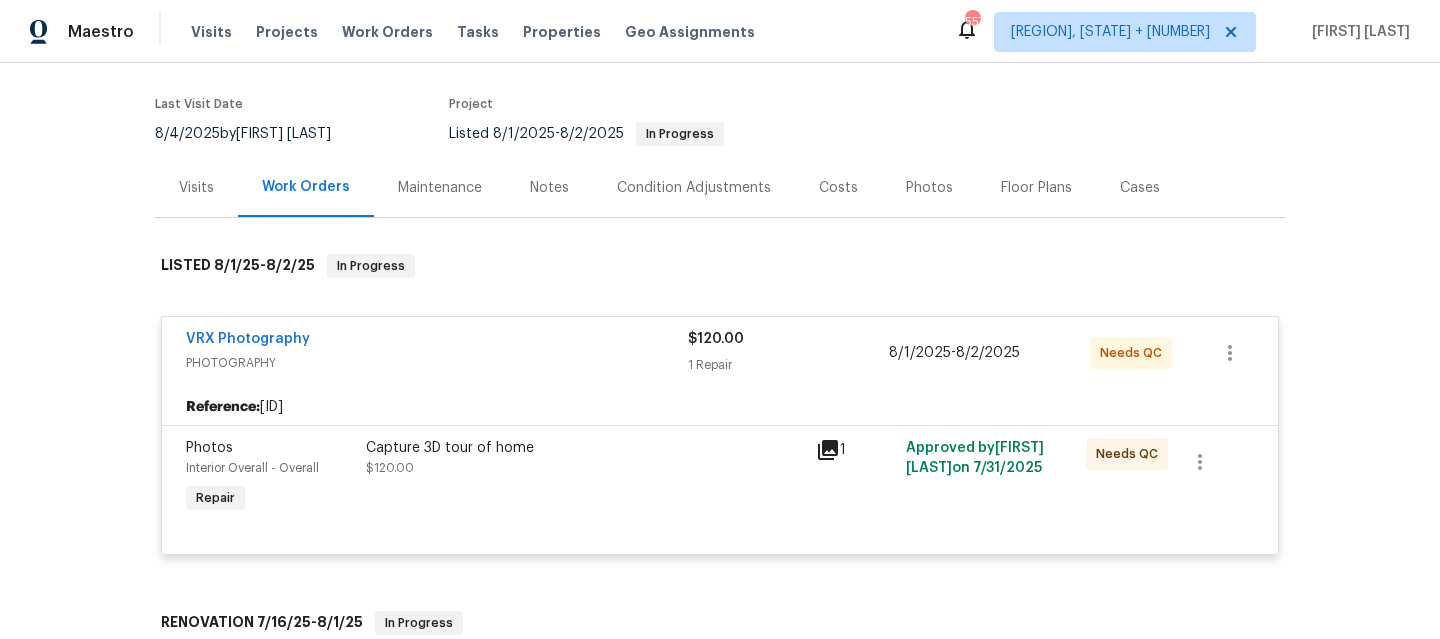 click on "VRX Photography" at bounding box center [437, 341] 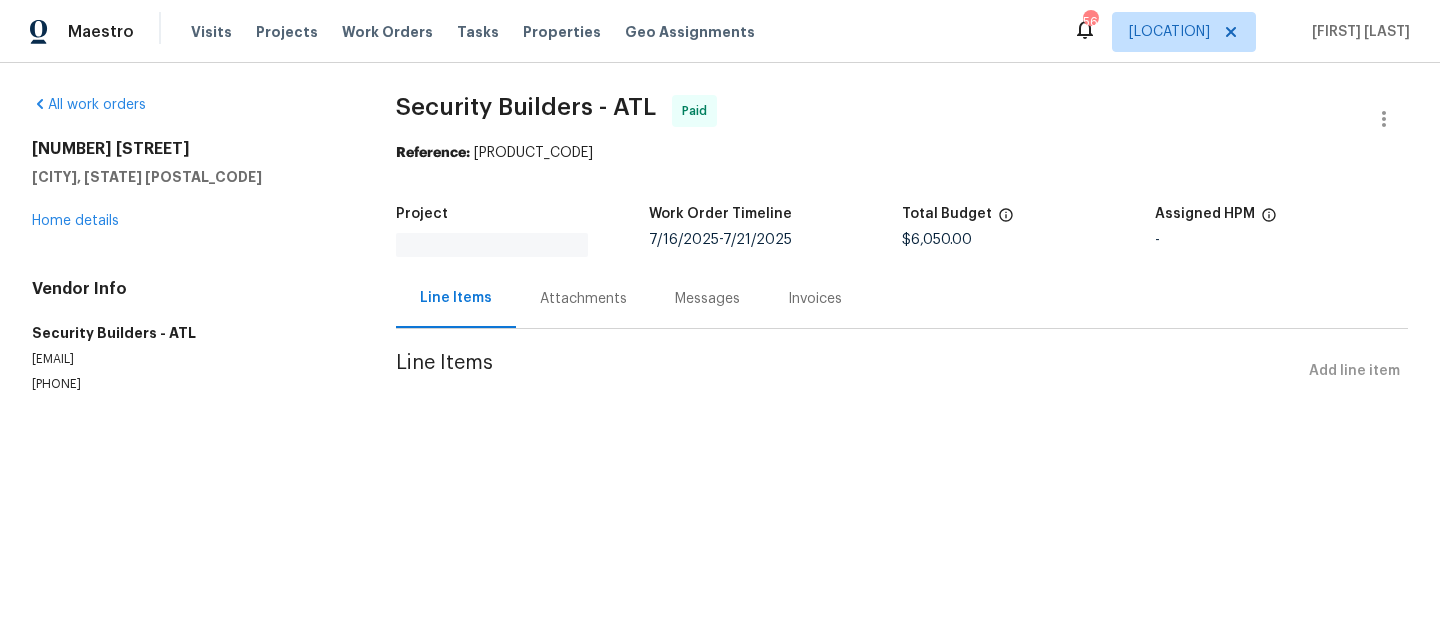 scroll, scrollTop: 0, scrollLeft: 0, axis: both 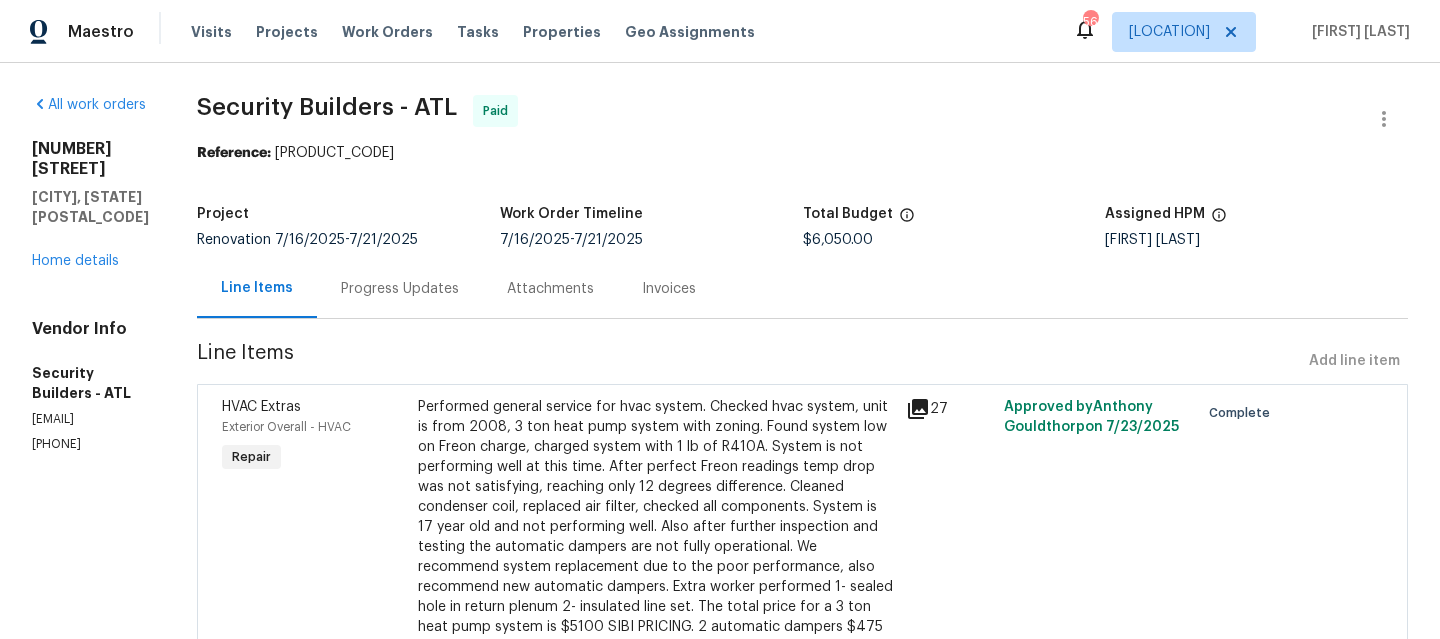 click on "Progress Updates" at bounding box center (400, 289) 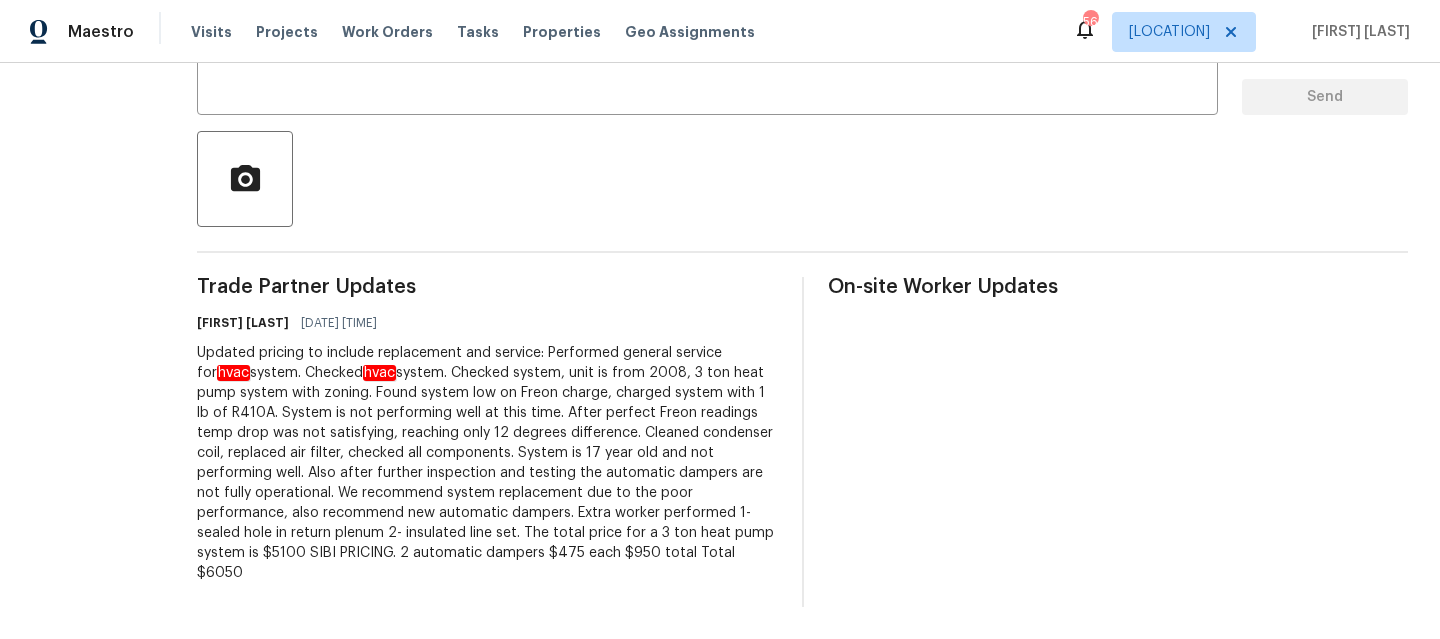scroll, scrollTop: 0, scrollLeft: 0, axis: both 